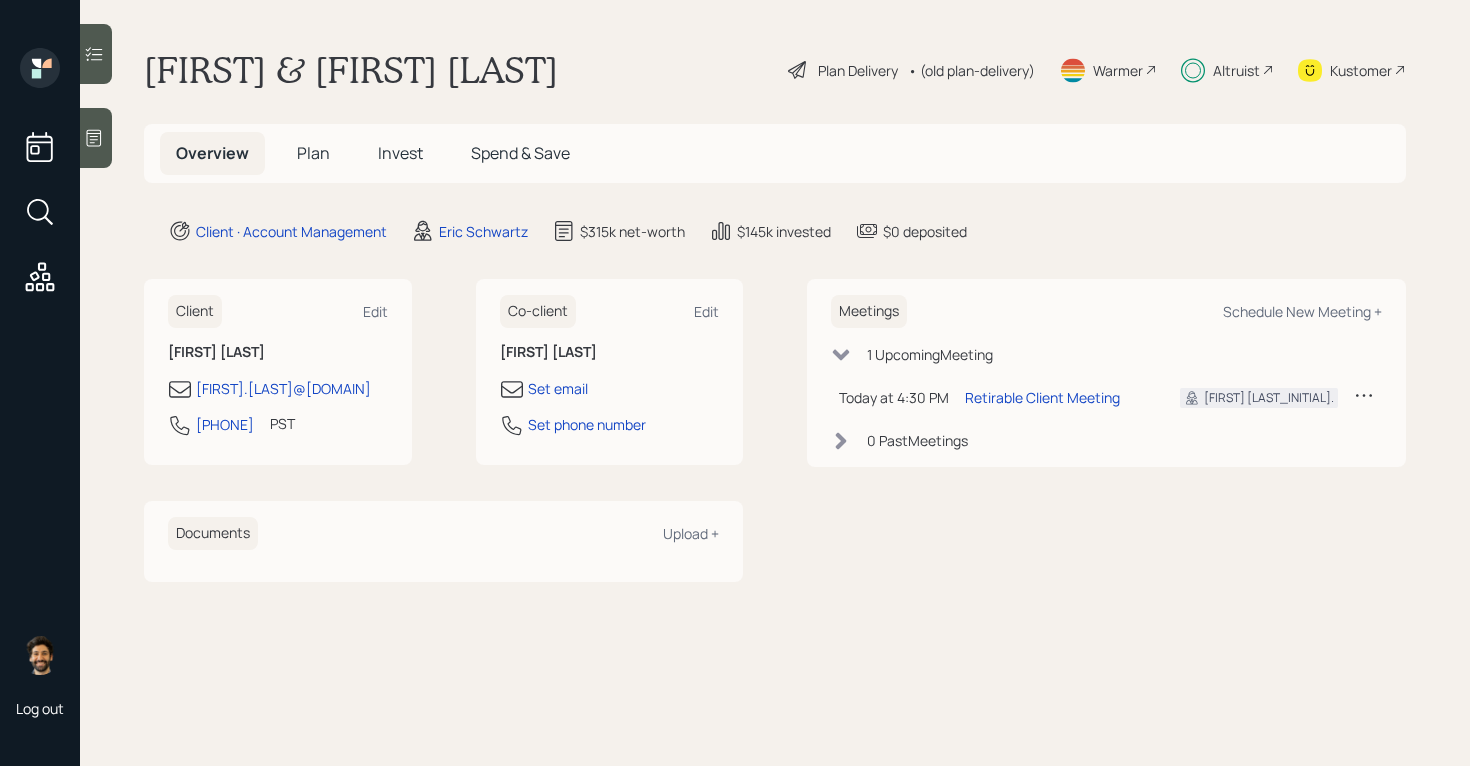 scroll, scrollTop: 0, scrollLeft: 0, axis: both 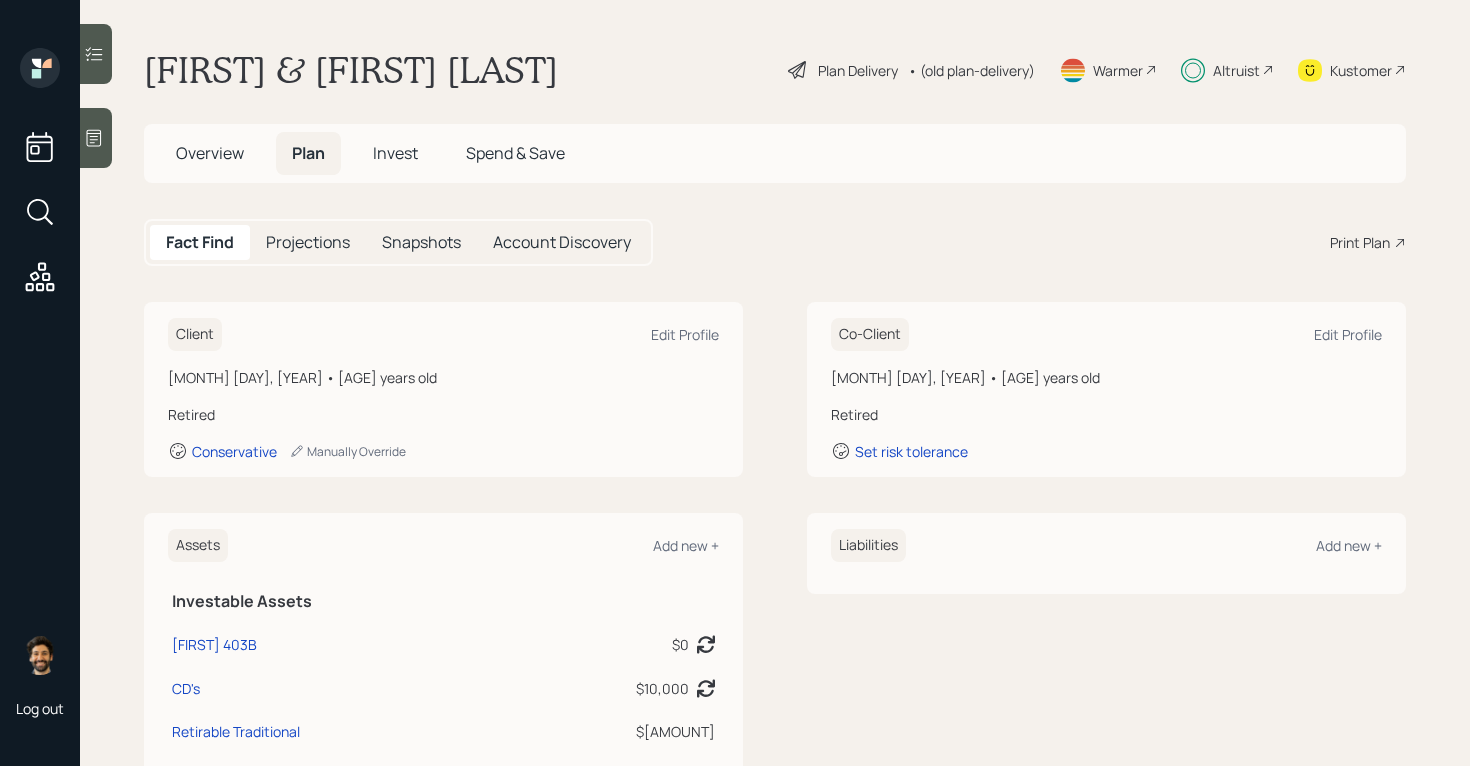 click on "Capitalize Rollover • [FIRST] 403B
Overview Plan Invest Spend & Save Fact Find Projections Snapshots Account Discovery Print Plan Client Edit Profile [MONTH] [DAY], [YEAR] • [AGE] years old Retired Conservative Manually Override Co-Client Edit Profile [MONTH] [DAY], [YEAR] • [AGE] years old Retired Set risk tolerance Assets Add new + Investable Assets [FIRST] 403B $0 Asset balance last updated on [DATE]. CD's $10,000 Asset balance last updated on [DATE]. Retirable Traditional $[AMOUNT] House Procceeds $[AMOUNT] Asset balance last updated on [DATE]. Last year it was expected to distribute $61,200. Liabilities Add new + Incomes Add new + Fixed Income Social Security   ([FIRST]) $[AMOUNT], already receiving Social Security   ([FIRST] ) $[AMOUNT], already receiving [FIRST] Pension   ([FIRST]) $[AMOUNT] per year, starting in [YEAR] for life [FIRST] Pension   ([FIRST]) $[AMOUNT] per year, starting in [YEAR] for life Employment Full-time work   ([FIRST]) Already took $$$ for [YEAR]   ([FIRST]) $[AMOUNT]   ([FIRST])" at bounding box center [775, 383] 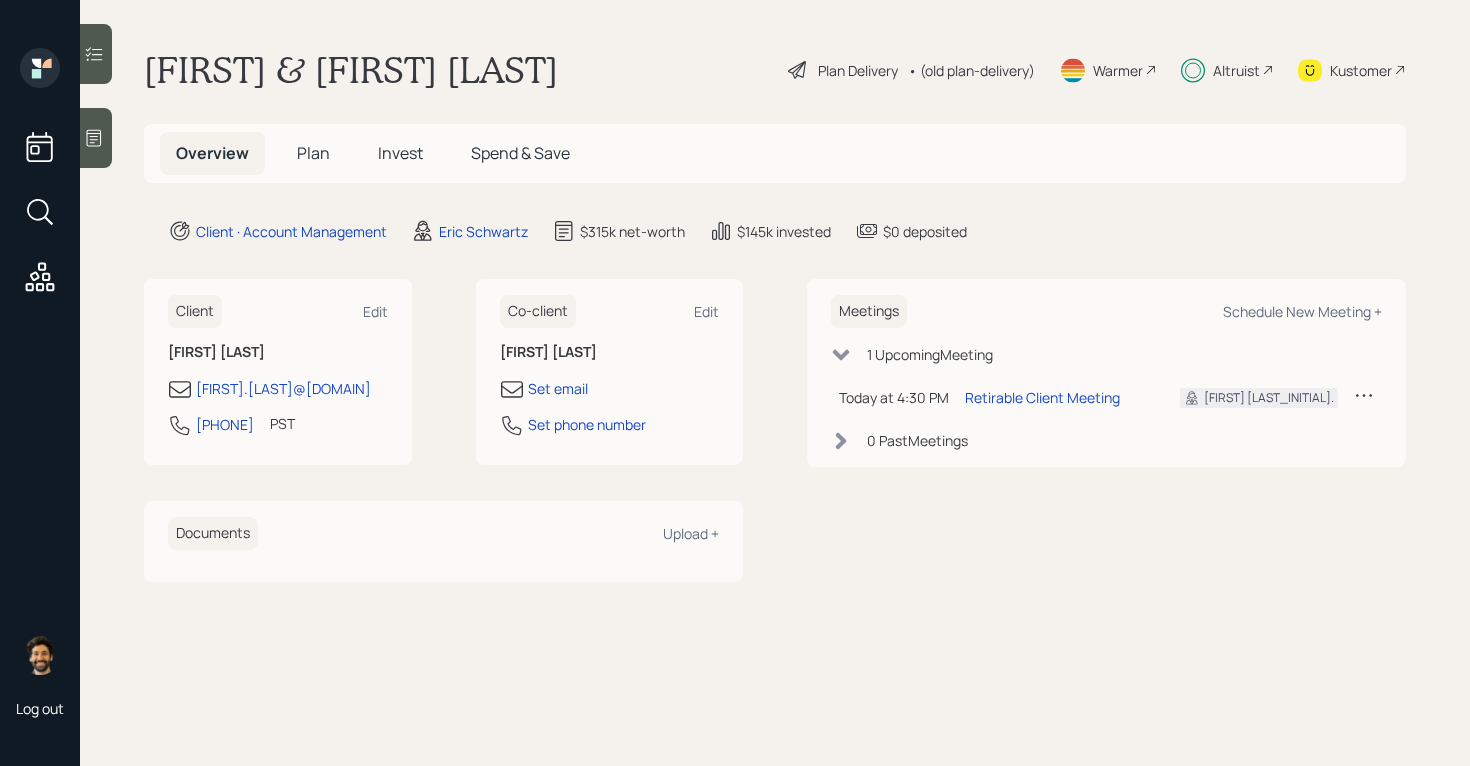 click on "Plan" at bounding box center (313, 153) 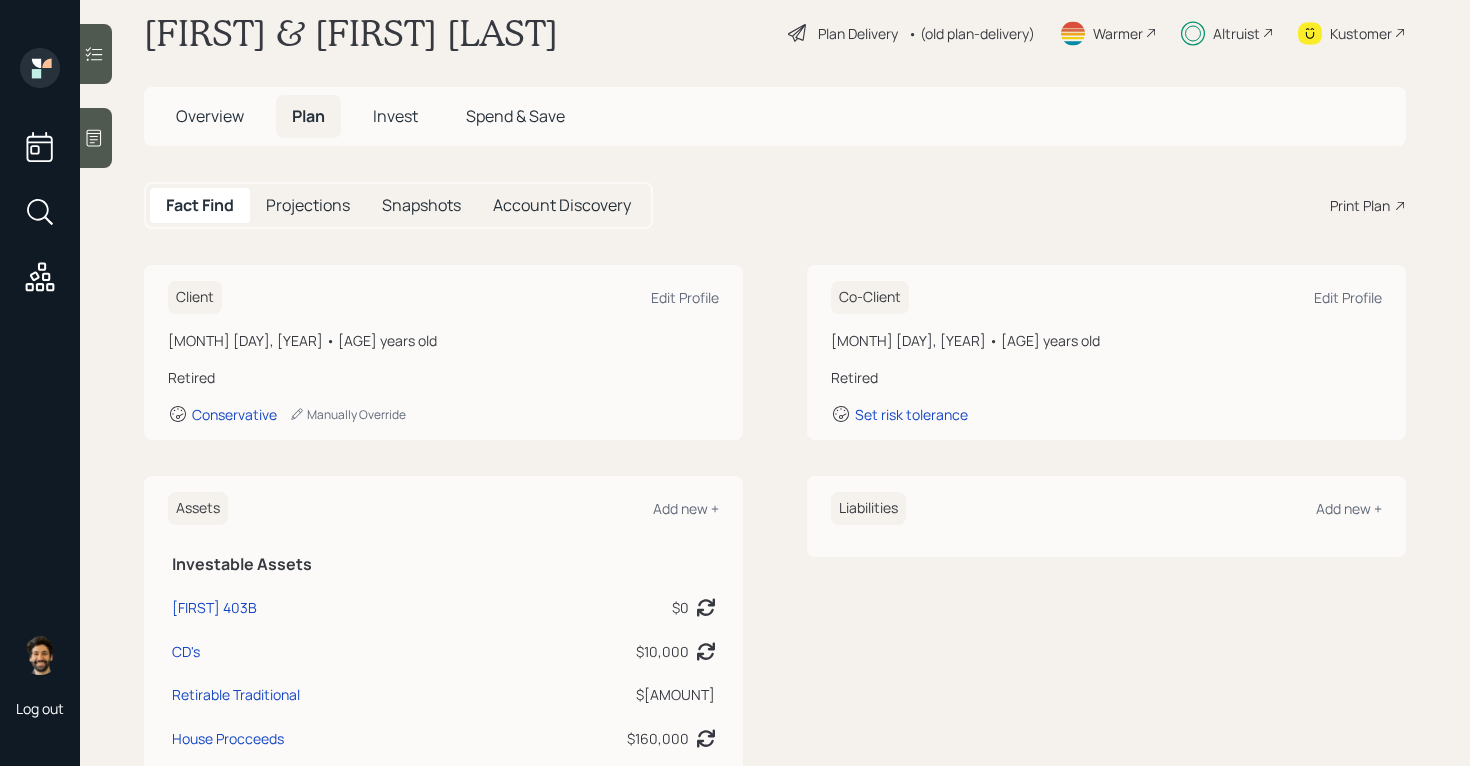scroll, scrollTop: 0, scrollLeft: 0, axis: both 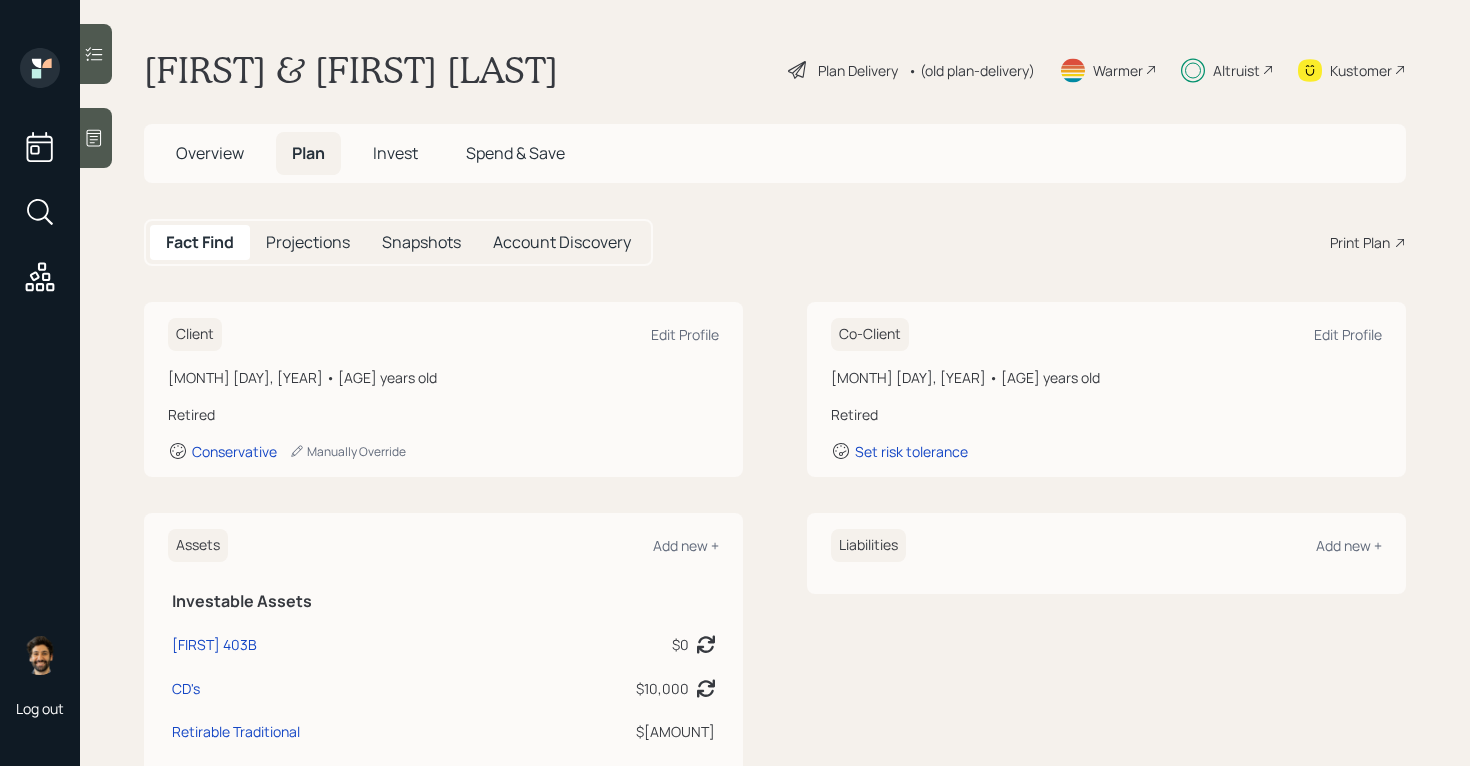 click on "Invest" at bounding box center [395, 153] 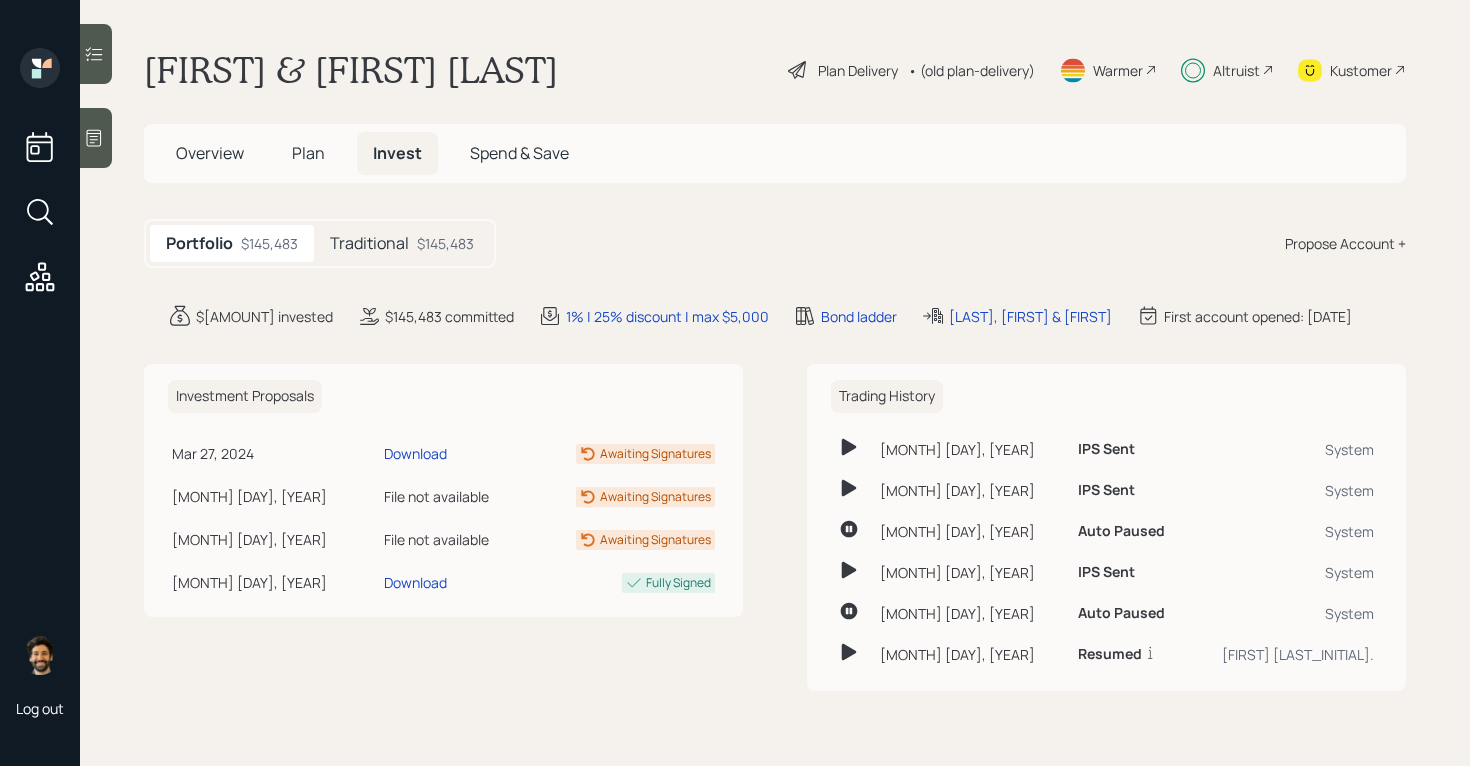 click on "Plan" at bounding box center (308, 153) 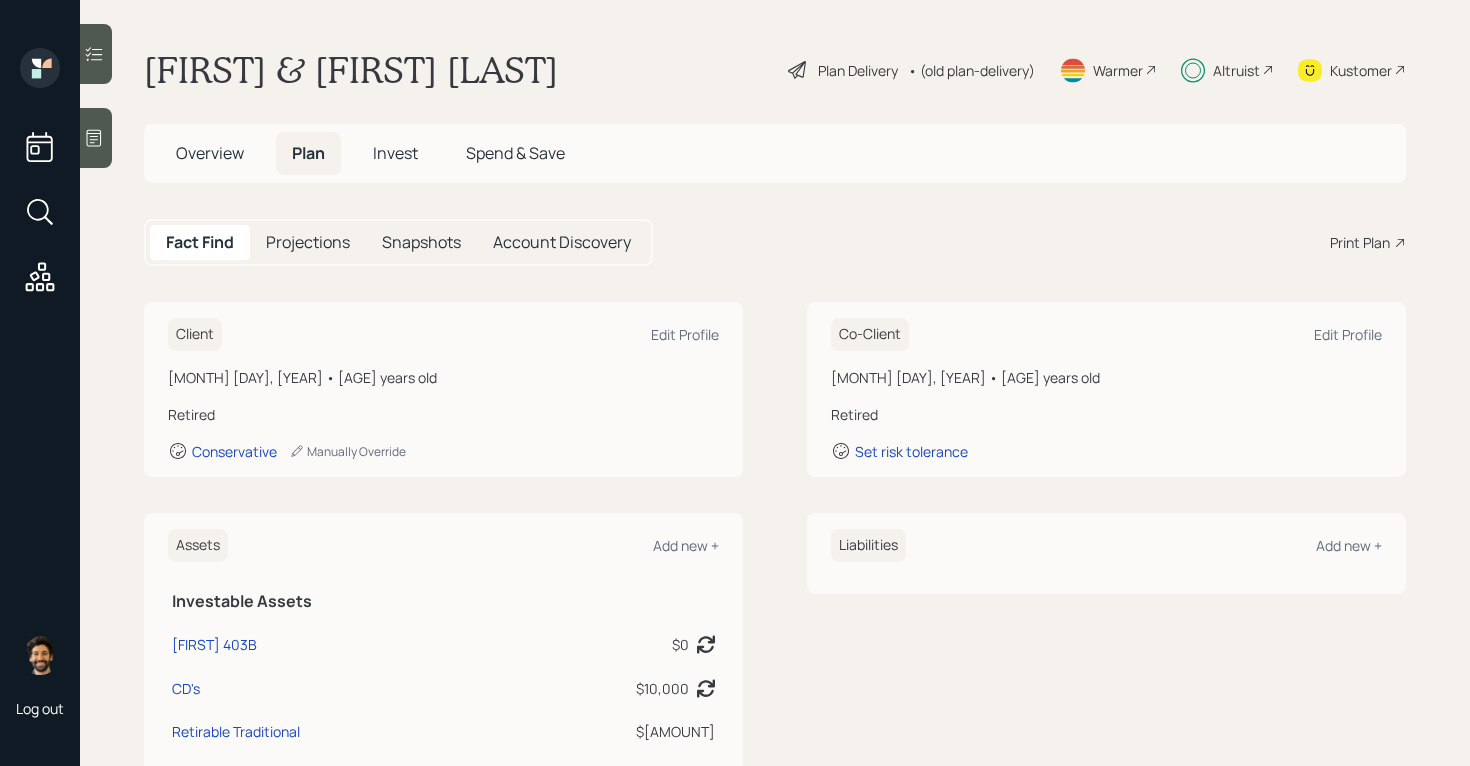 click on "Invest" at bounding box center [395, 153] 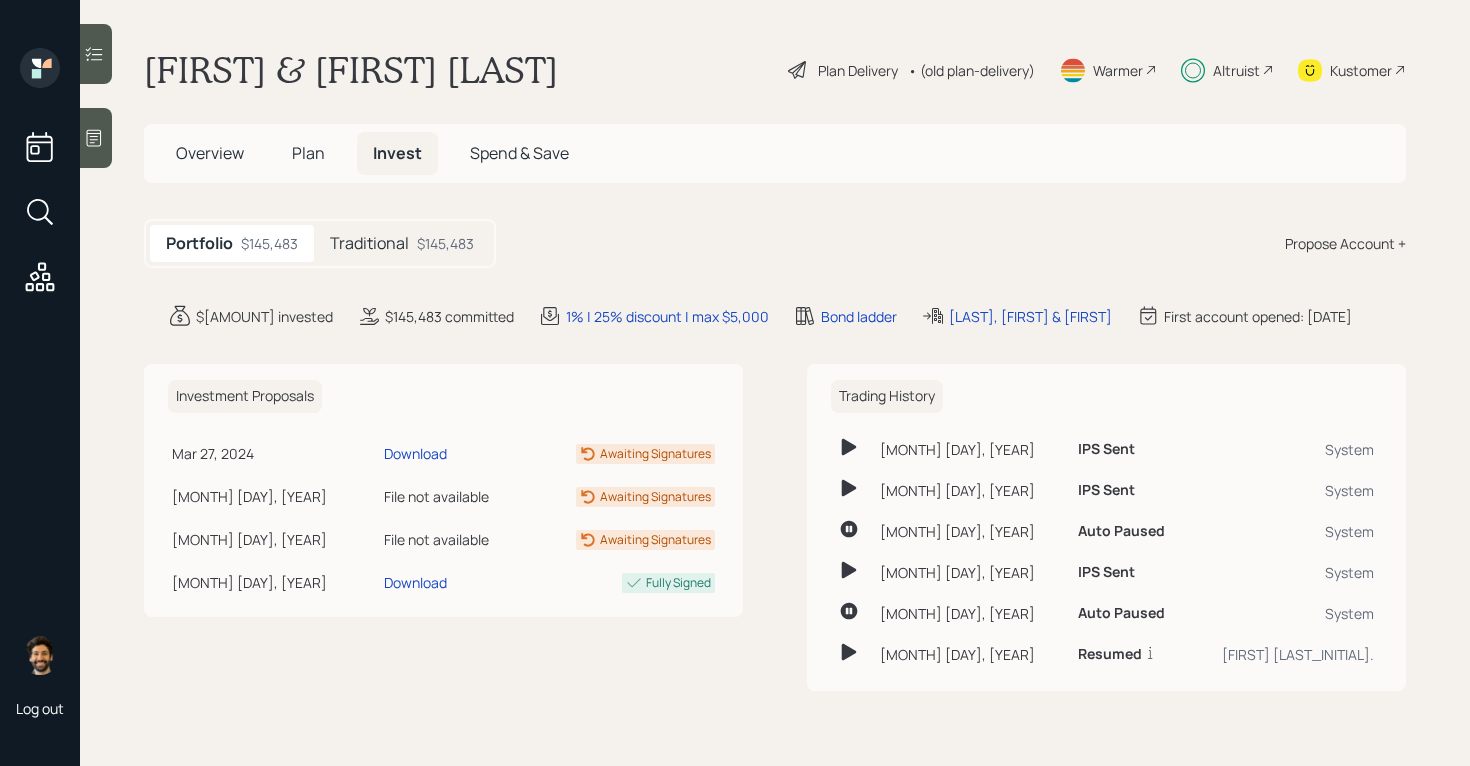 click on "Traditional $[AMOUNT]" at bounding box center (402, 243) 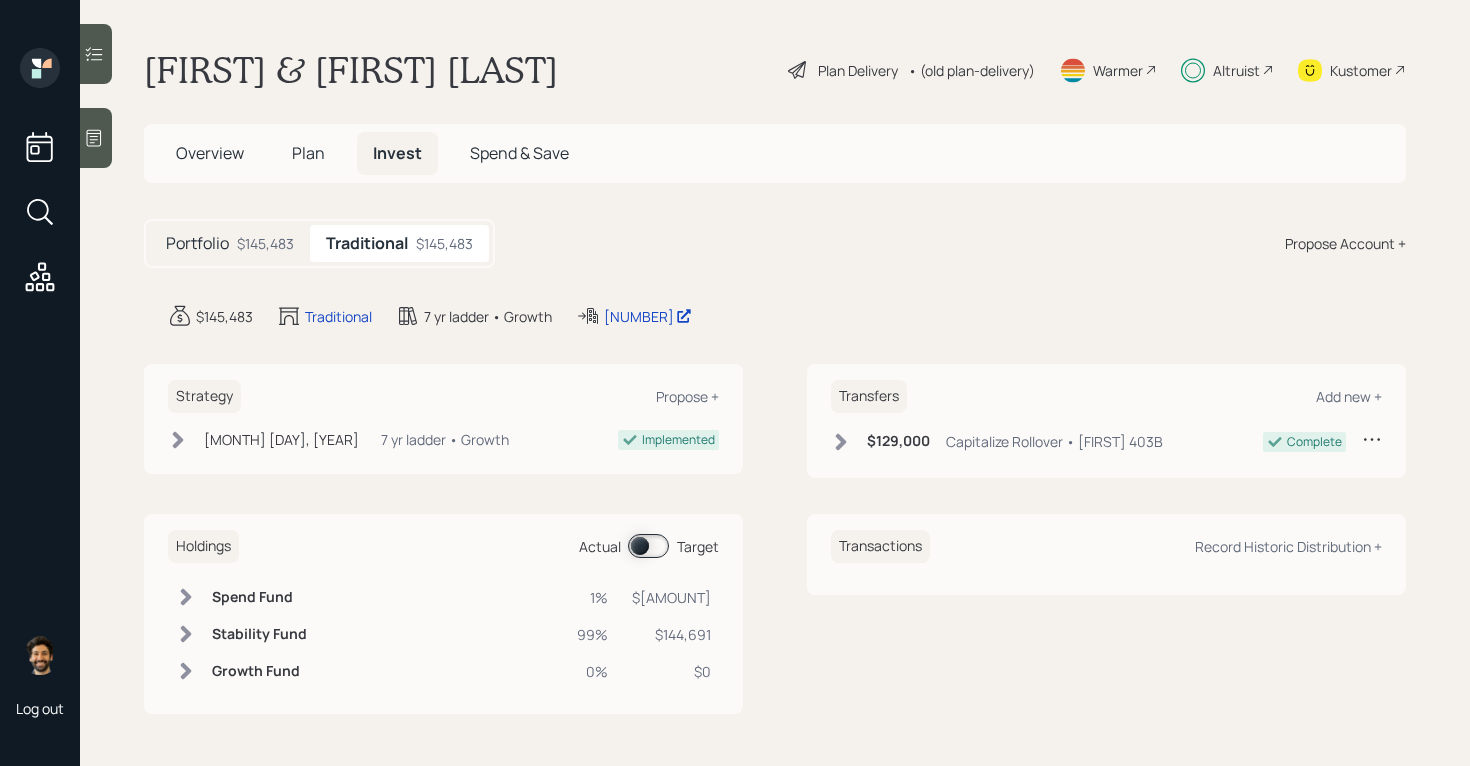 click on "• (old plan-delivery)" at bounding box center (971, 70) 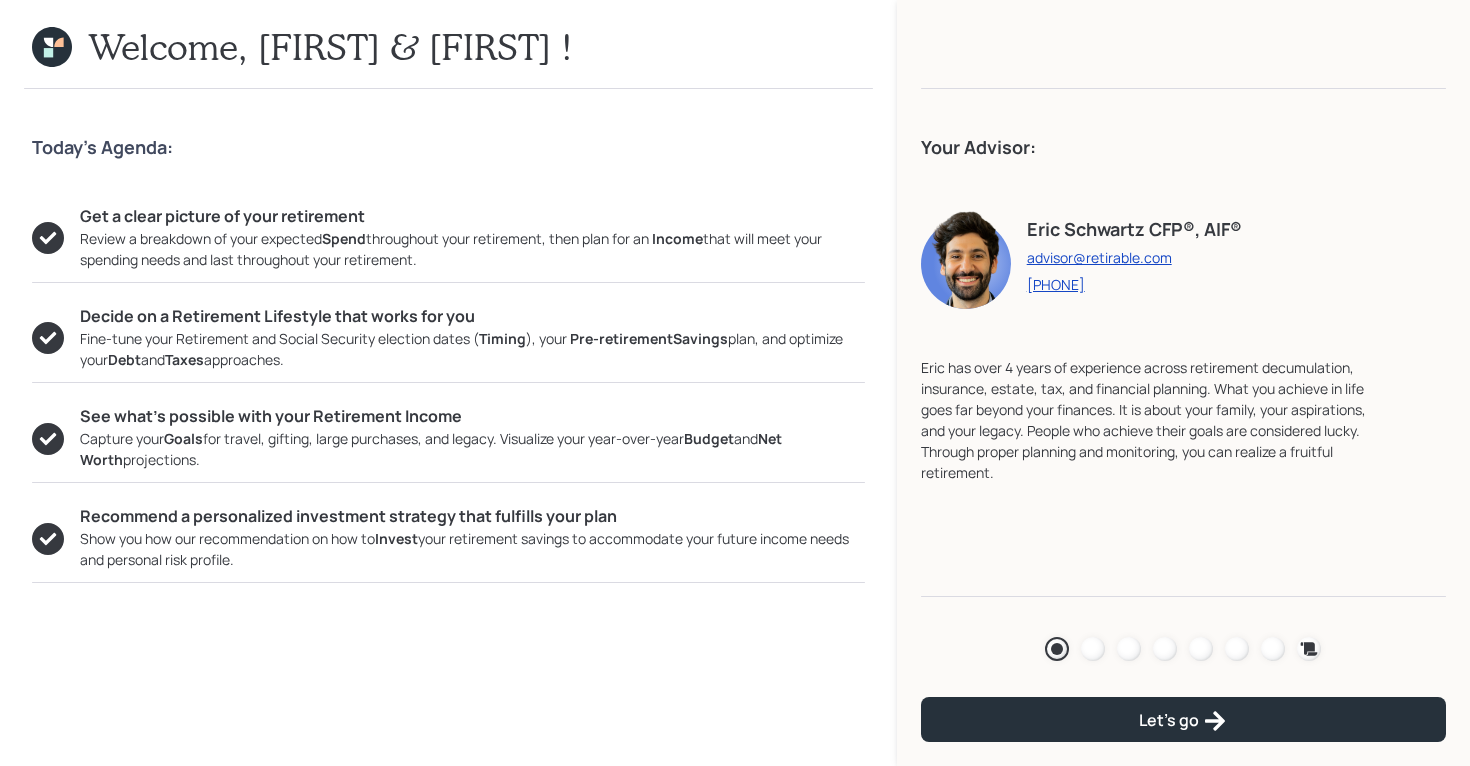 click 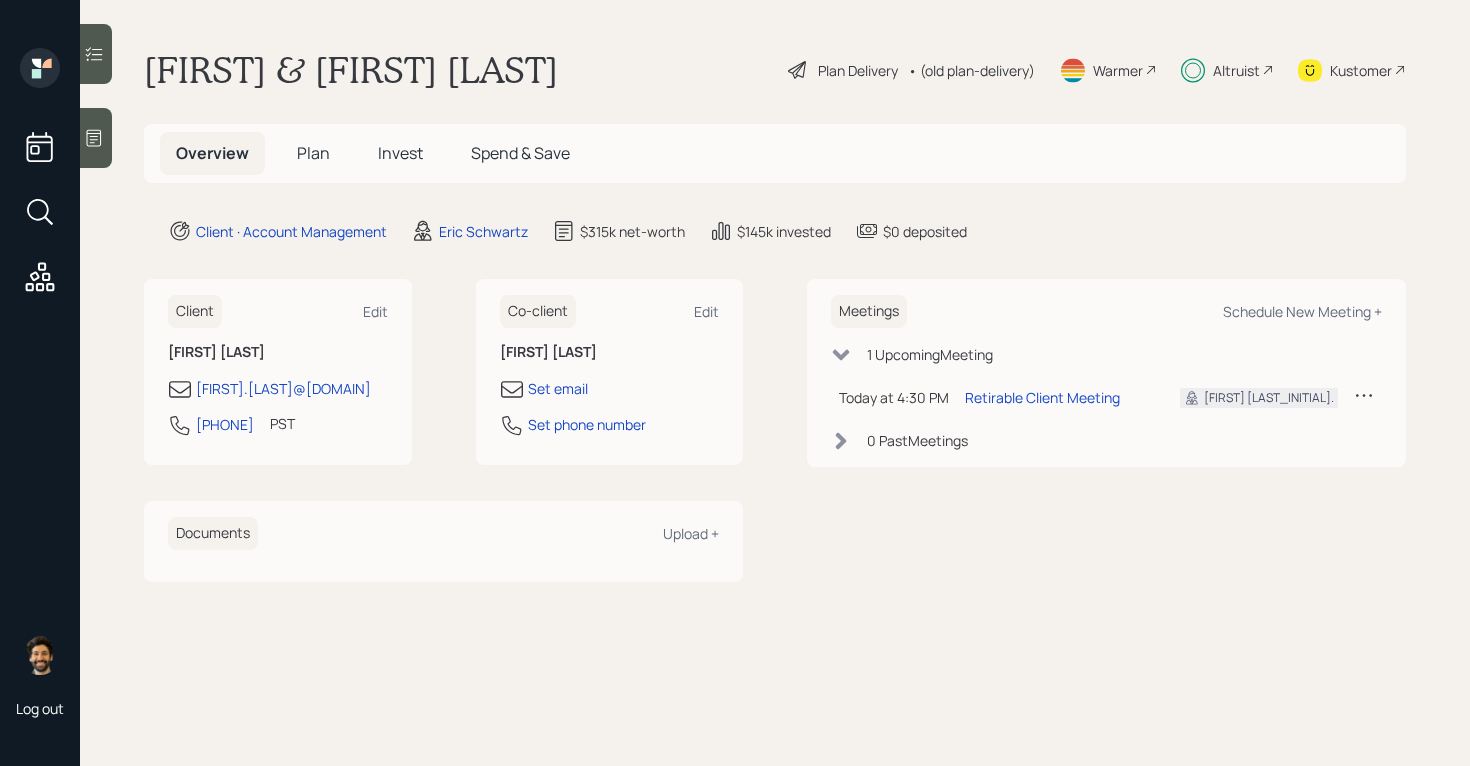 click on "Invest" at bounding box center (400, 153) 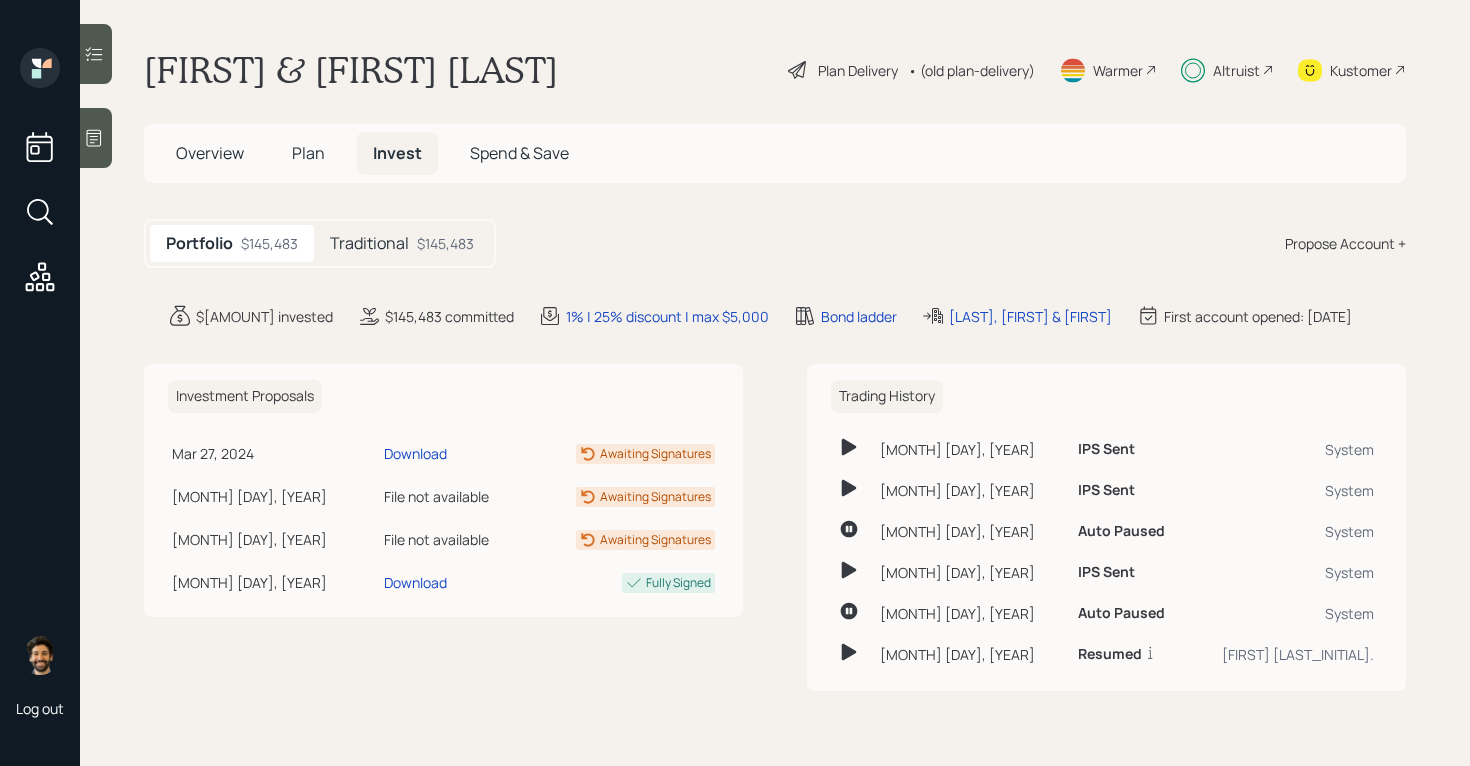 click on "Plan" at bounding box center (308, 153) 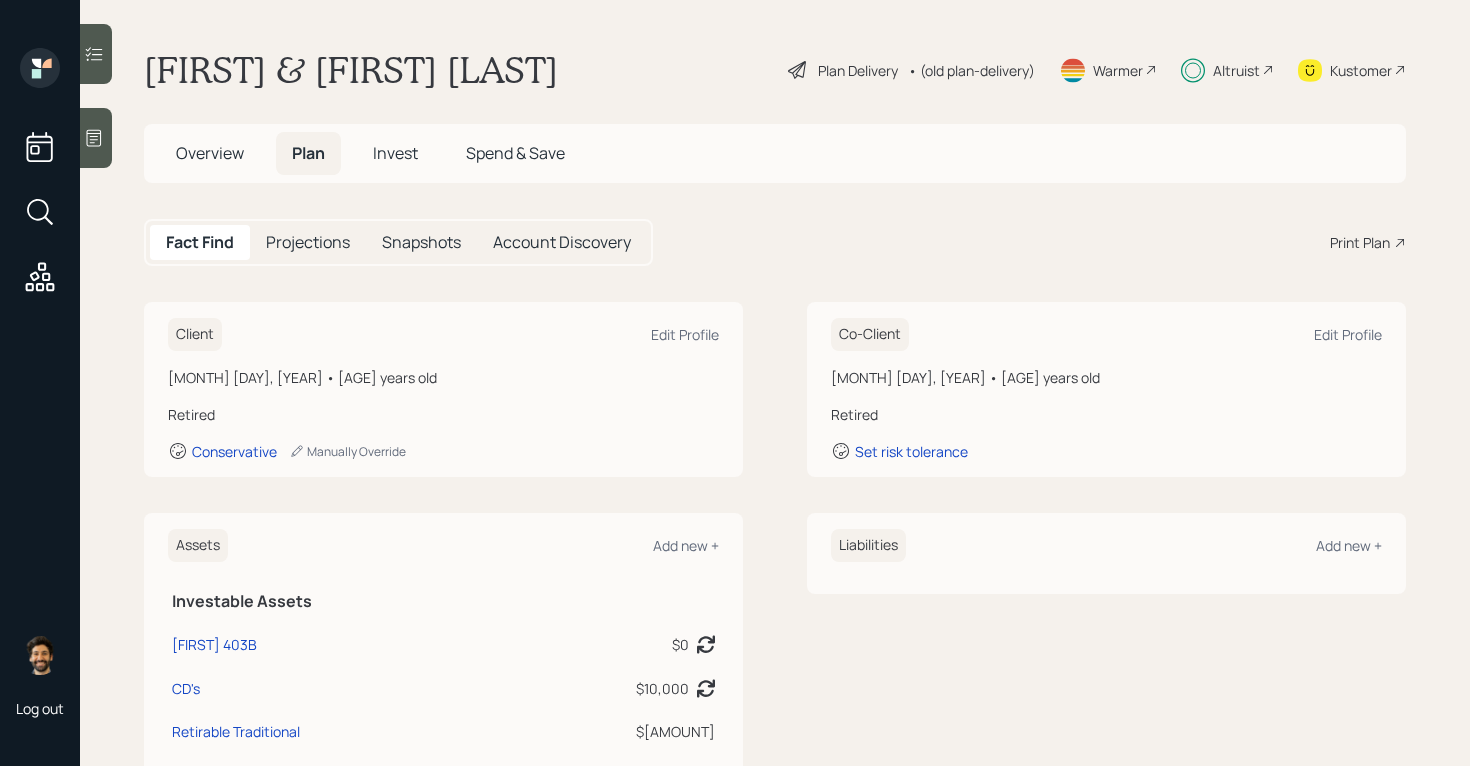 click on "Invest" at bounding box center (395, 153) 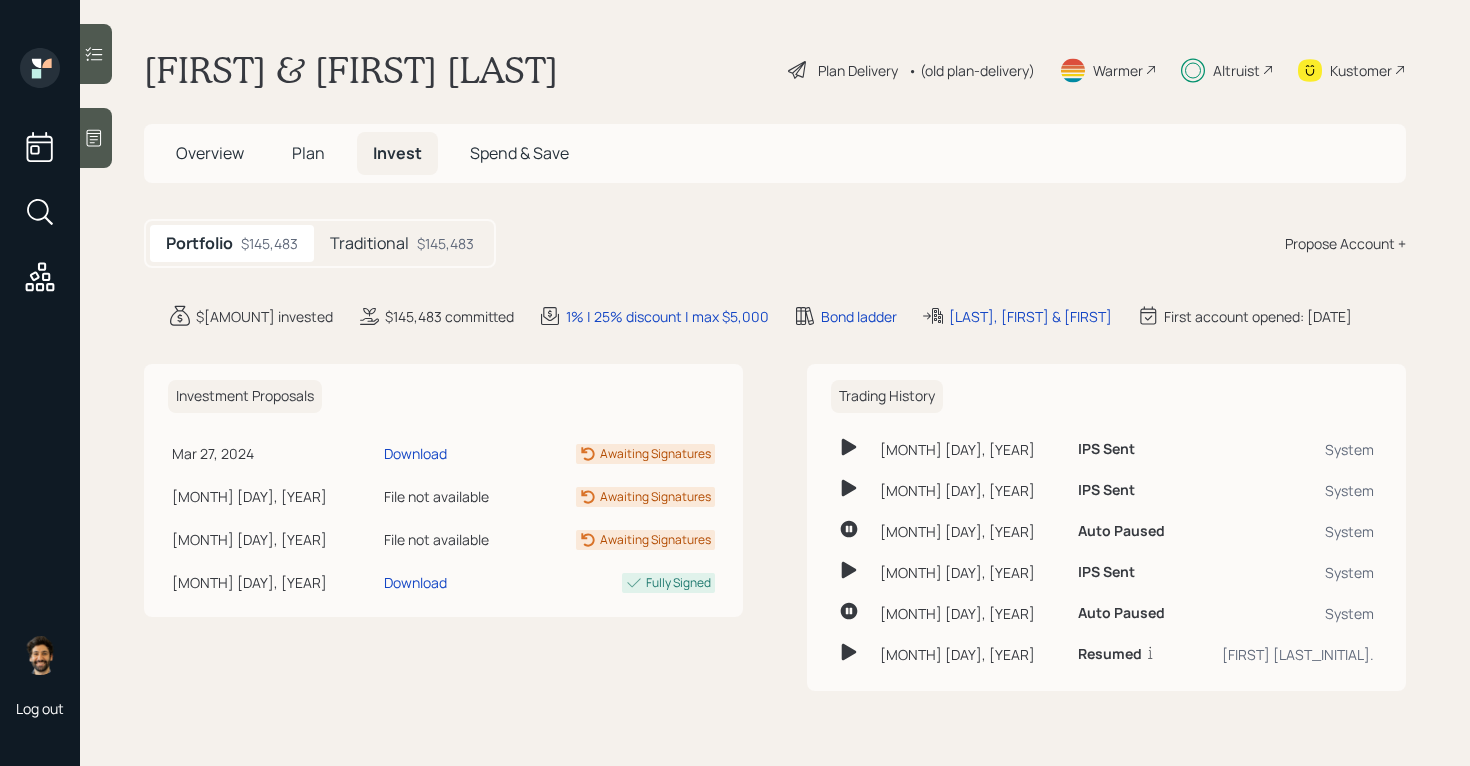 click on "Plan" at bounding box center [308, 153] 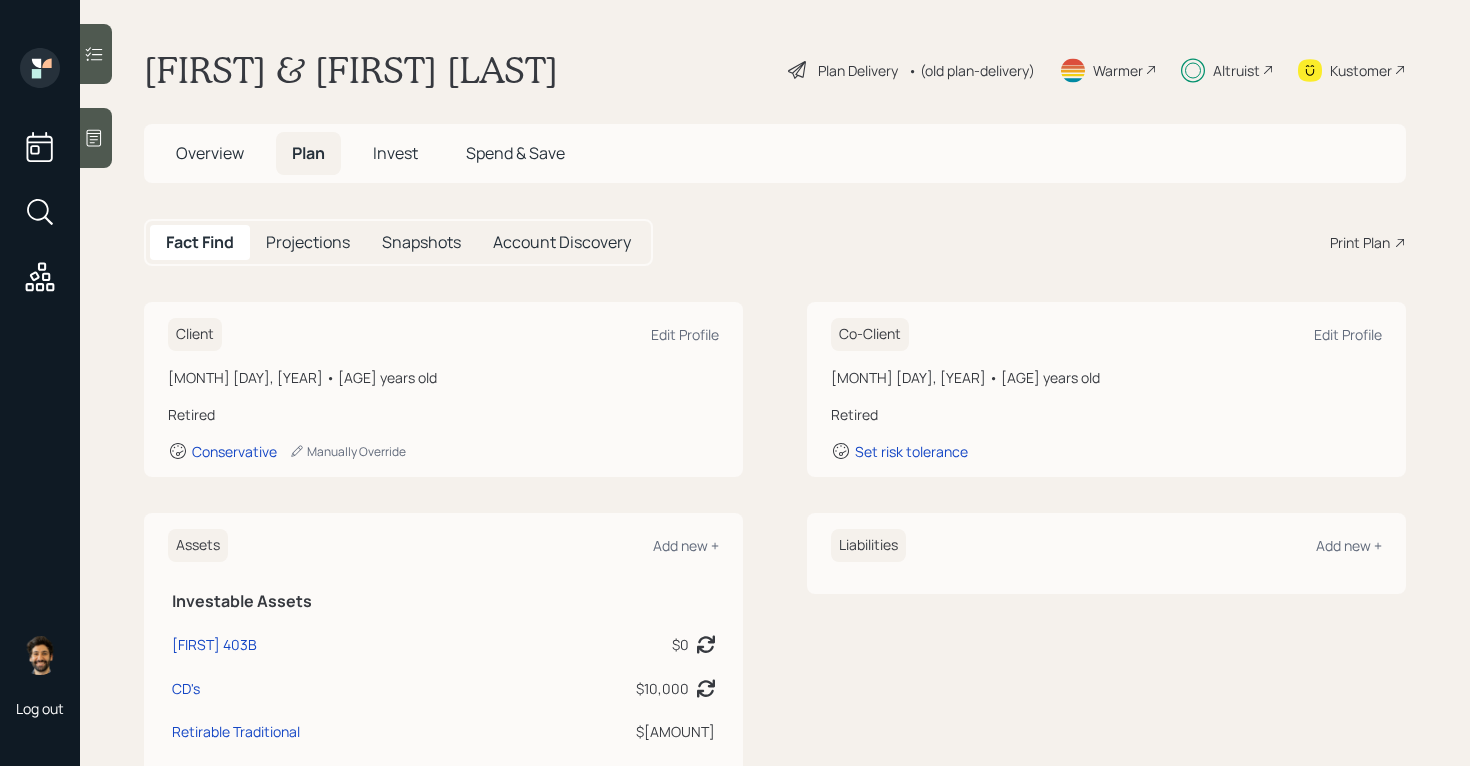 click on "• (old plan-delivery)" at bounding box center [971, 70] 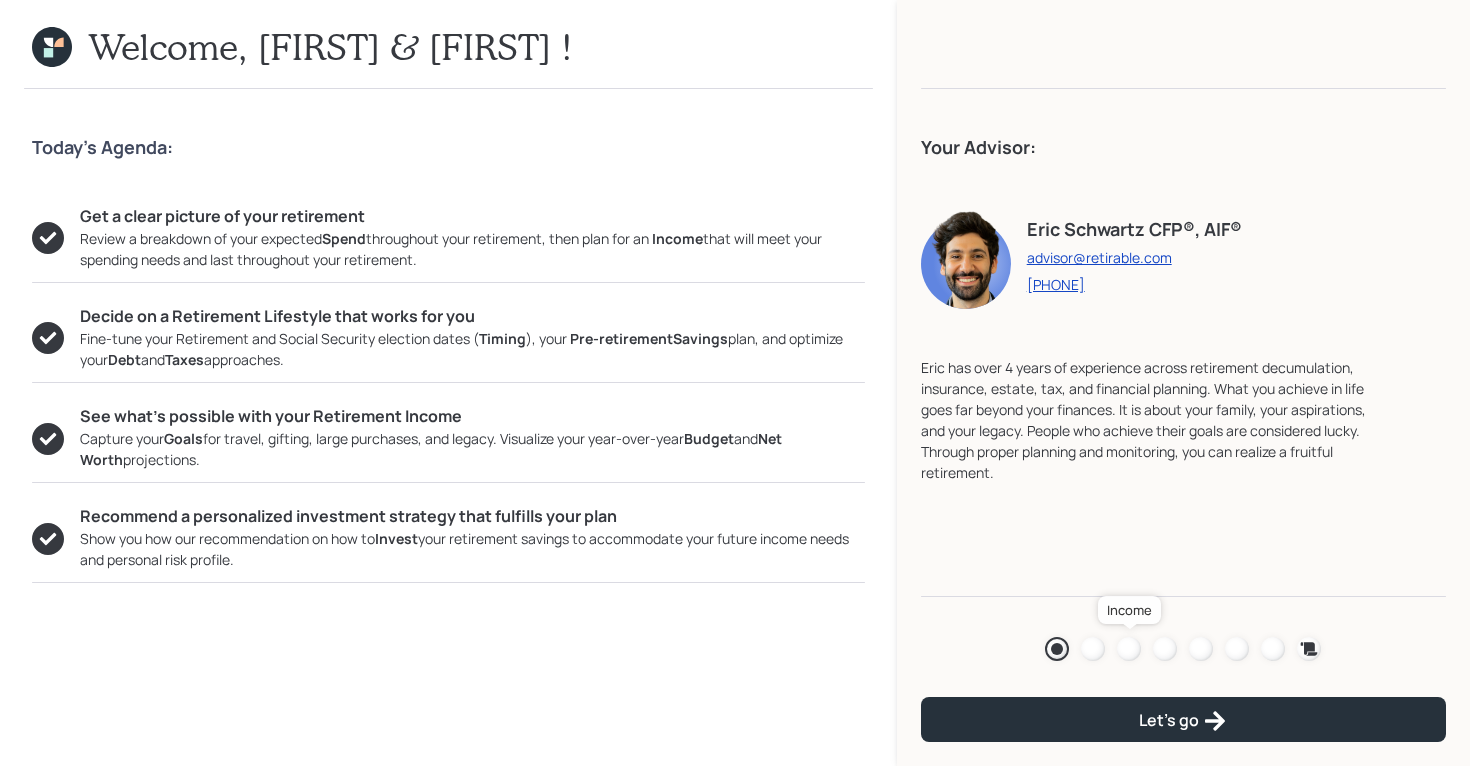 click at bounding box center (1129, 649) 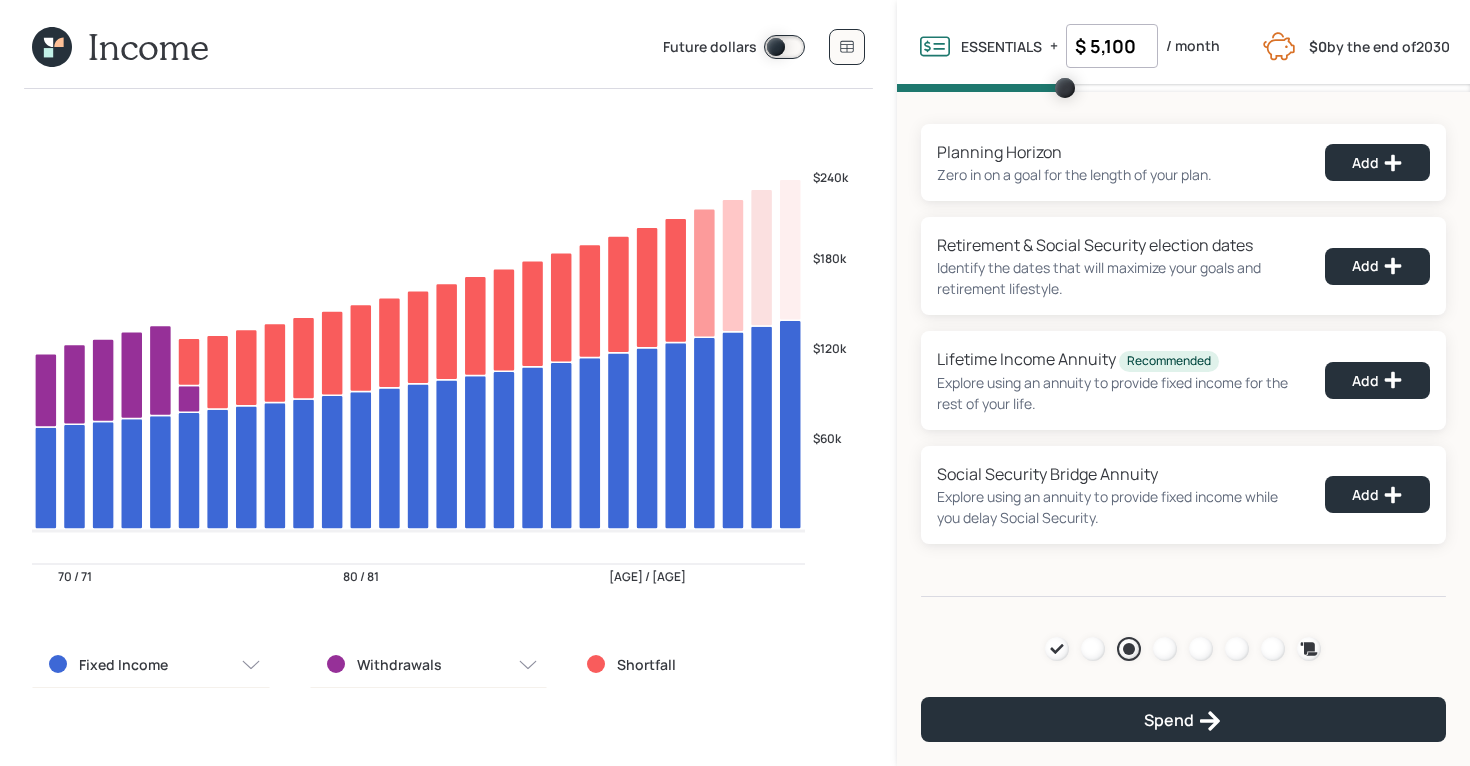 click 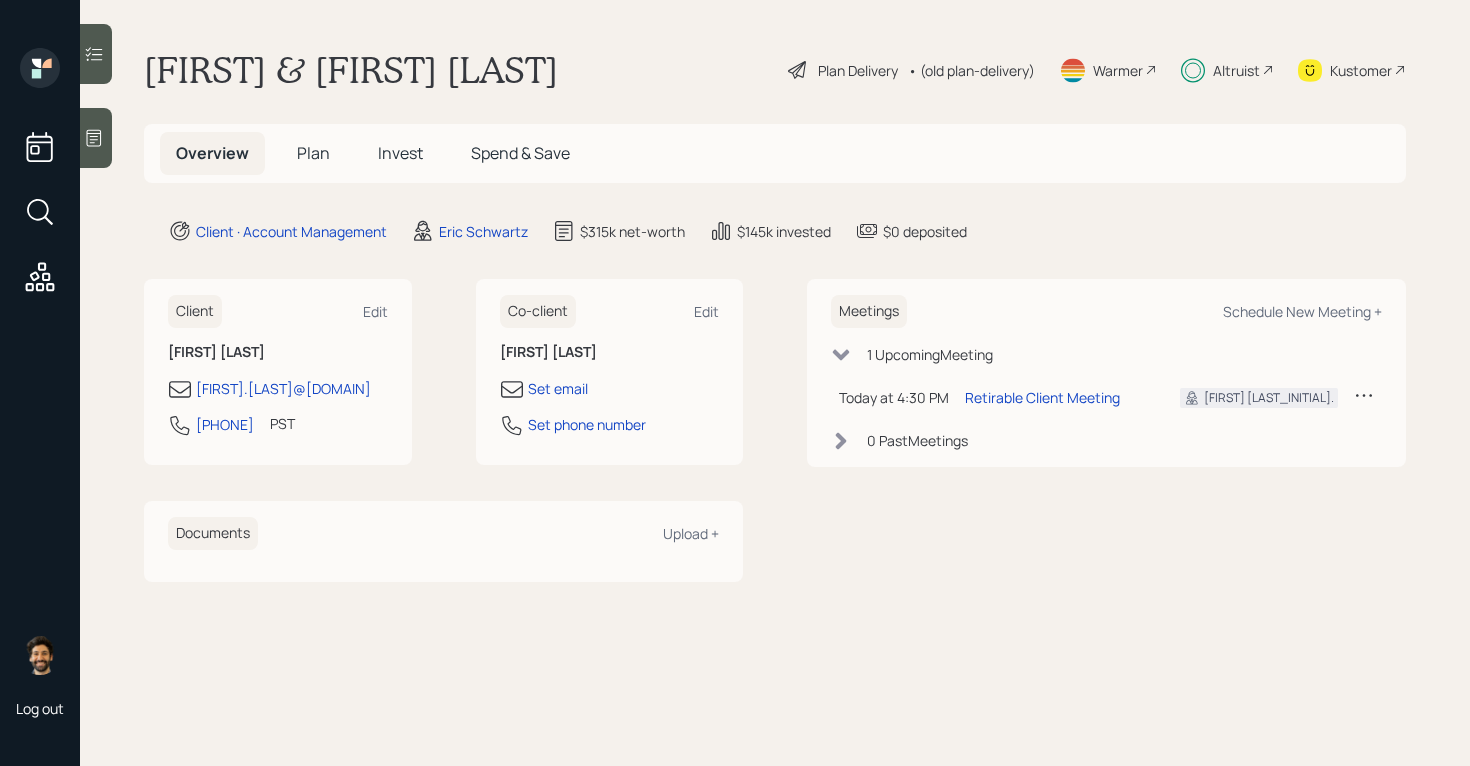 click on "Plan" at bounding box center (313, 153) 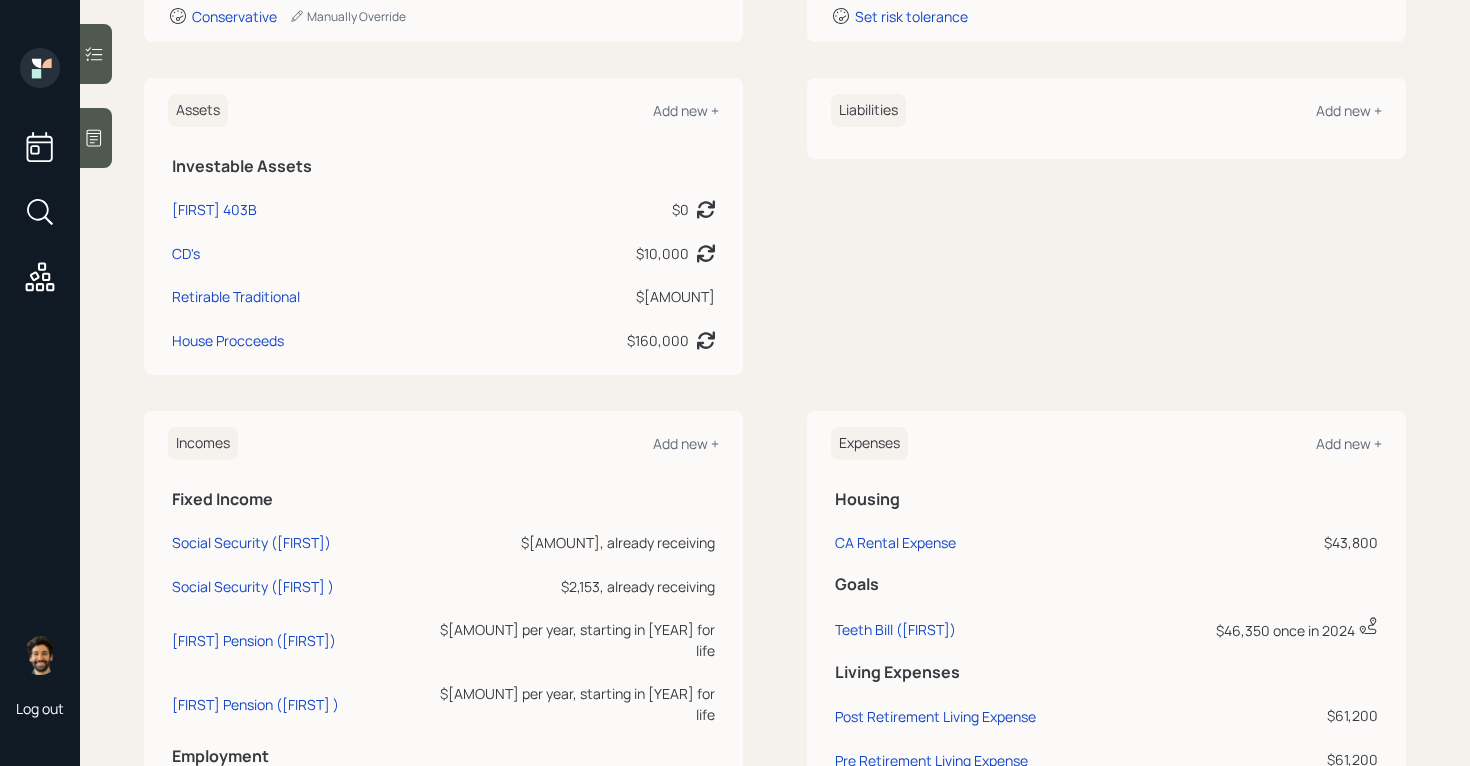 scroll, scrollTop: 442, scrollLeft: 0, axis: vertical 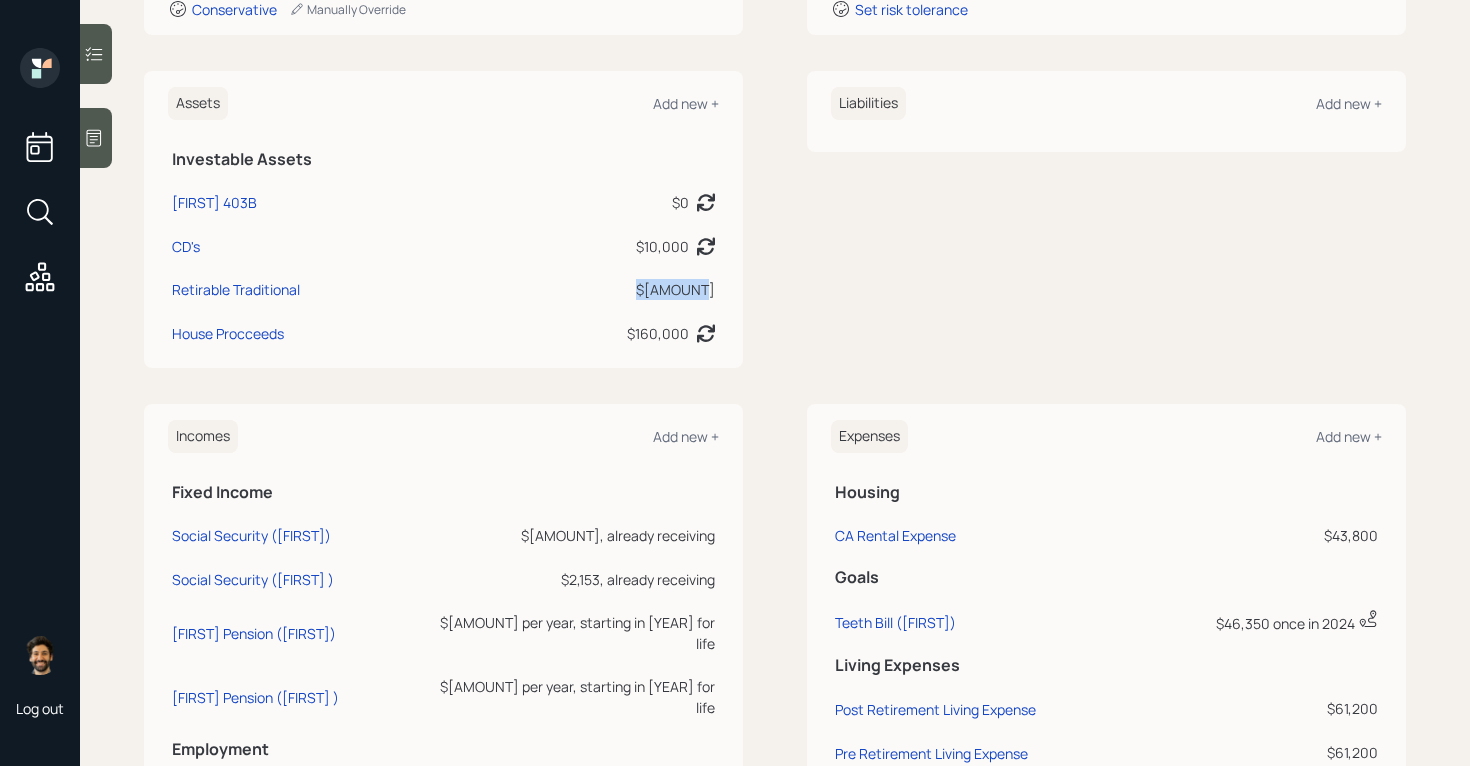 drag, startPoint x: 715, startPoint y: 295, endPoint x: 660, endPoint y: 293, distance: 55.03635 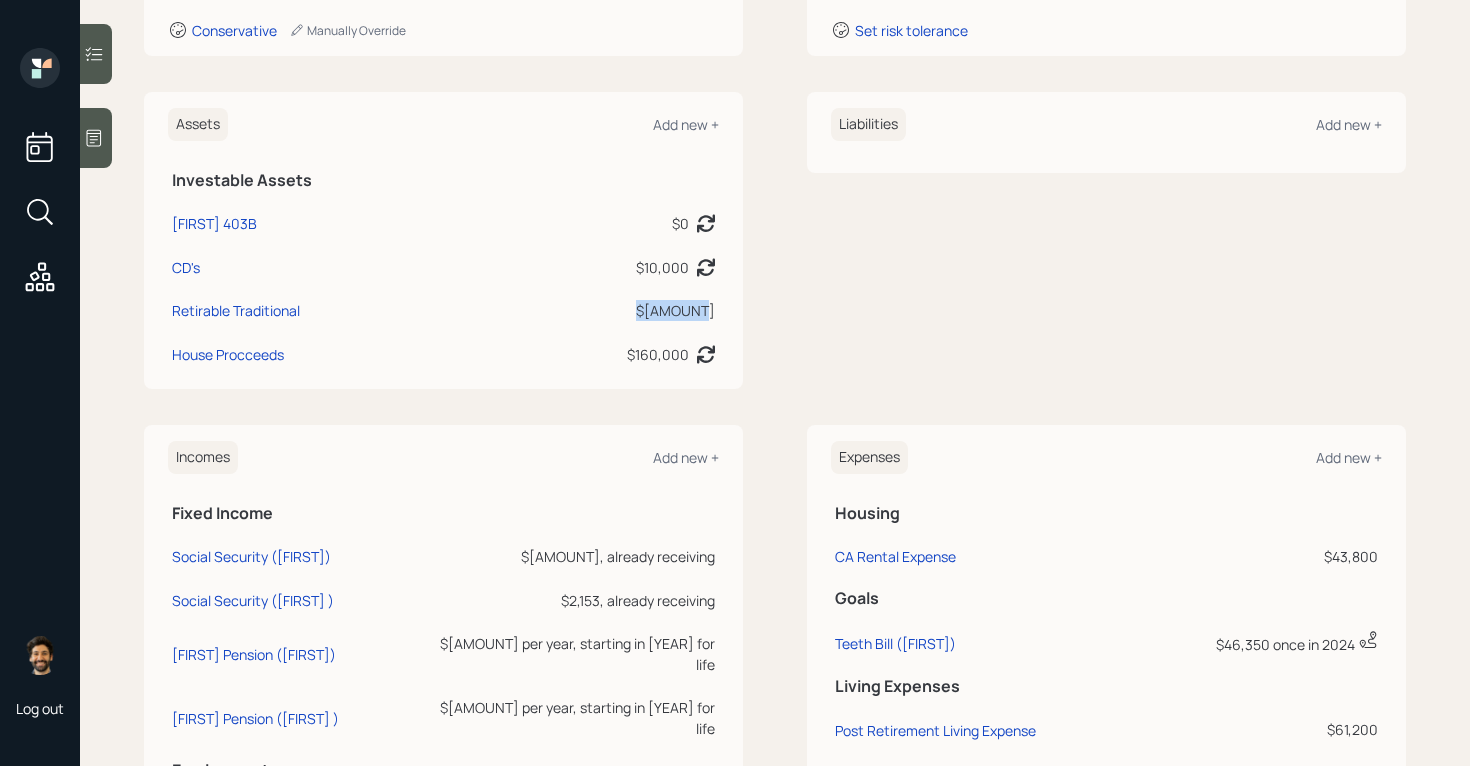 scroll, scrollTop: 0, scrollLeft: 0, axis: both 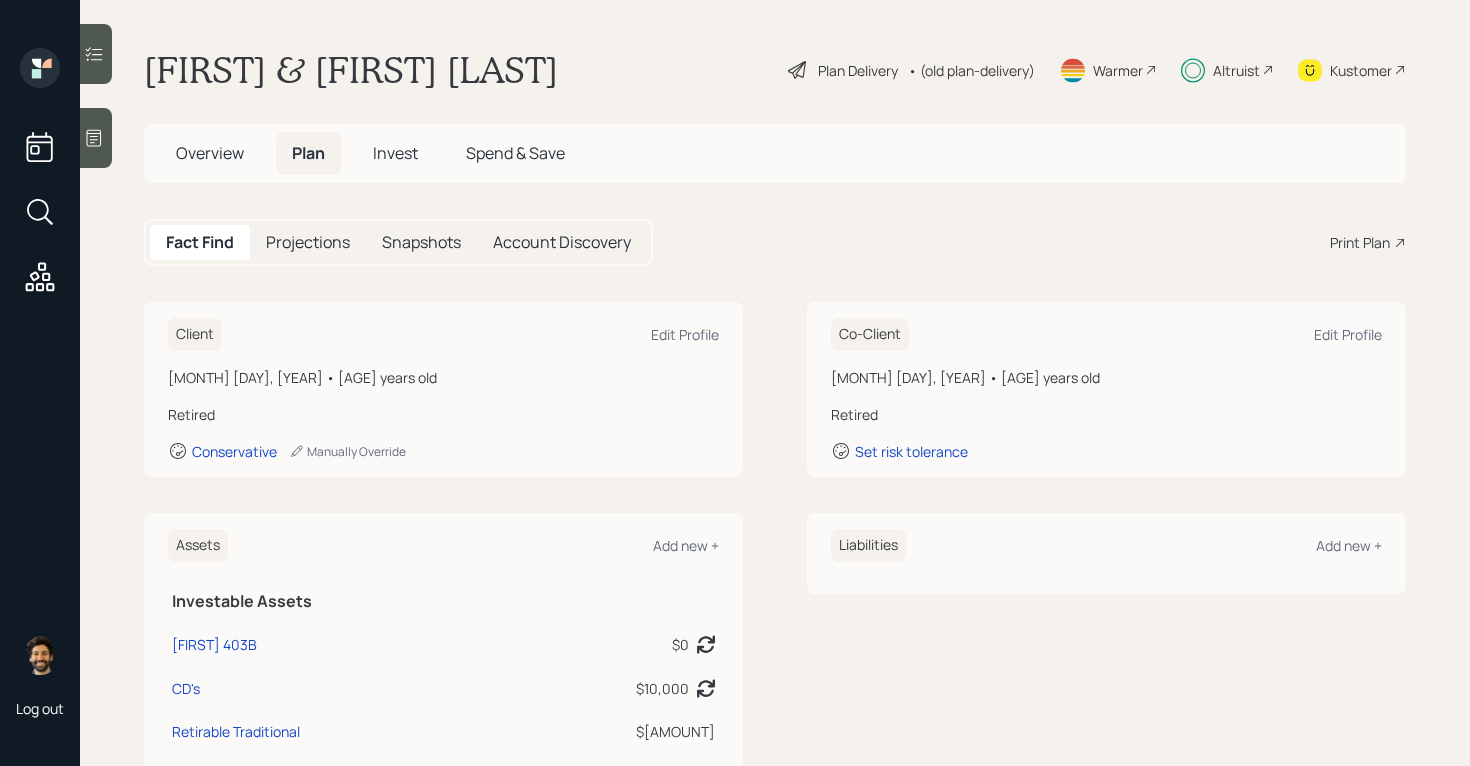 click on "Projections" at bounding box center (308, 242) 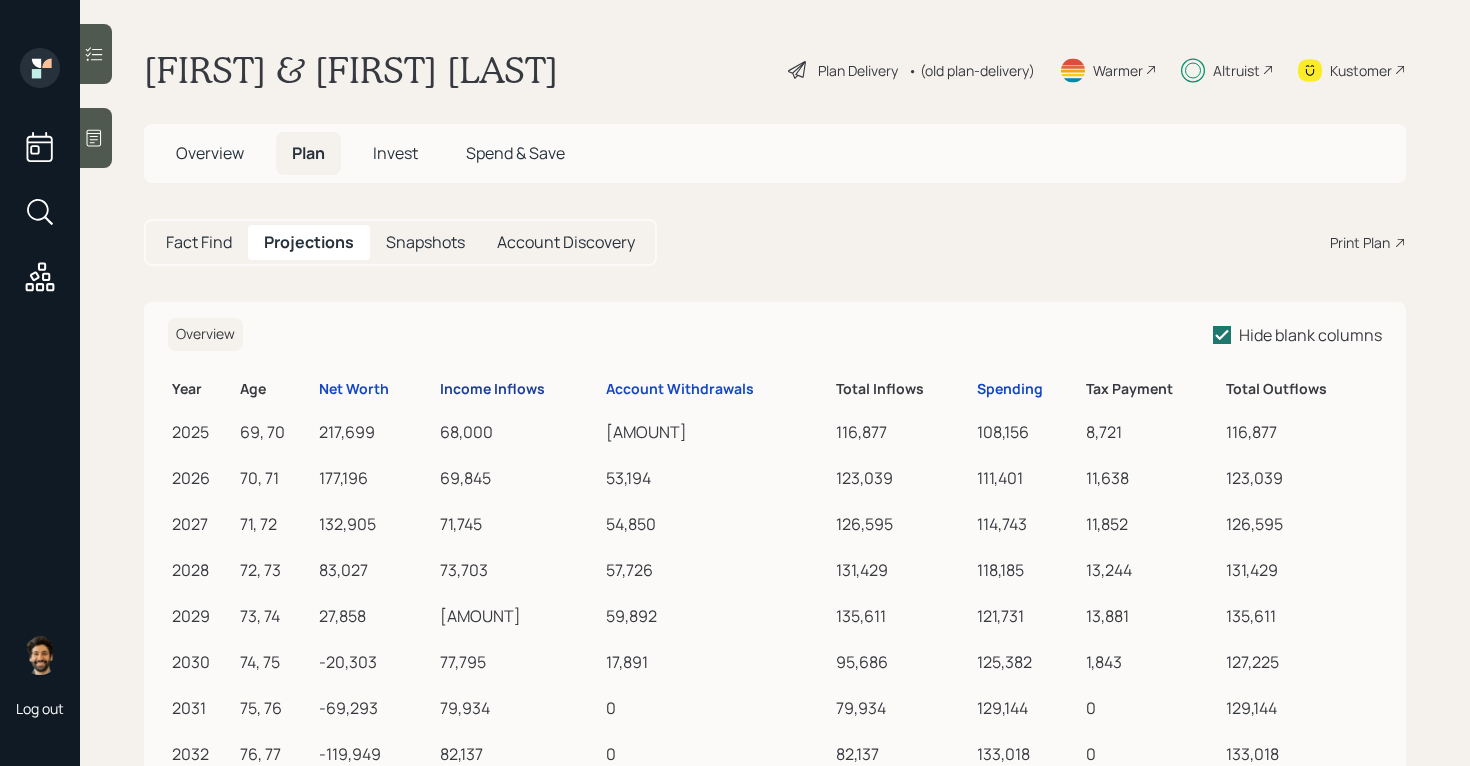 click on "Income Inflows" at bounding box center (492, 389) 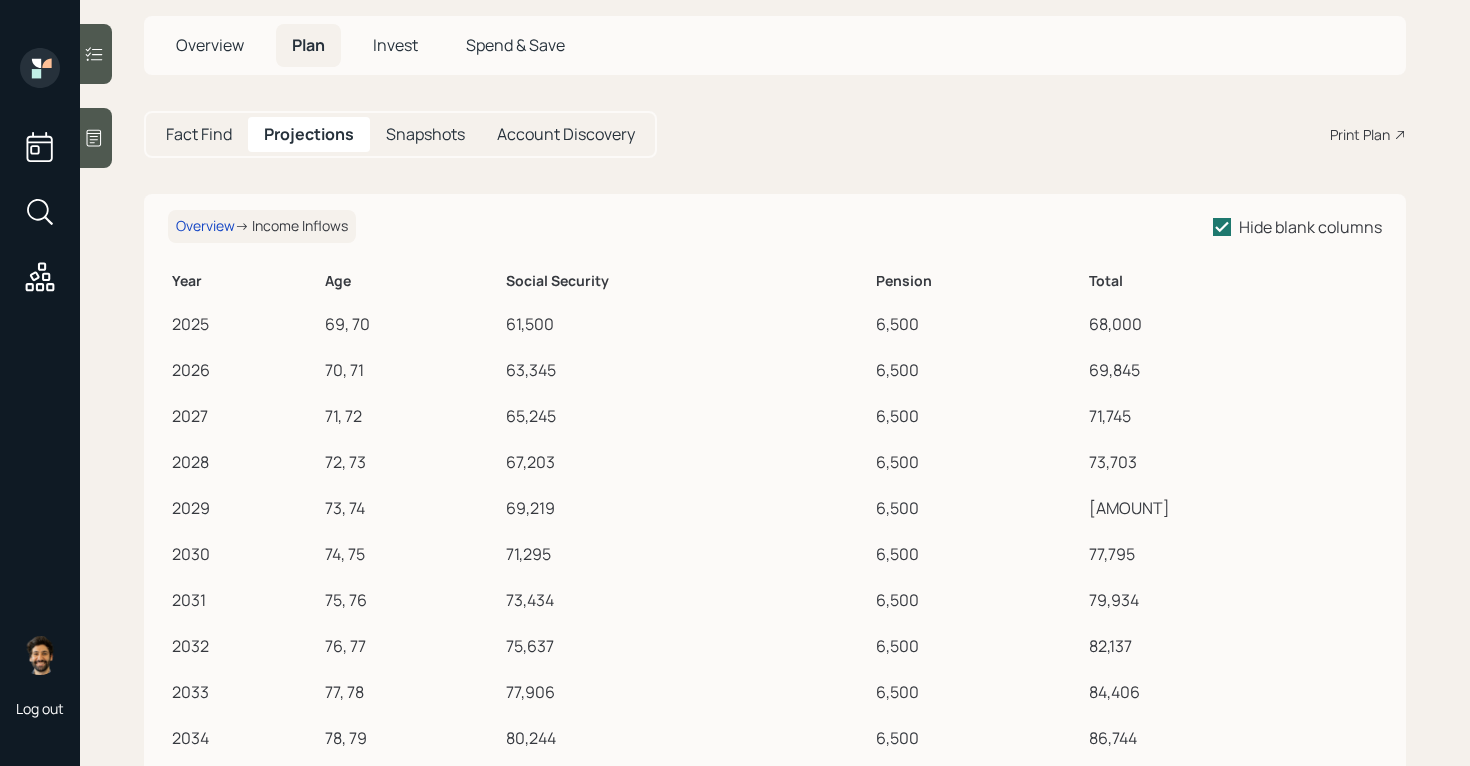 scroll, scrollTop: 126, scrollLeft: 0, axis: vertical 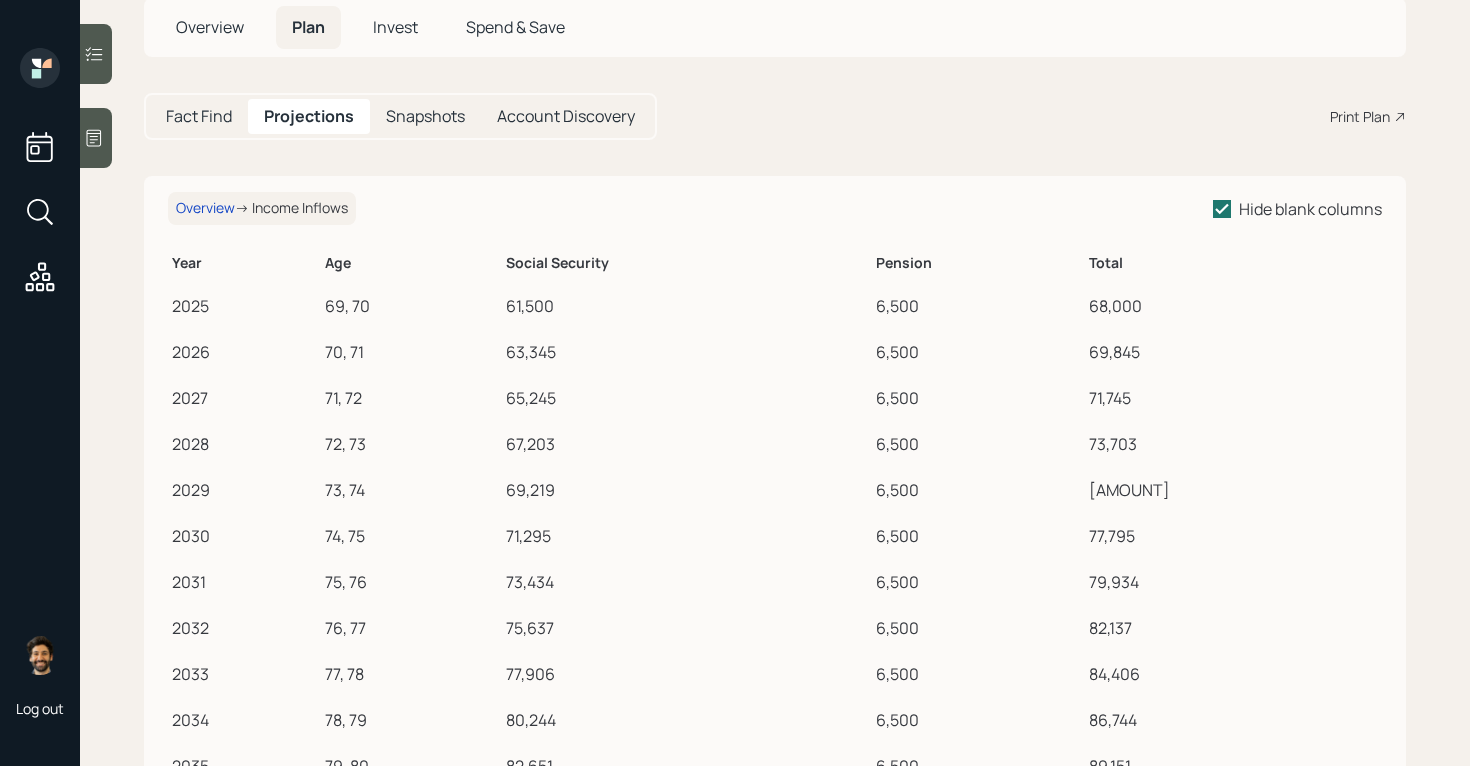 click on "Fact Find" at bounding box center (199, 116) 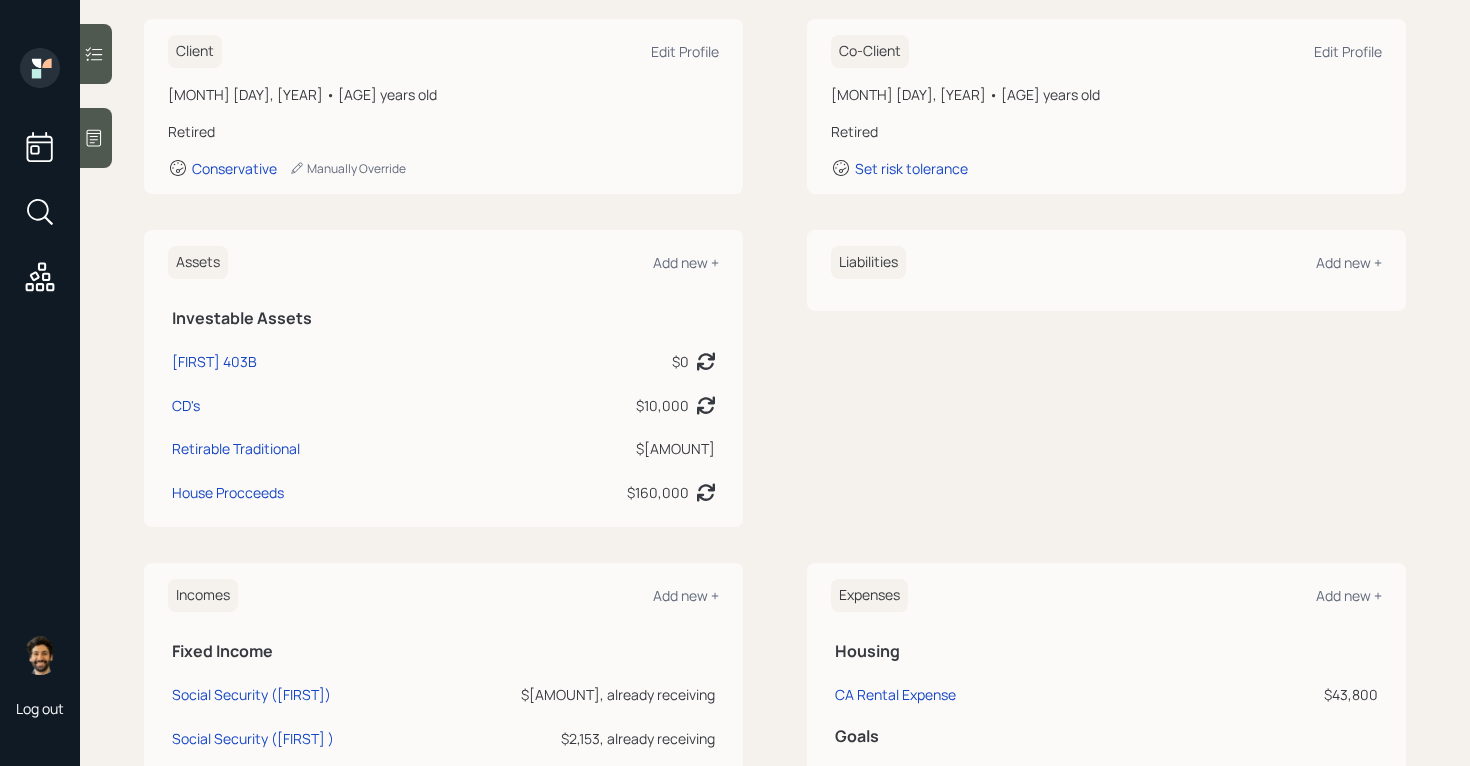 scroll, scrollTop: 0, scrollLeft: 0, axis: both 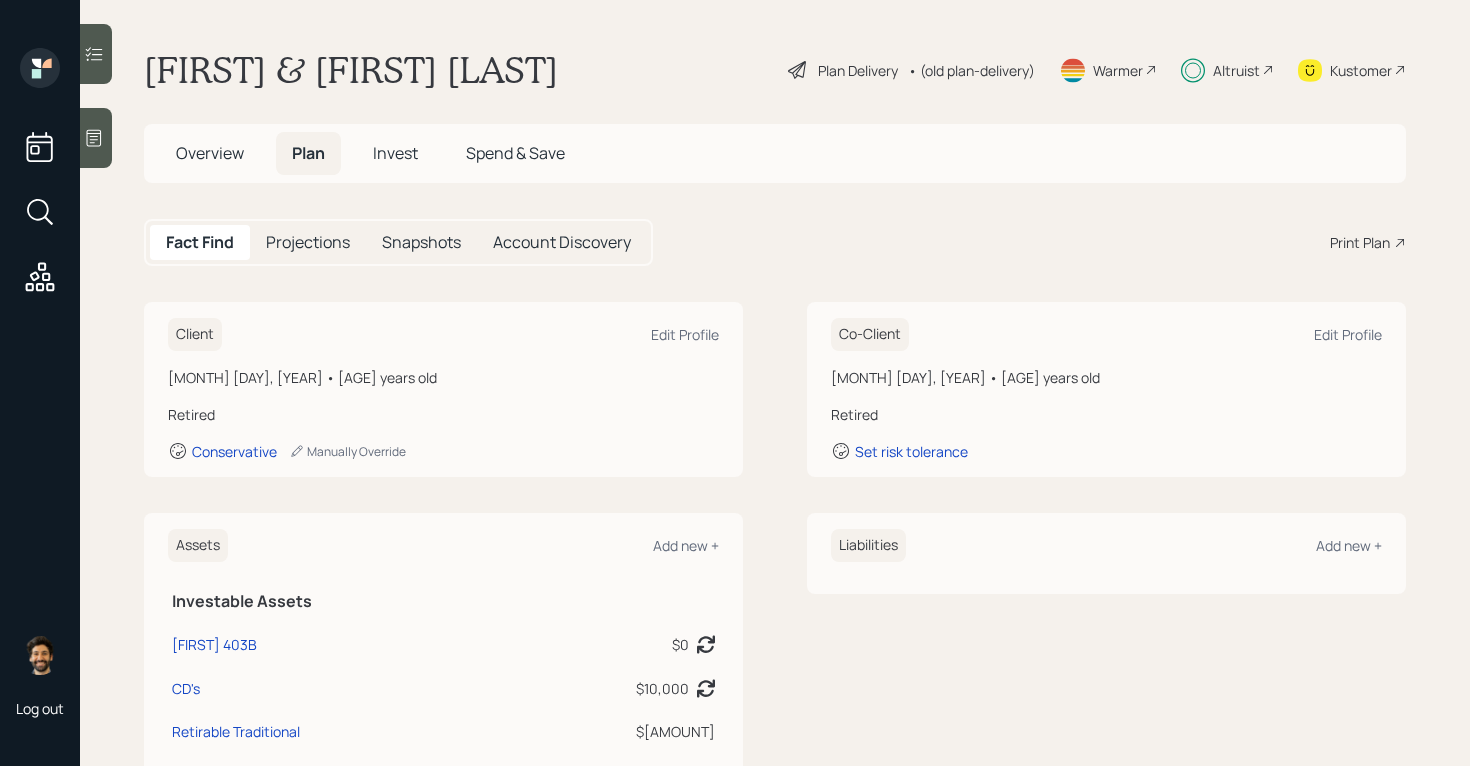 click on "Projections" at bounding box center [308, 242] 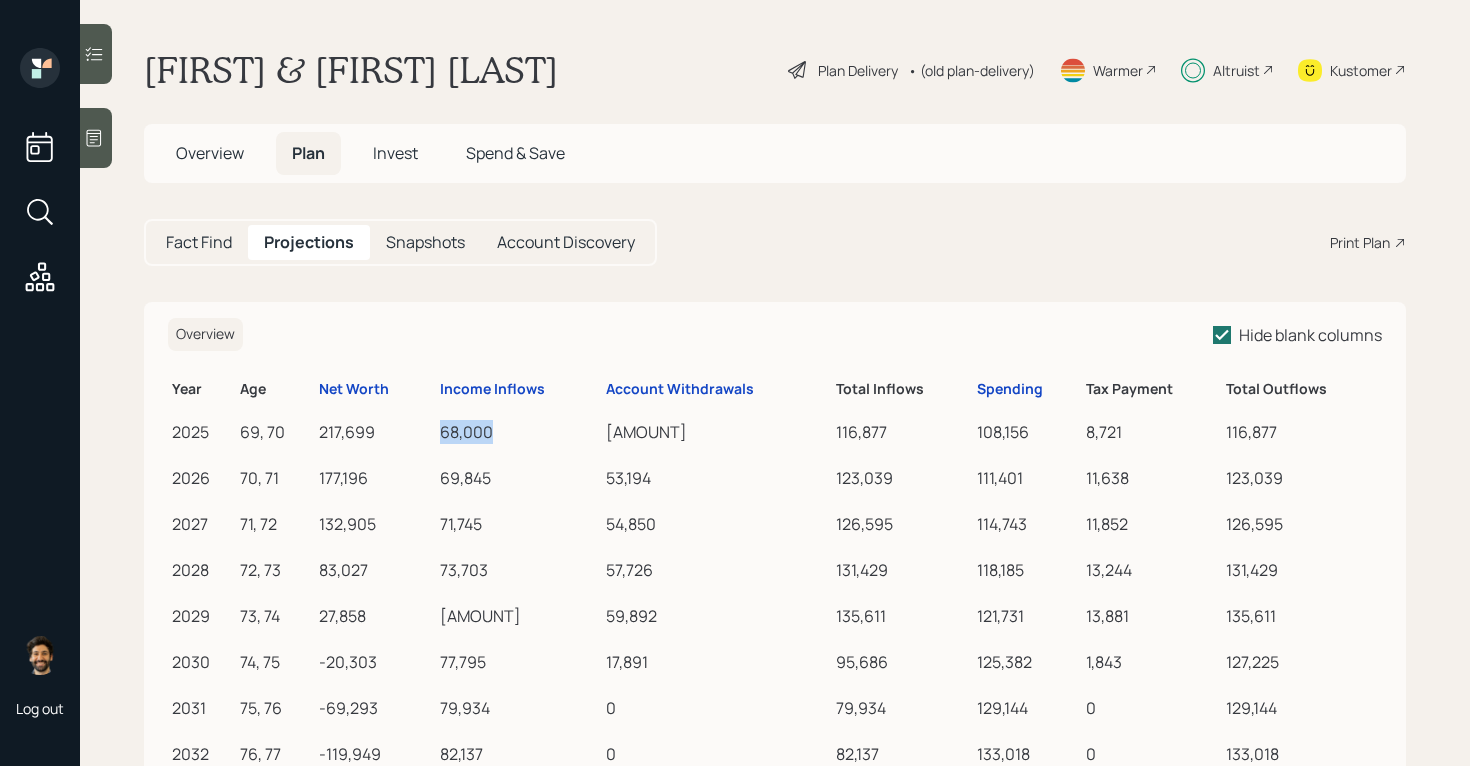 drag, startPoint x: 500, startPoint y: 431, endPoint x: 434, endPoint y: 431, distance: 66 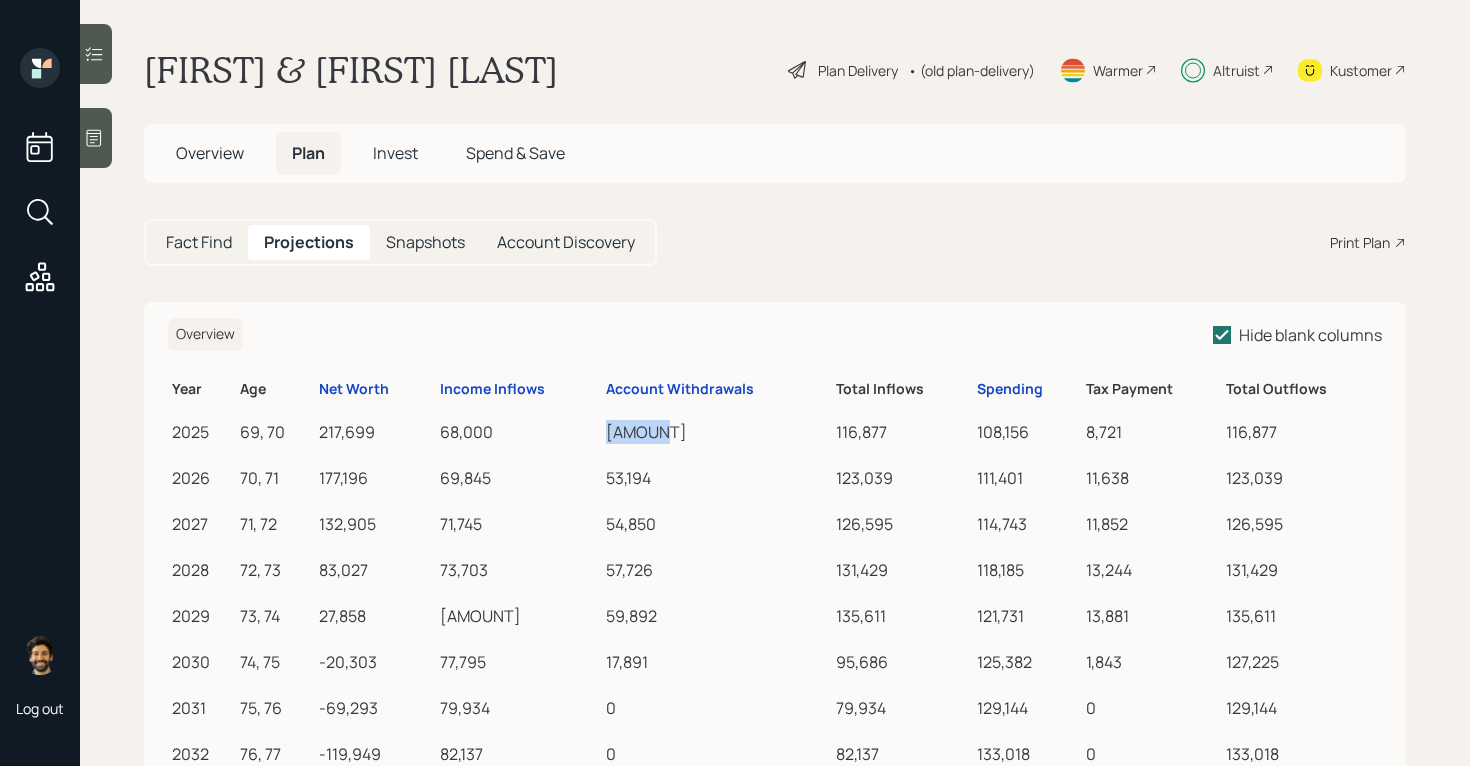 drag, startPoint x: 658, startPoint y: 436, endPoint x: 606, endPoint y: 431, distance: 52.23983 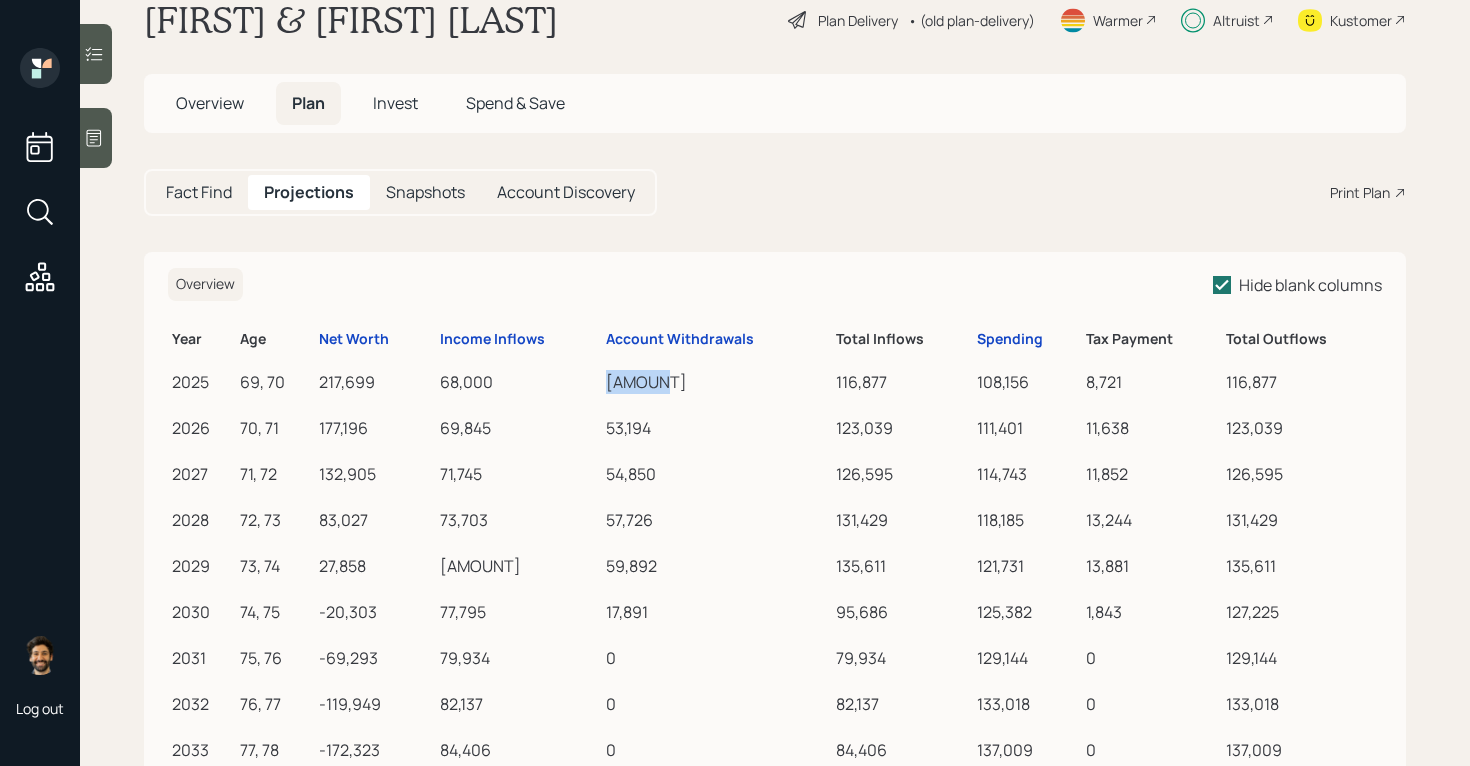 scroll, scrollTop: 56, scrollLeft: 0, axis: vertical 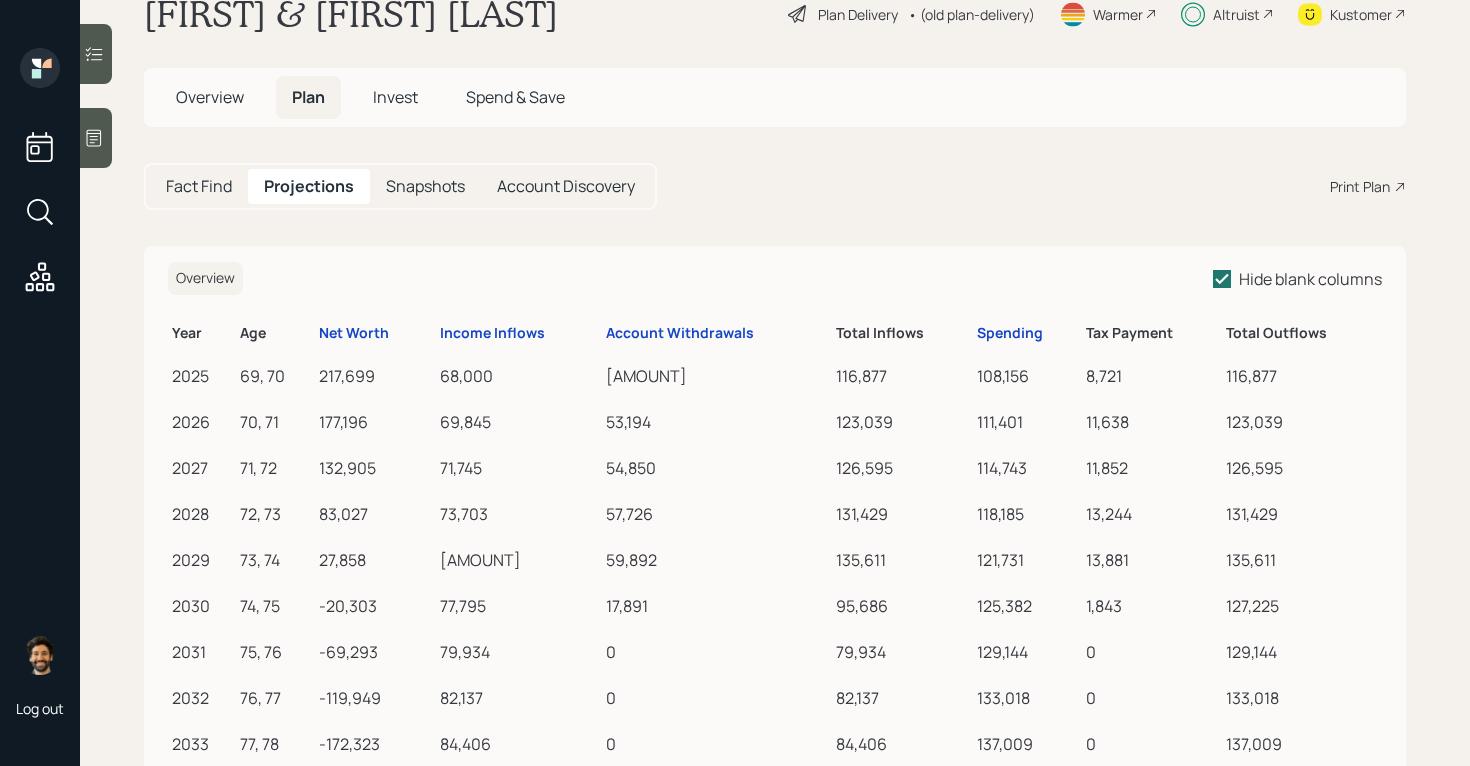 click on "Fact Find" at bounding box center [199, 186] 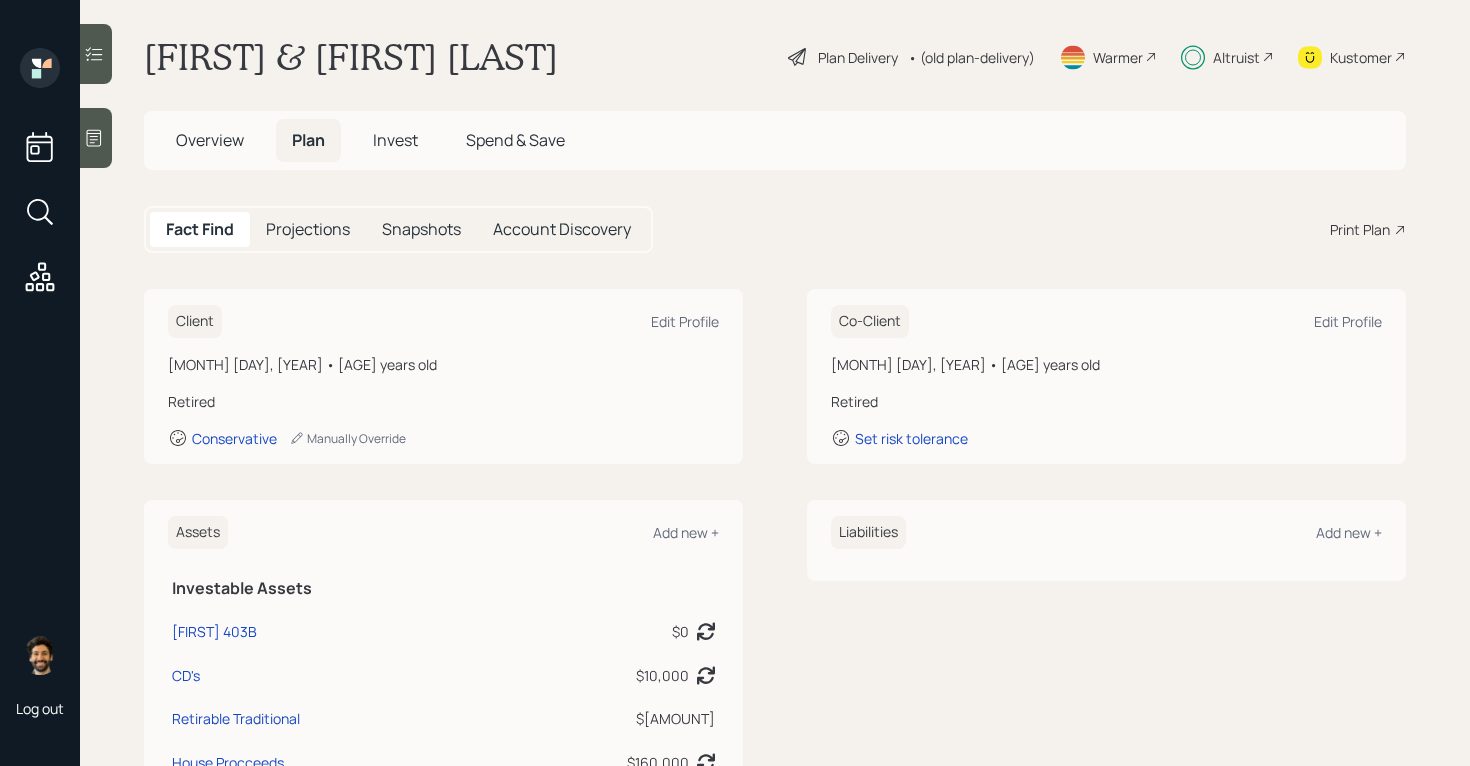 scroll, scrollTop: 0, scrollLeft: 0, axis: both 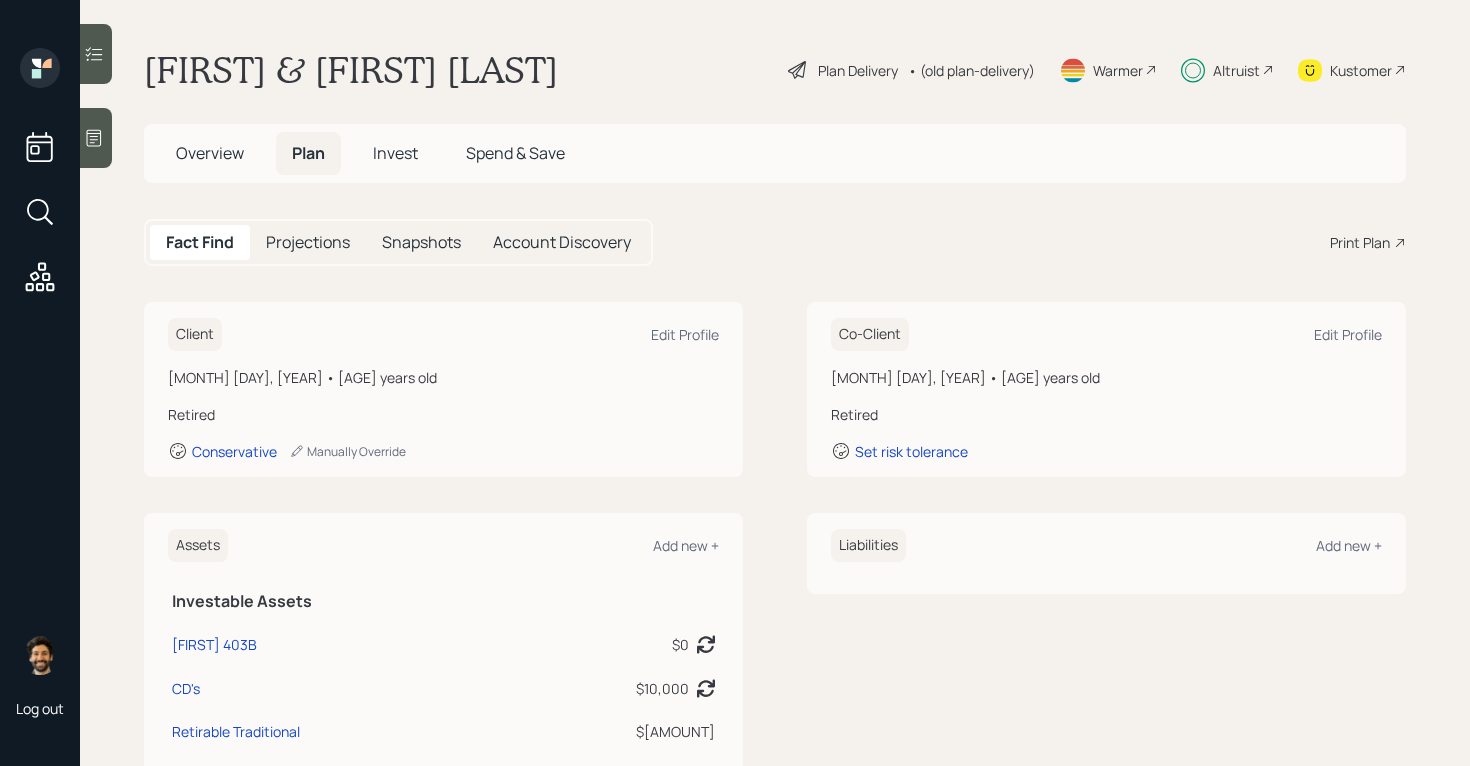 click on "• (old plan-delivery)" at bounding box center [971, 70] 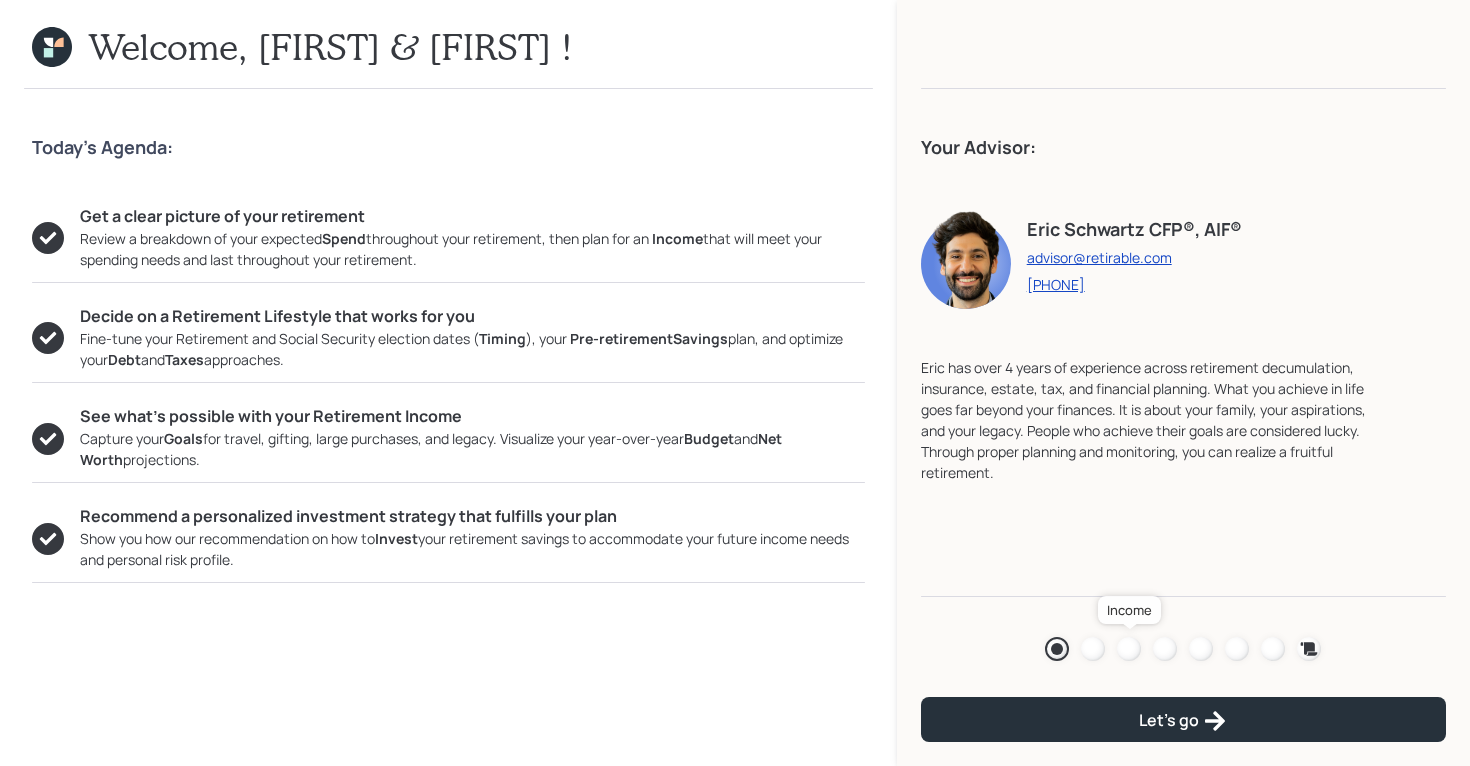 click at bounding box center [1129, 649] 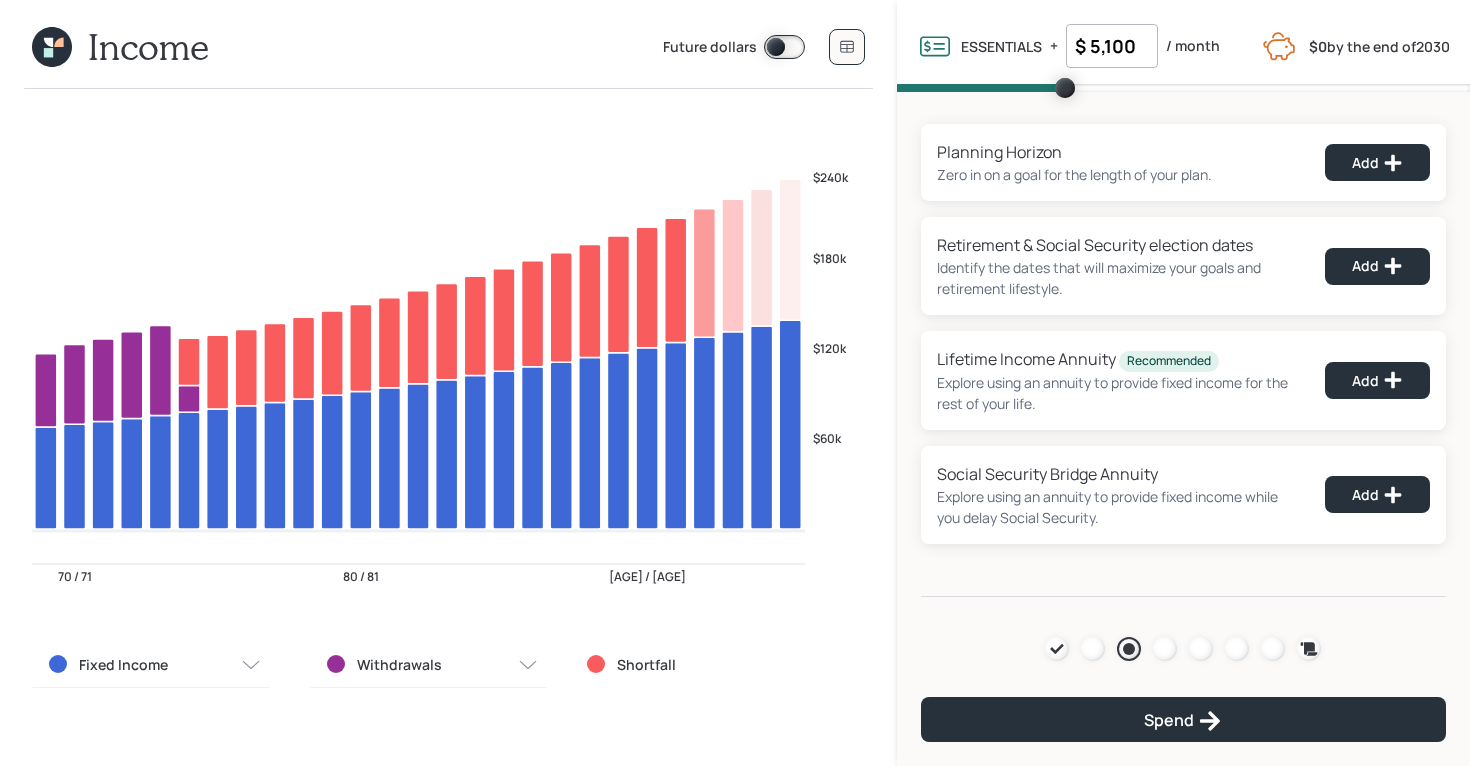 click 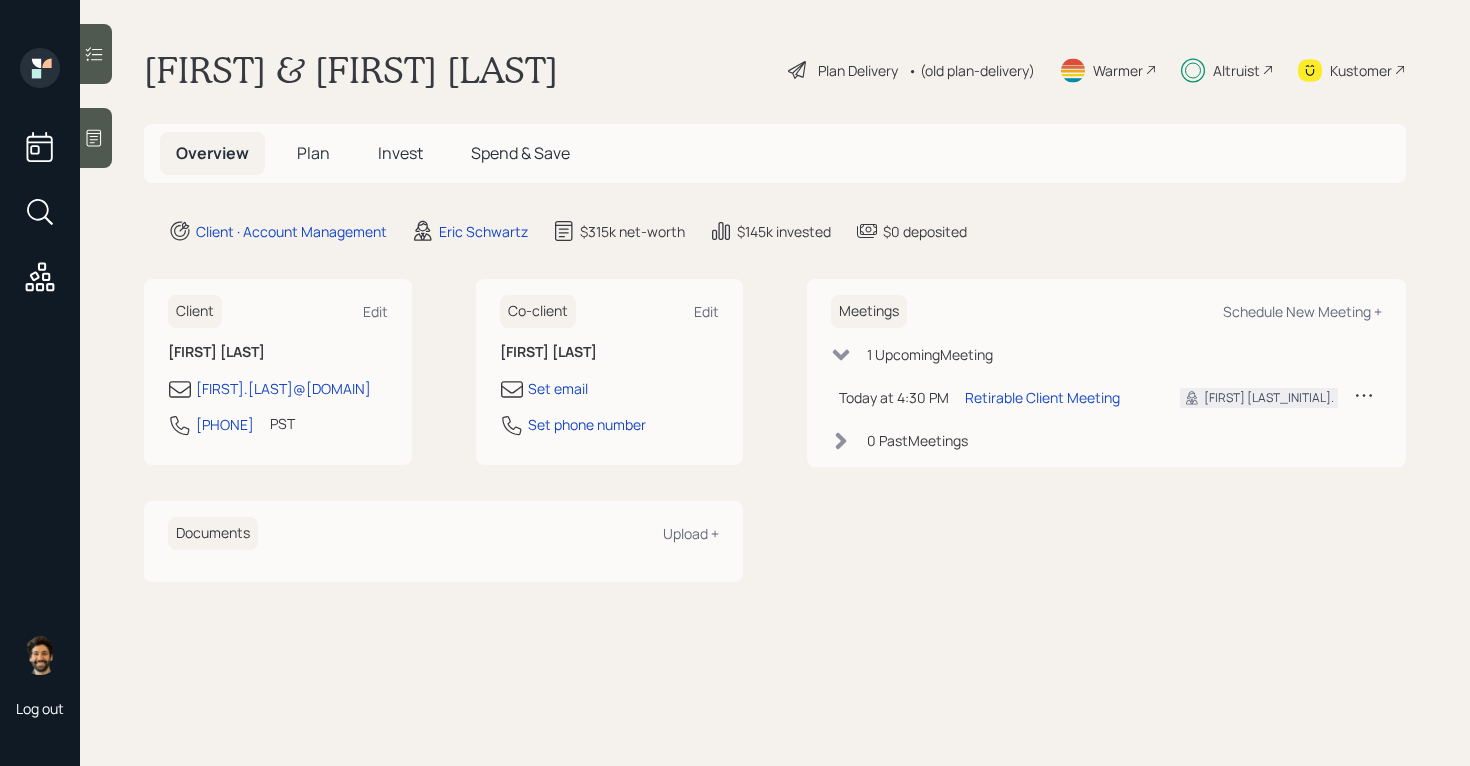 click on "Plan" at bounding box center (313, 153) 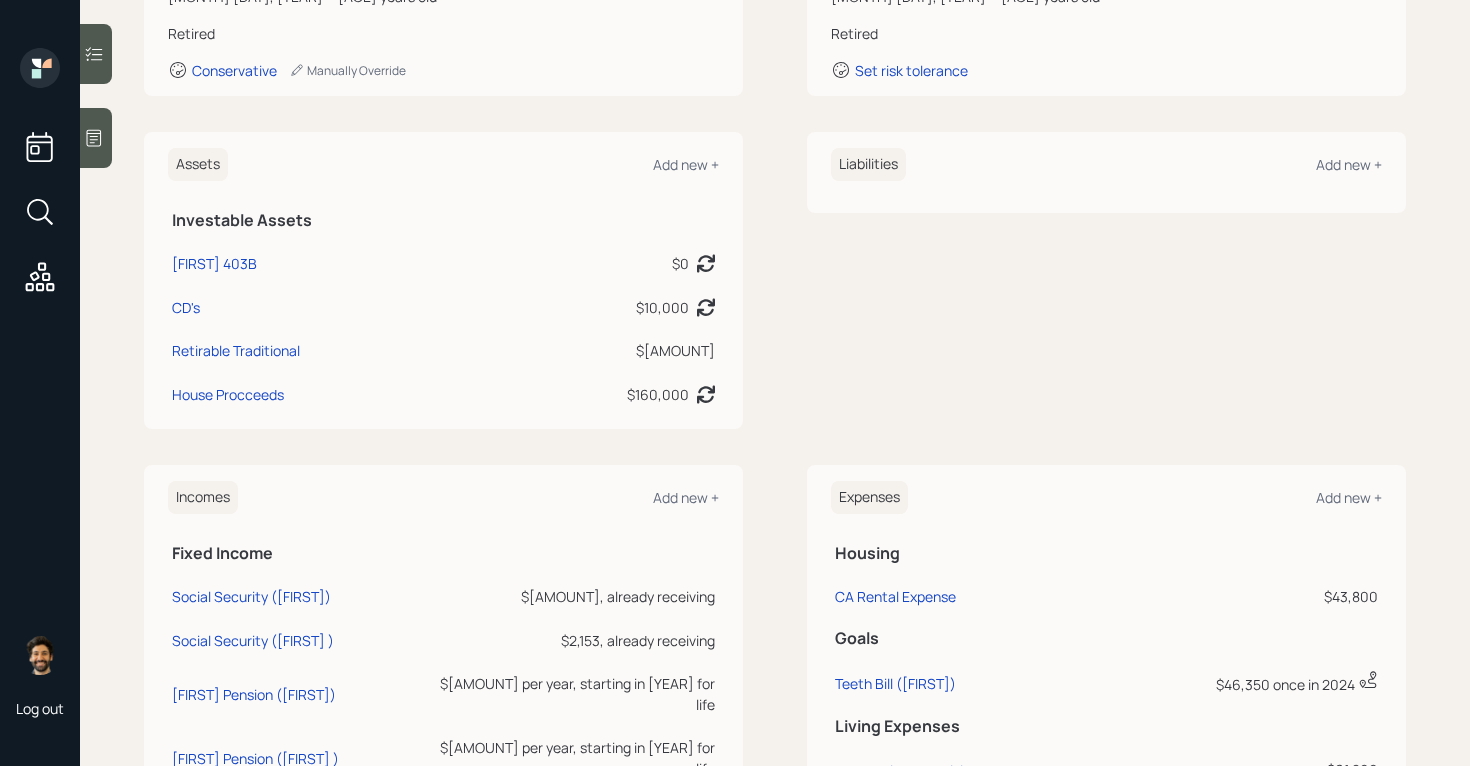 scroll, scrollTop: 0, scrollLeft: 0, axis: both 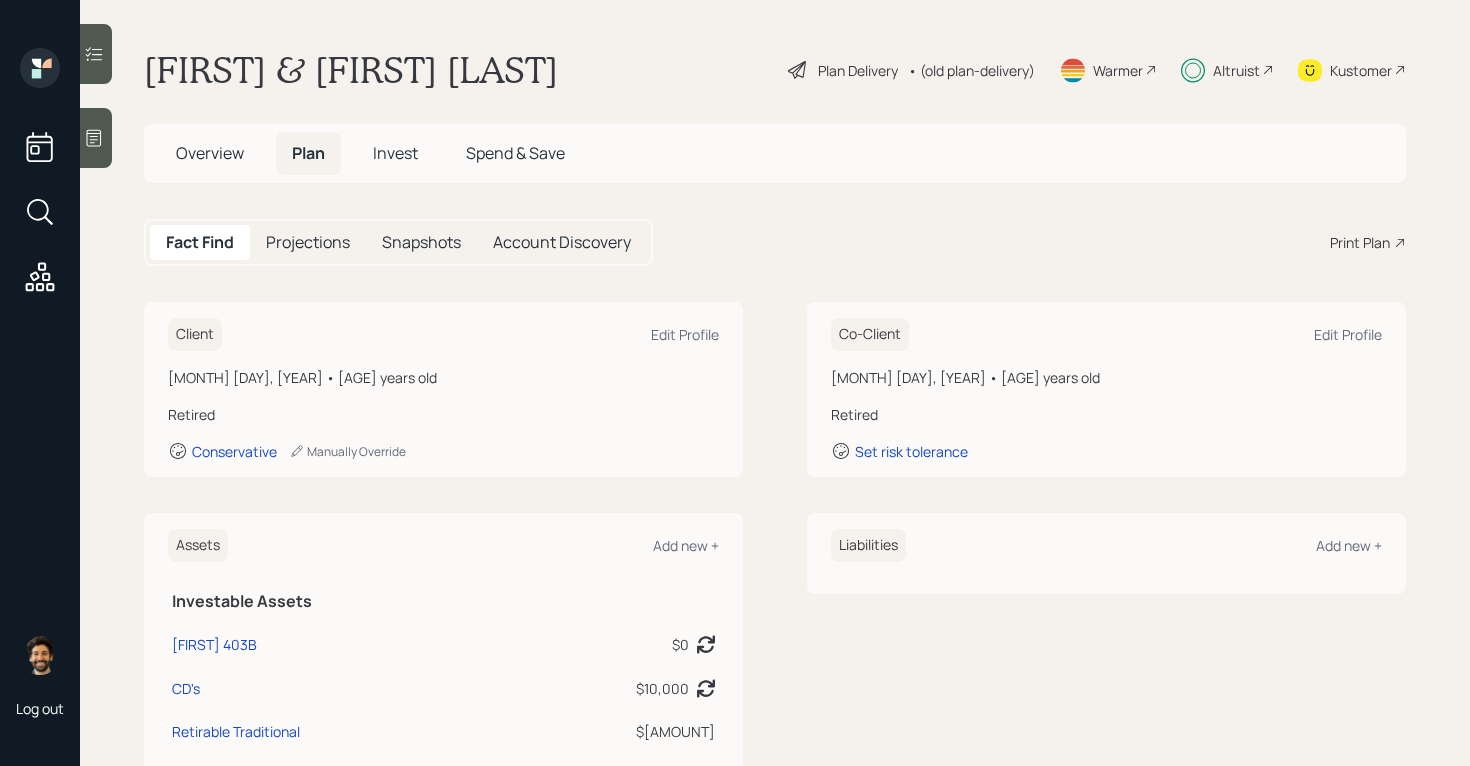 click on "Invest" at bounding box center [395, 153] 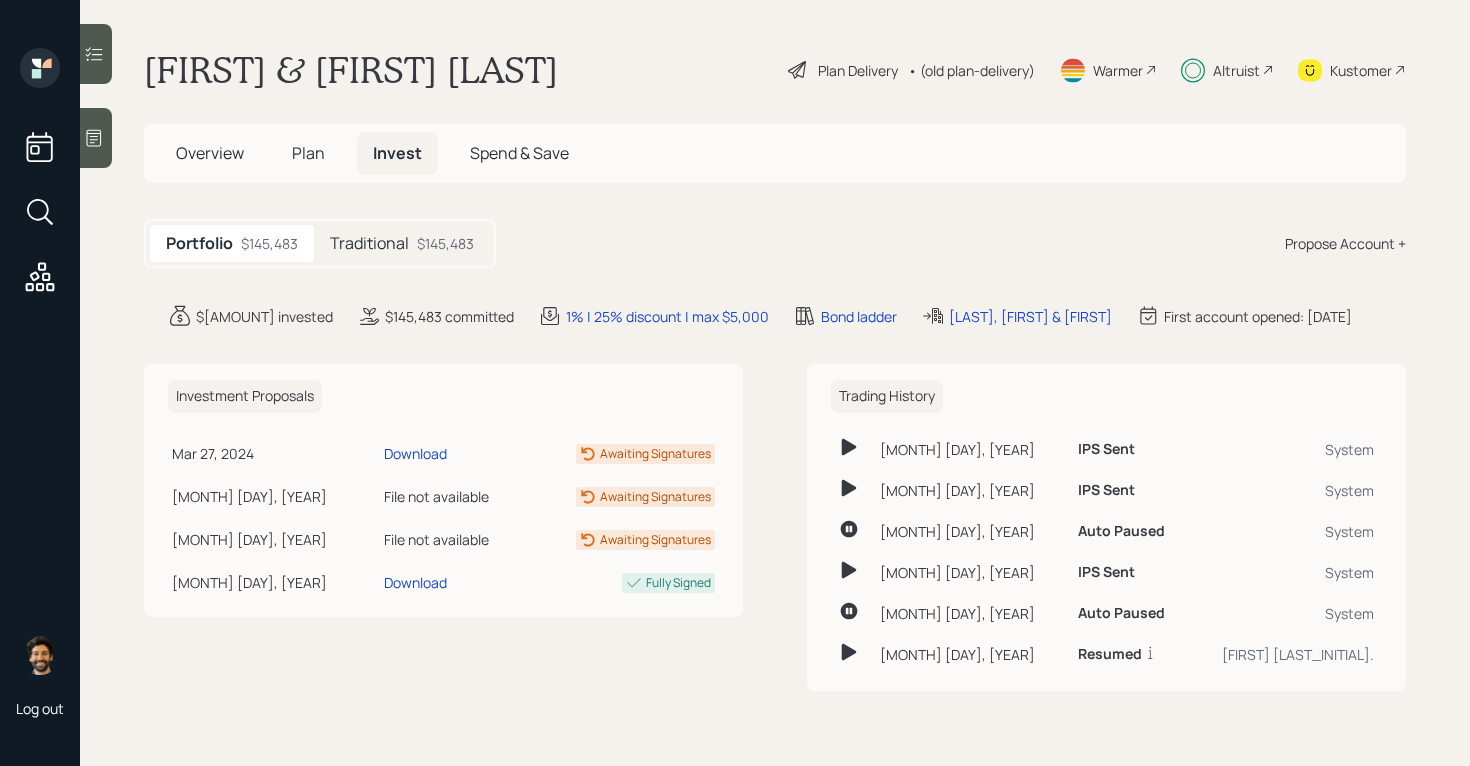 click on "Traditional" at bounding box center [369, 243] 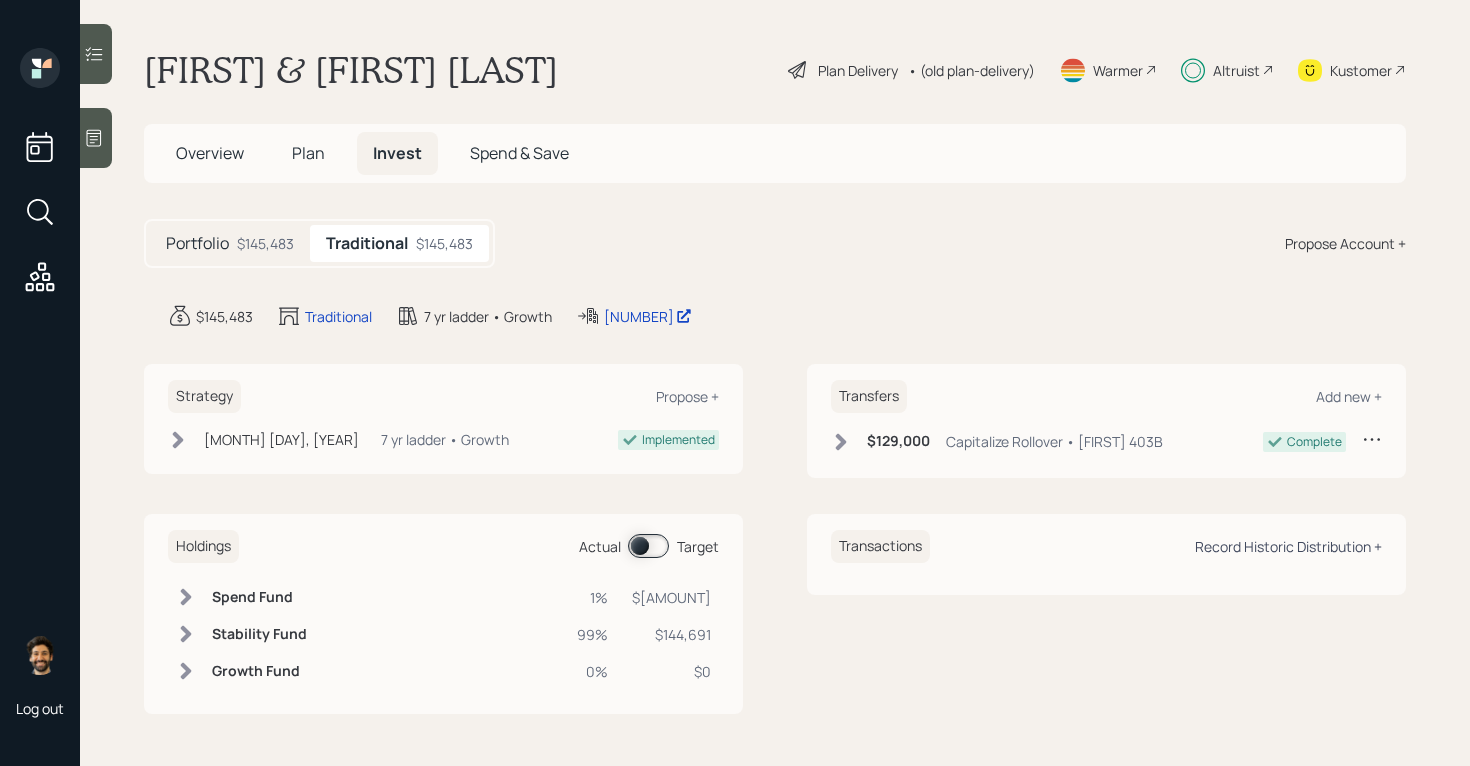 click on "Record Historic Distribution +" at bounding box center (1288, 546) 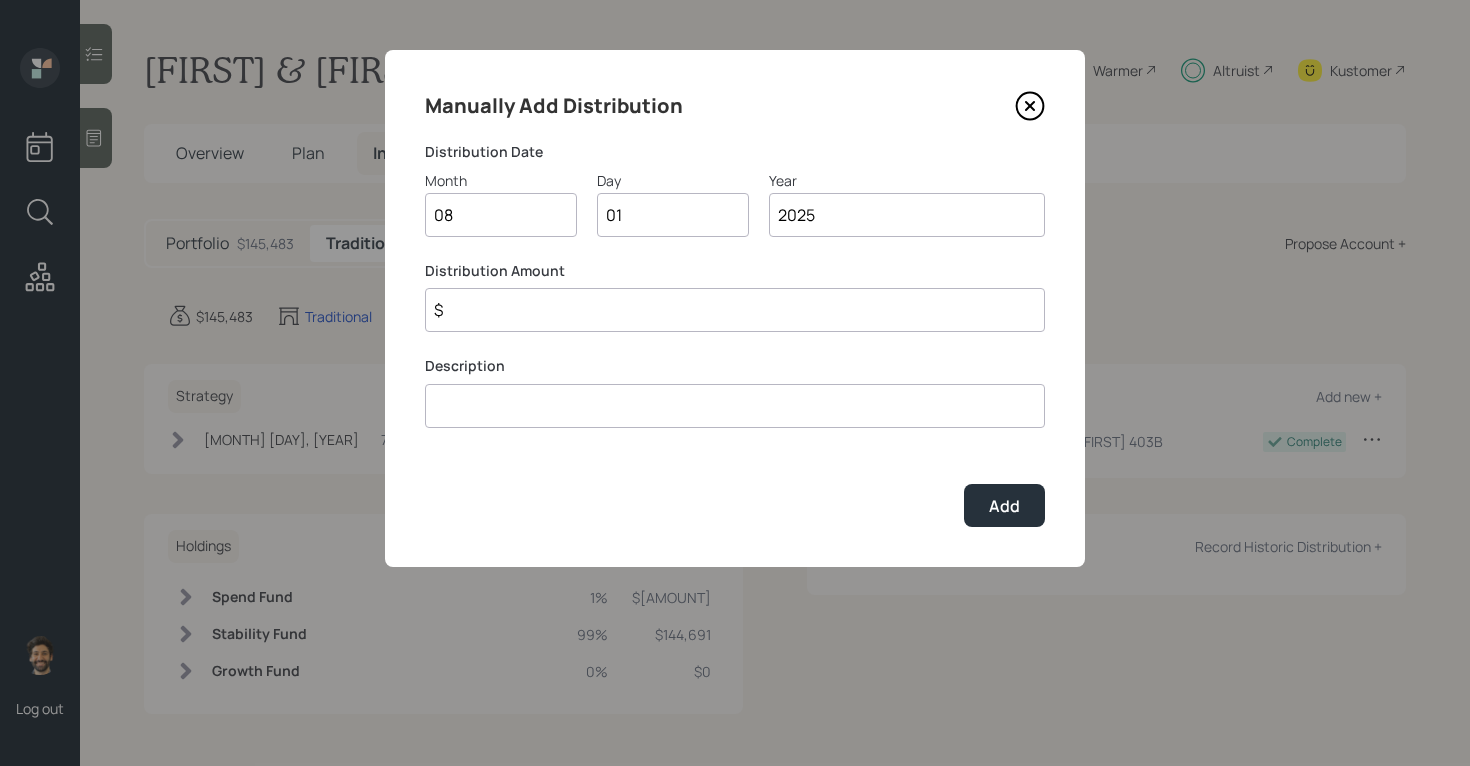 click on "$" at bounding box center (735, 310) 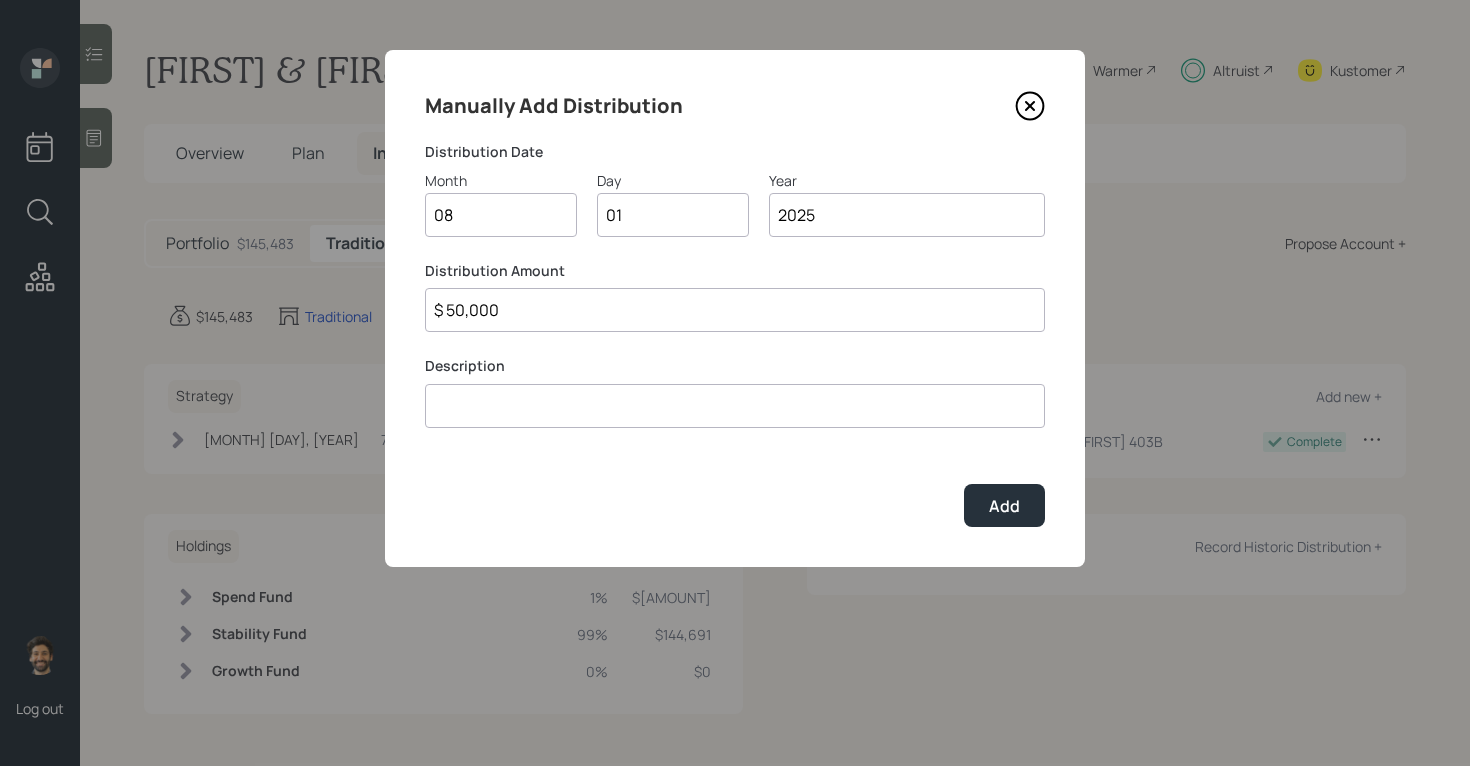 type on "$ 50,000" 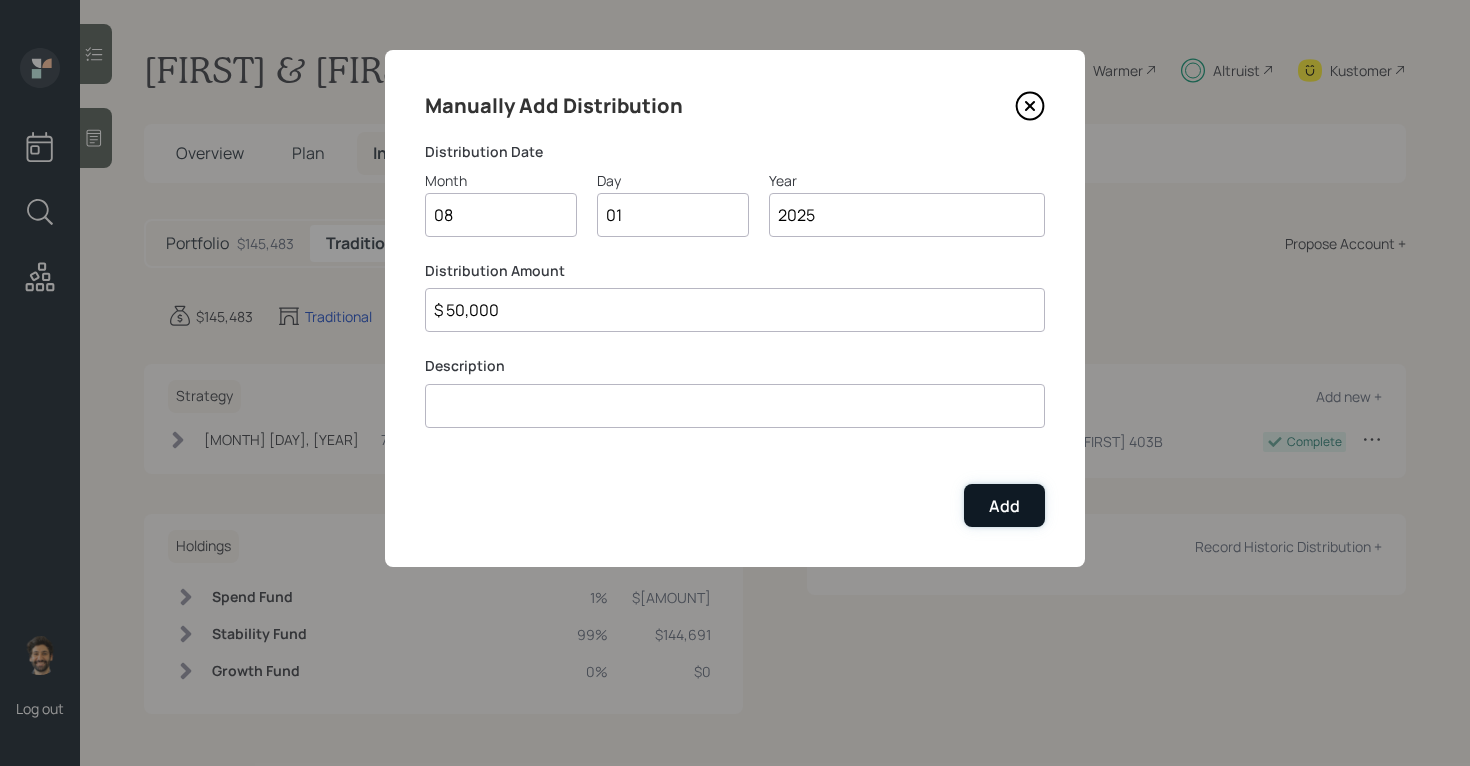 click on "Add" at bounding box center (1004, 505) 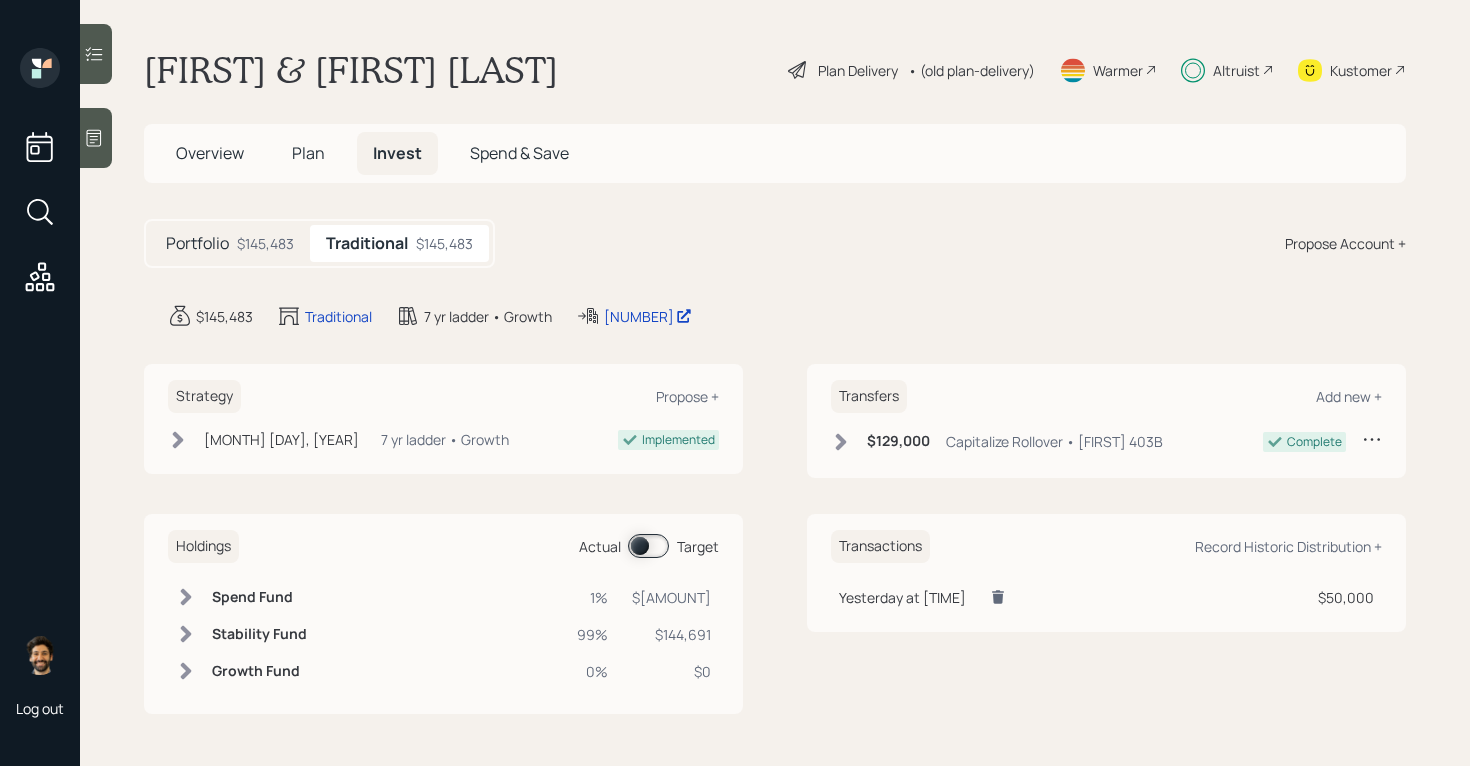 click on "• (old plan-delivery)" at bounding box center (971, 70) 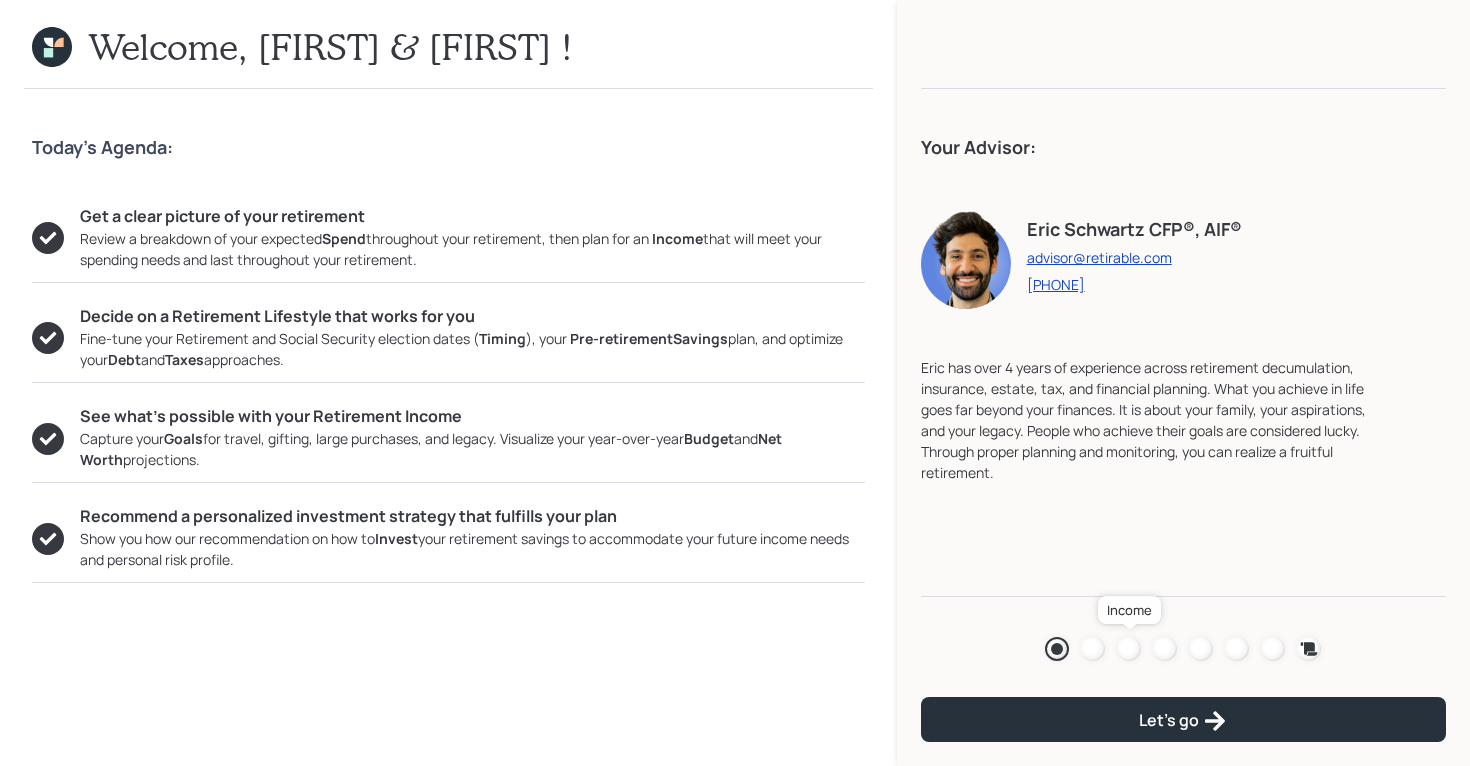 click at bounding box center (1129, 649) 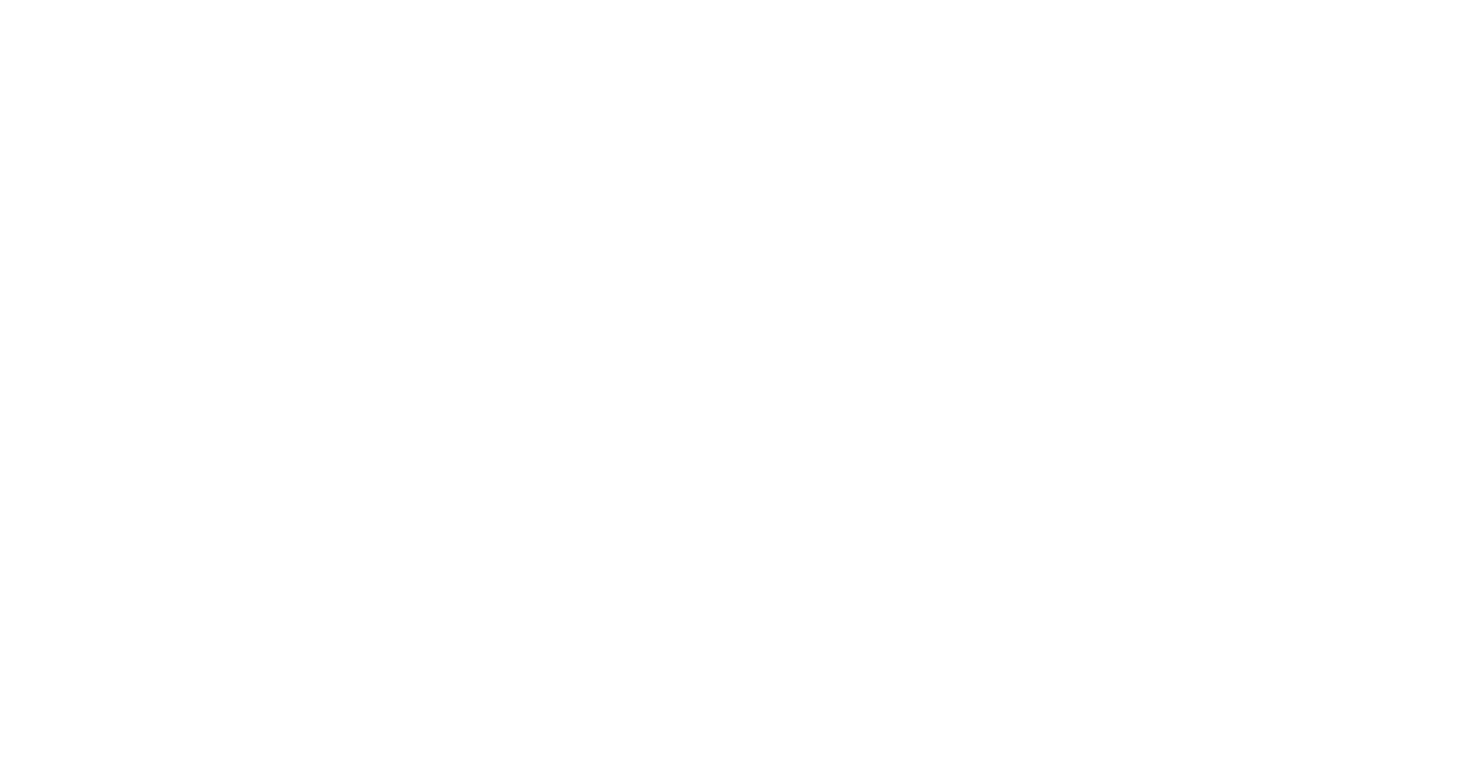 scroll, scrollTop: 0, scrollLeft: 0, axis: both 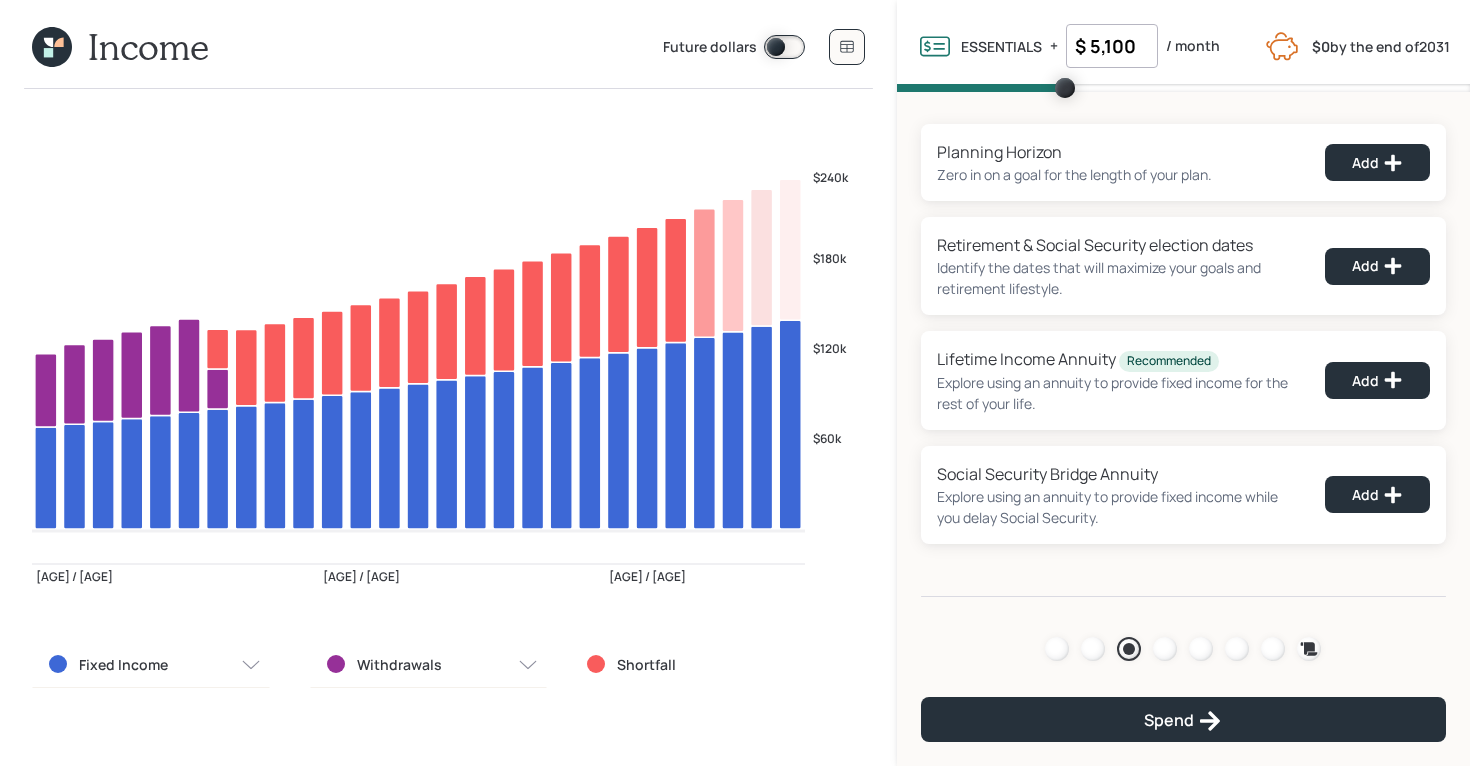 click 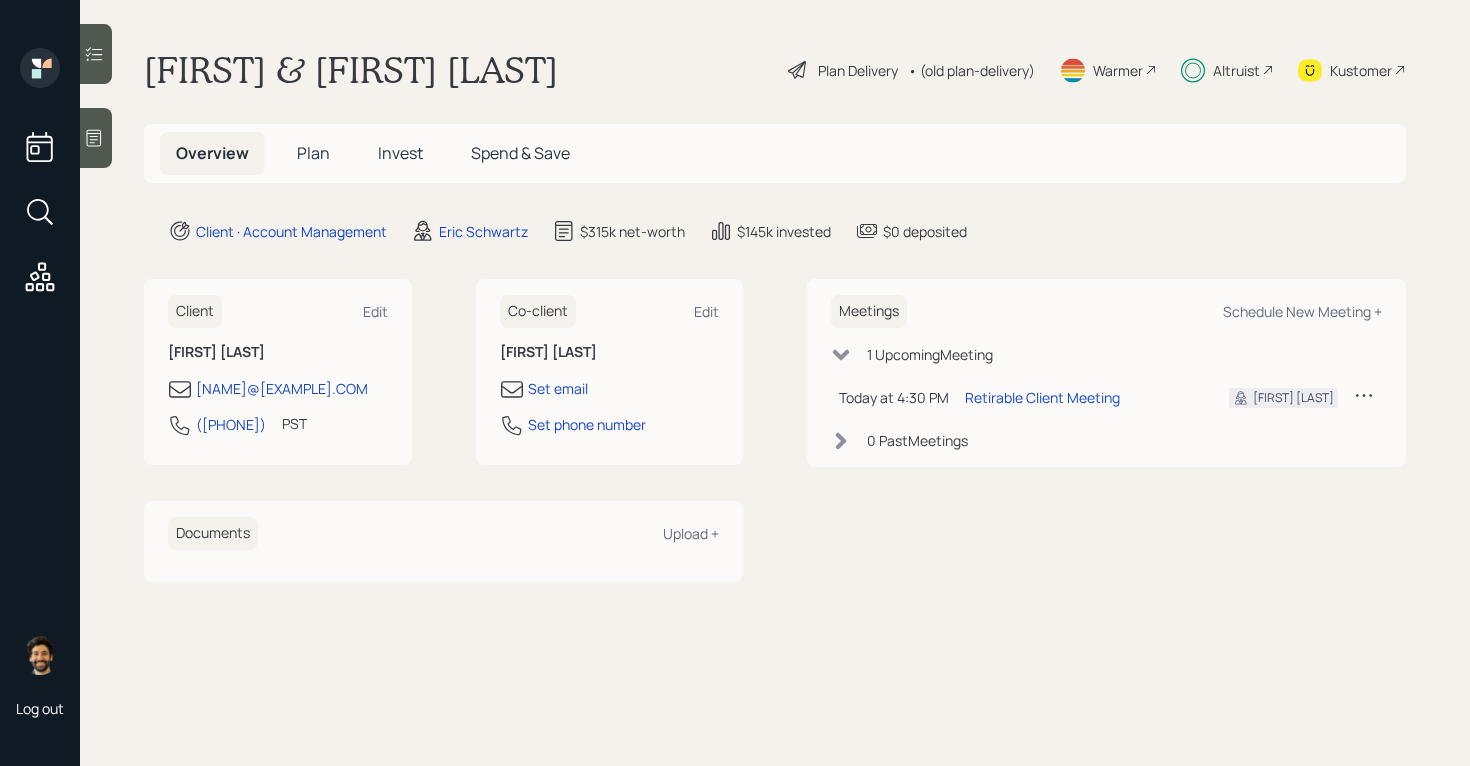 click on "Plan" at bounding box center (313, 153) 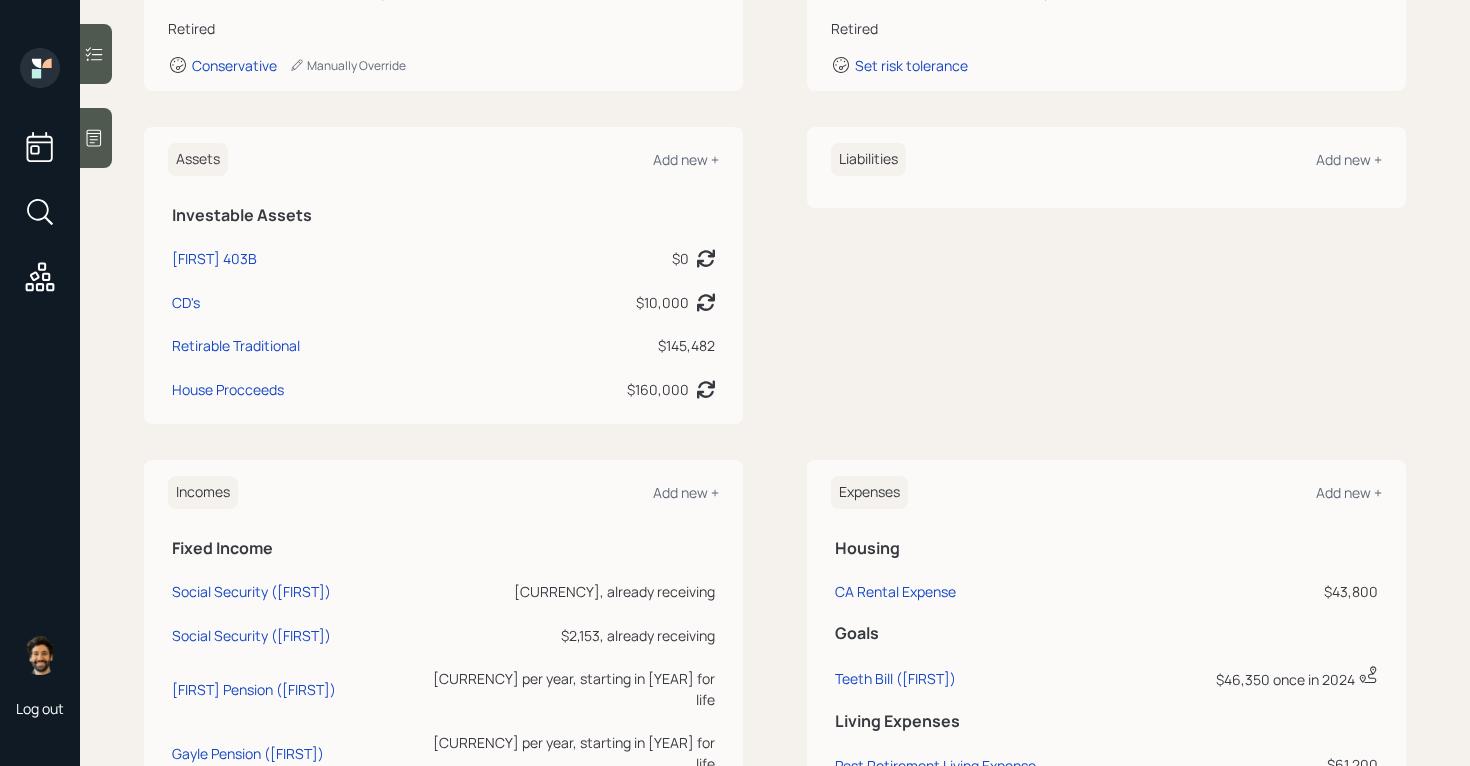 scroll, scrollTop: 0, scrollLeft: 0, axis: both 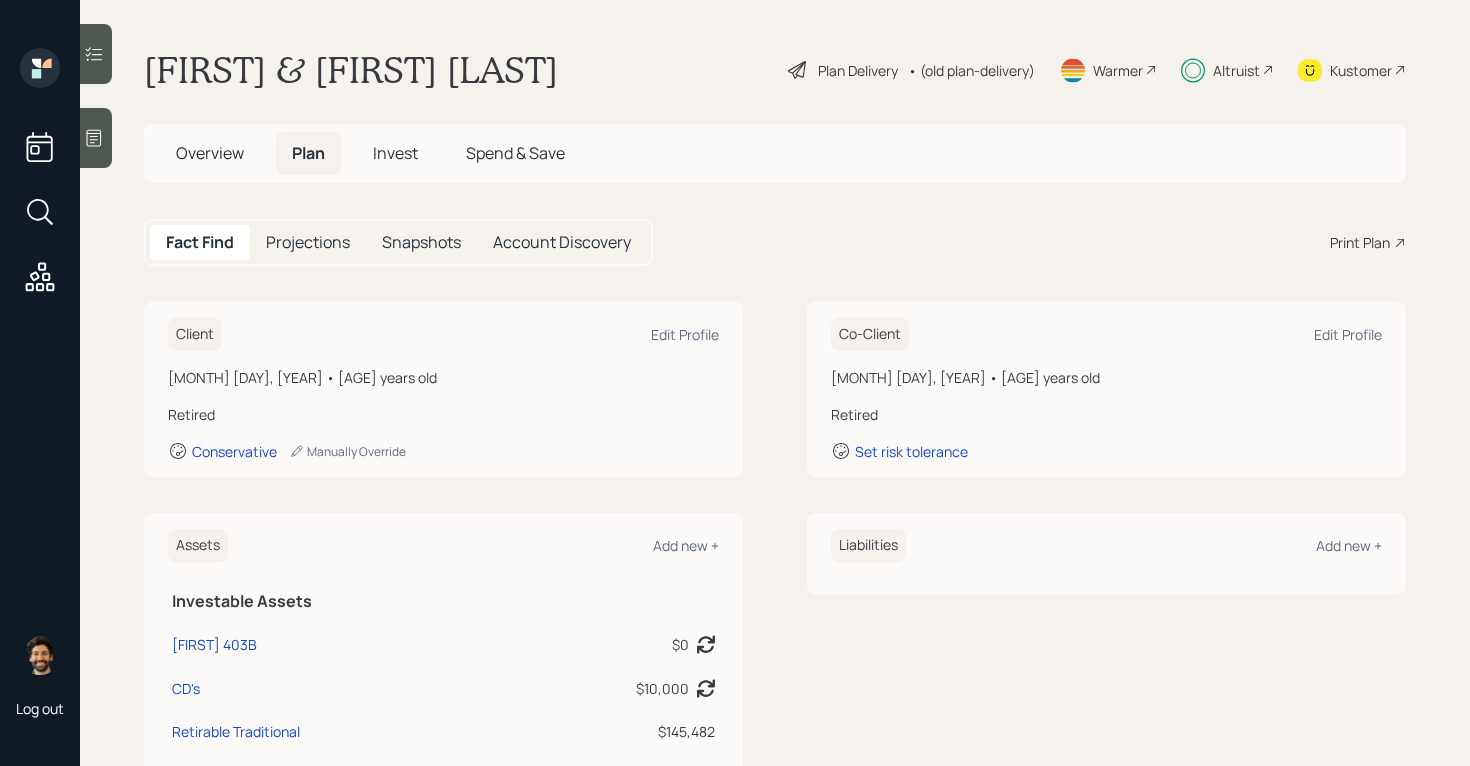 click on "Invest" at bounding box center [395, 153] 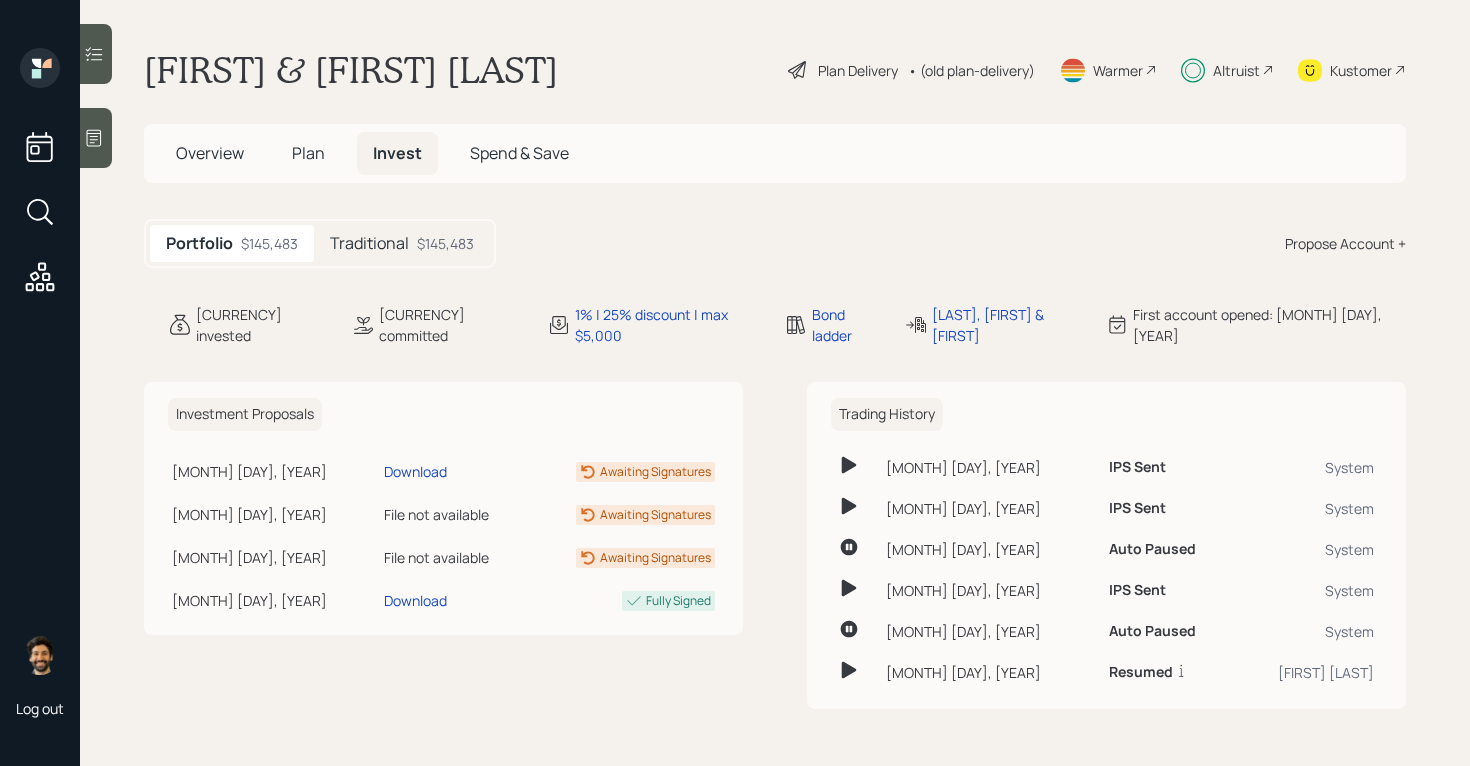 click on "Traditional $[AMOUNT]" at bounding box center [402, 243] 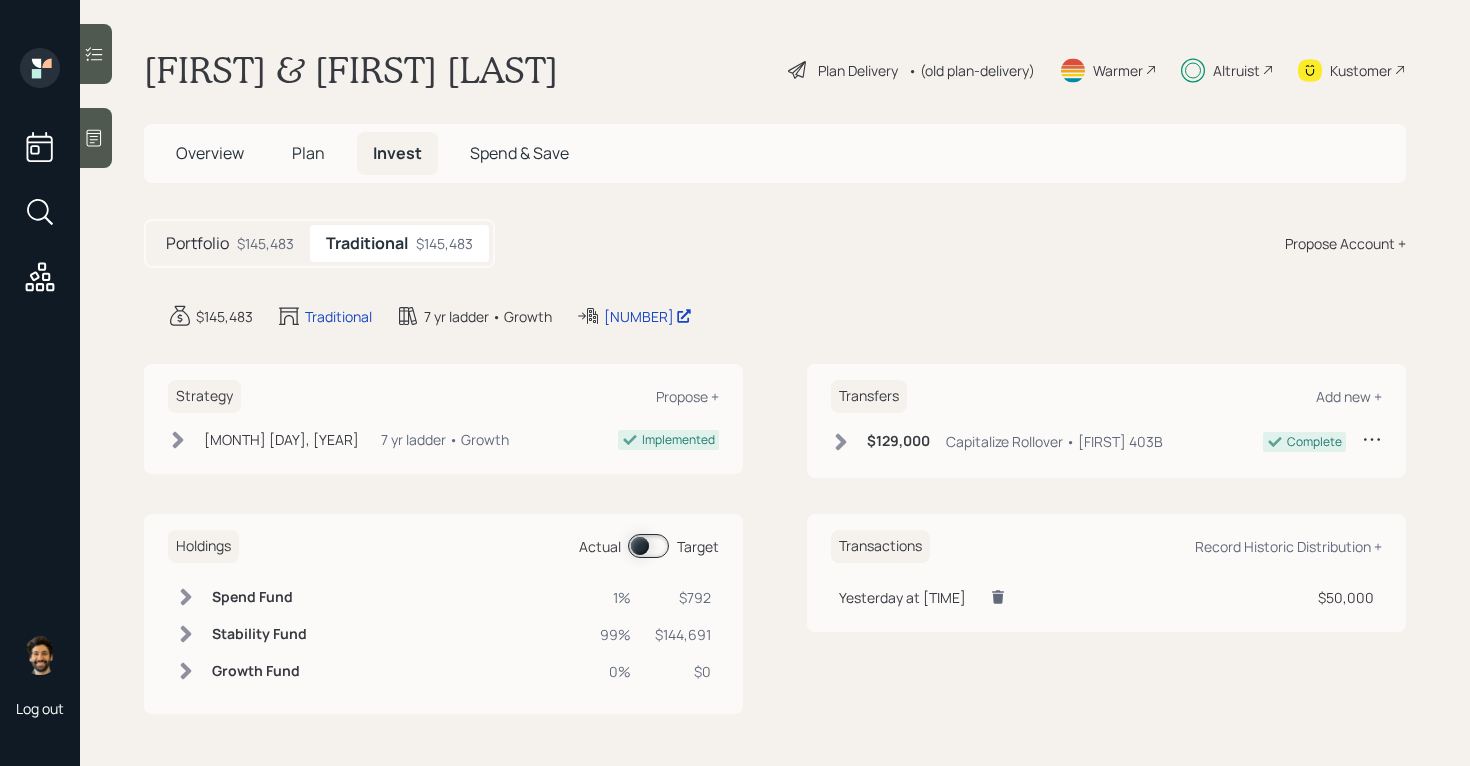 click at bounding box center (648, 546) 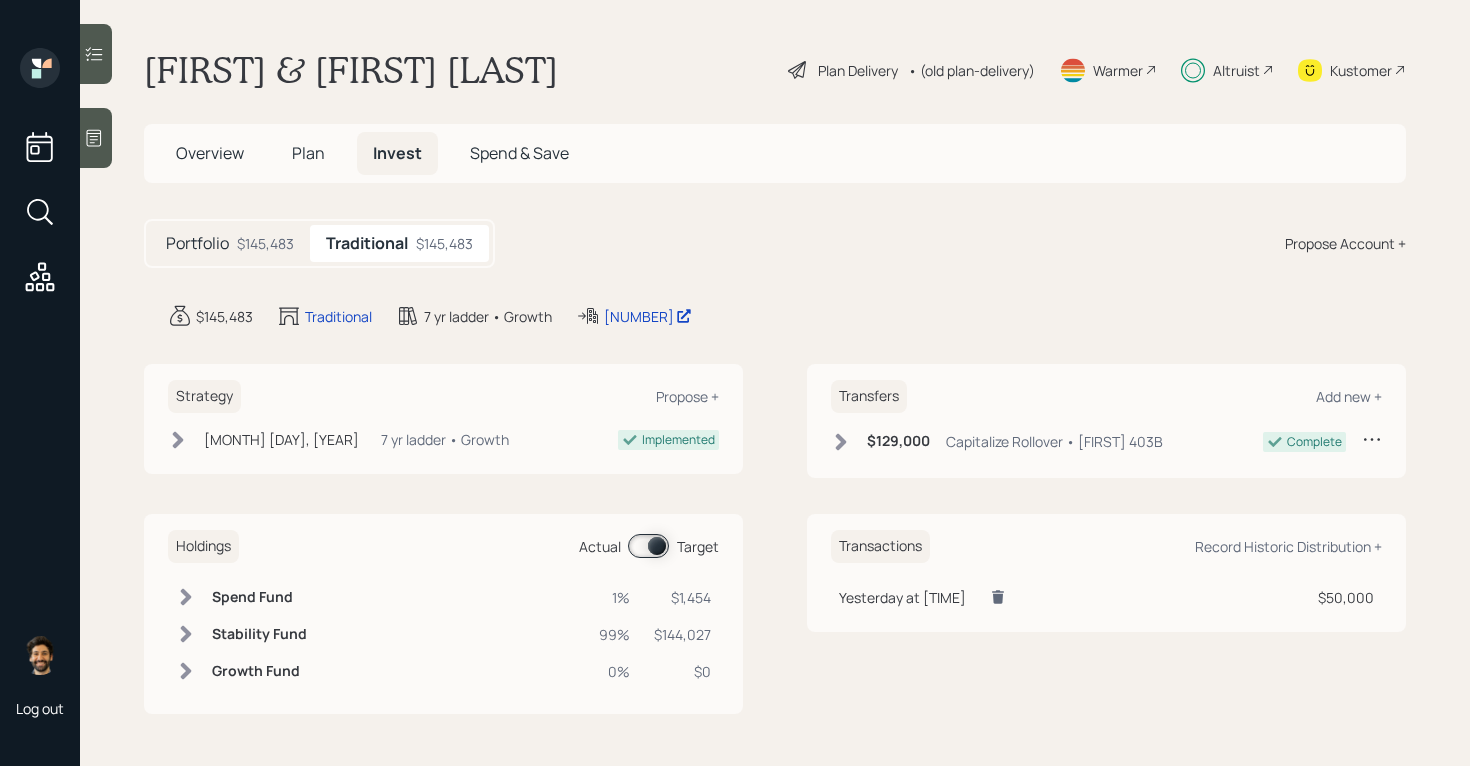 click on "Stability Fund" at bounding box center [259, 634] 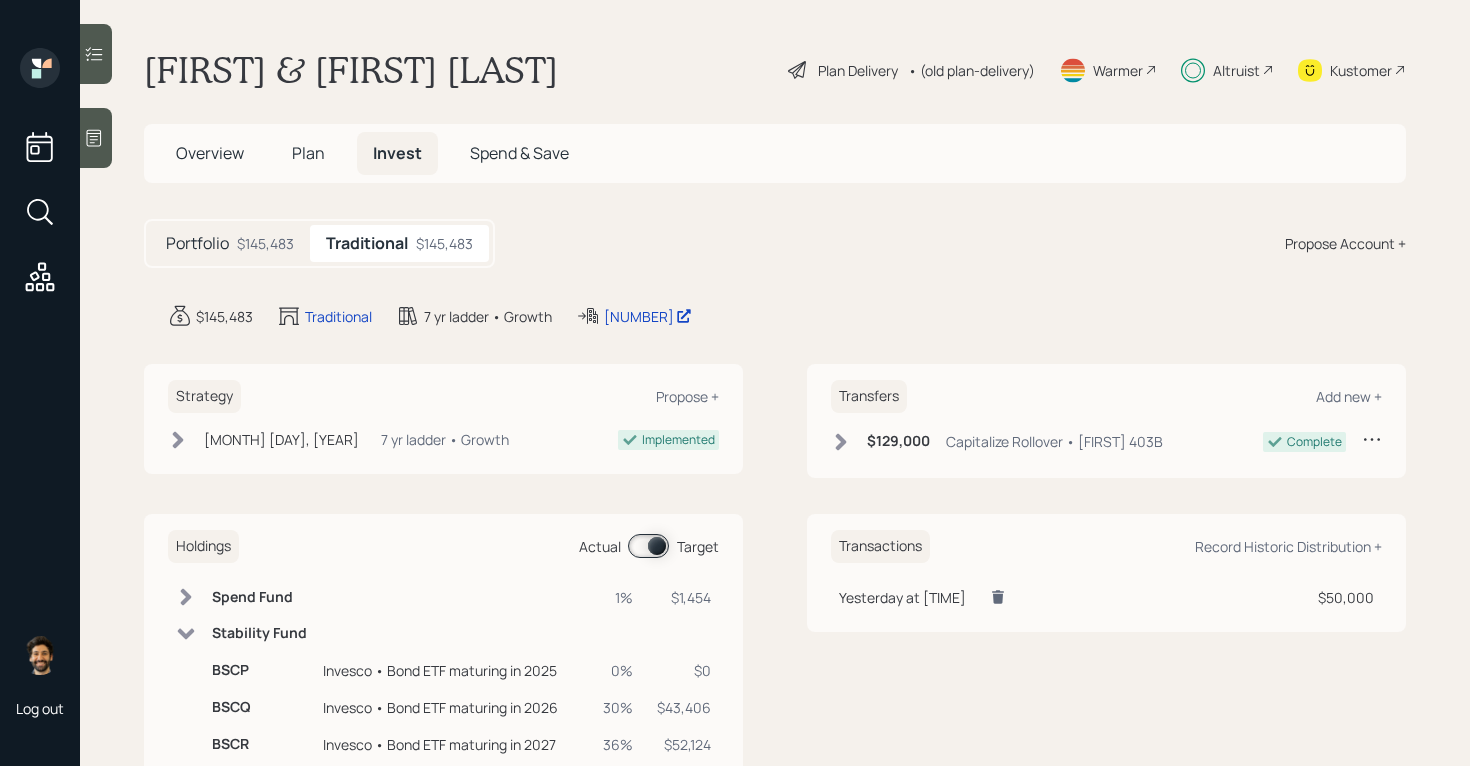 click on "Stability Fund" at bounding box center [259, 633] 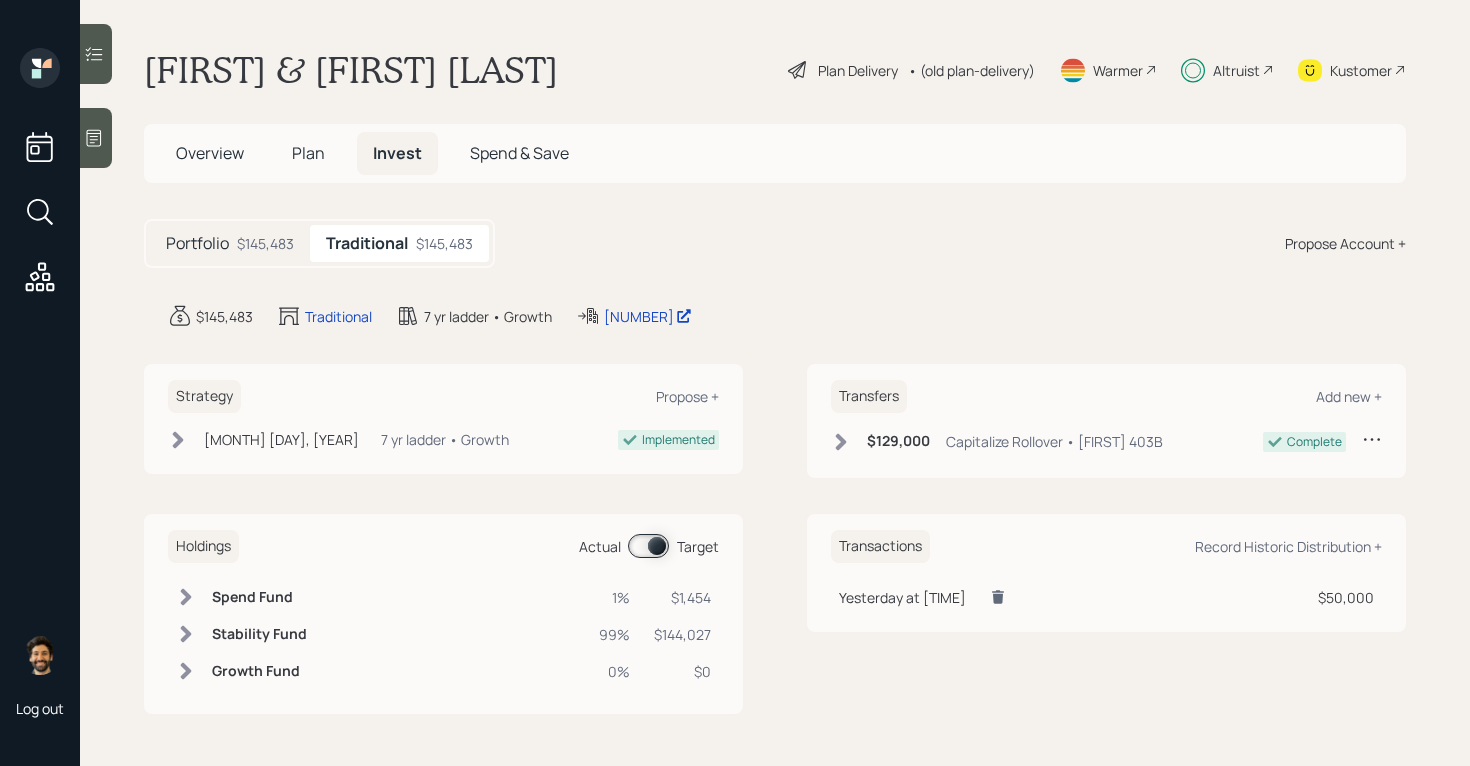 click on "• (old plan-delivery)" at bounding box center [971, 70] 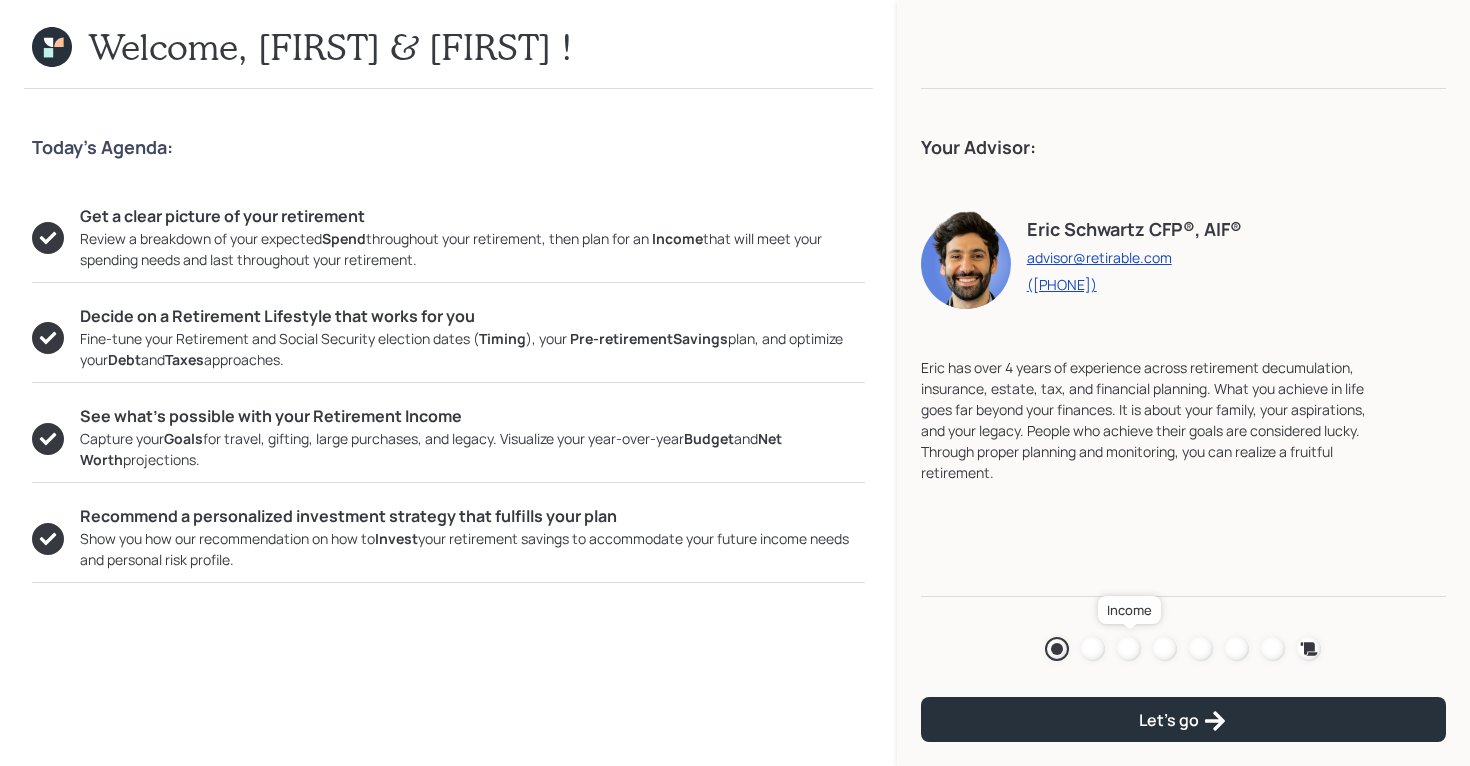 click at bounding box center [1129, 649] 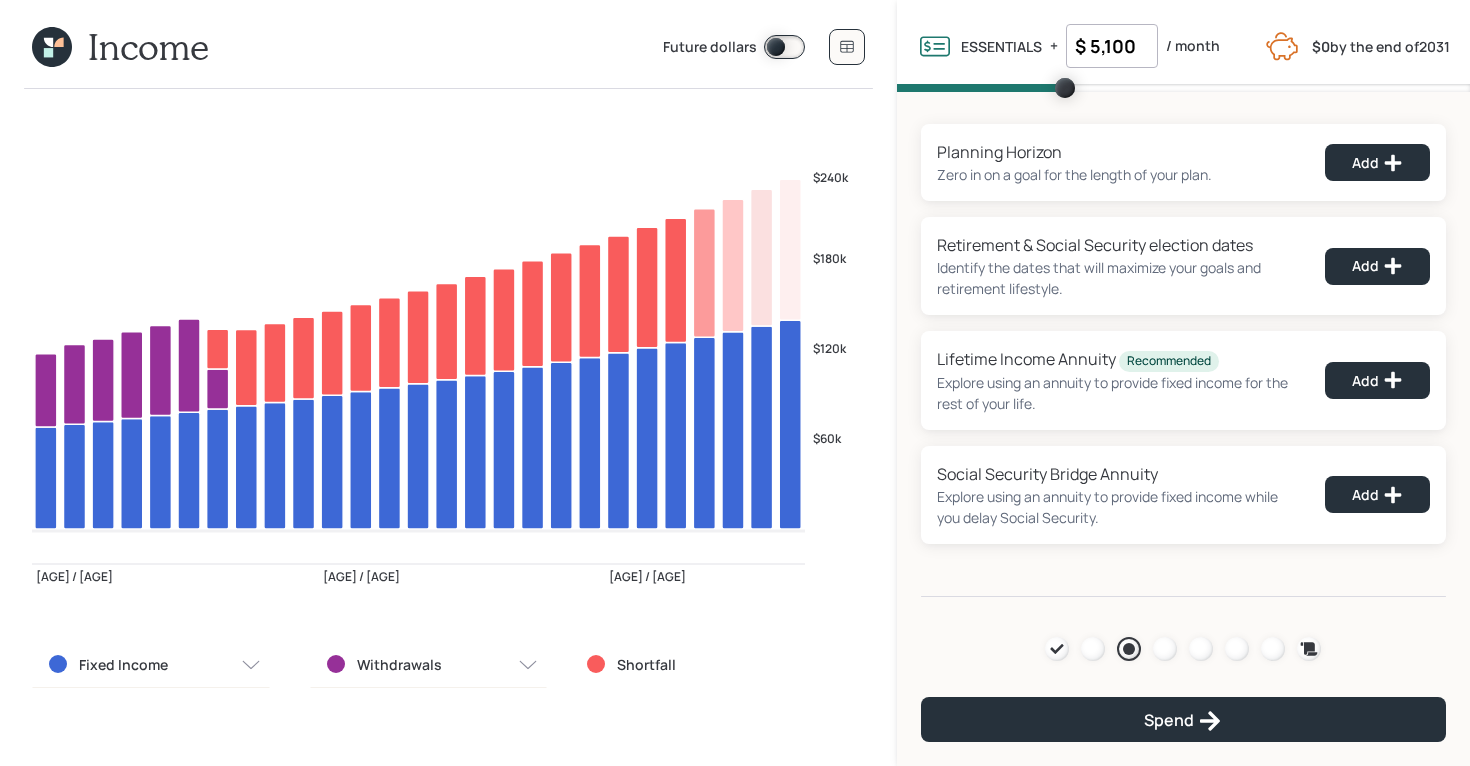 click 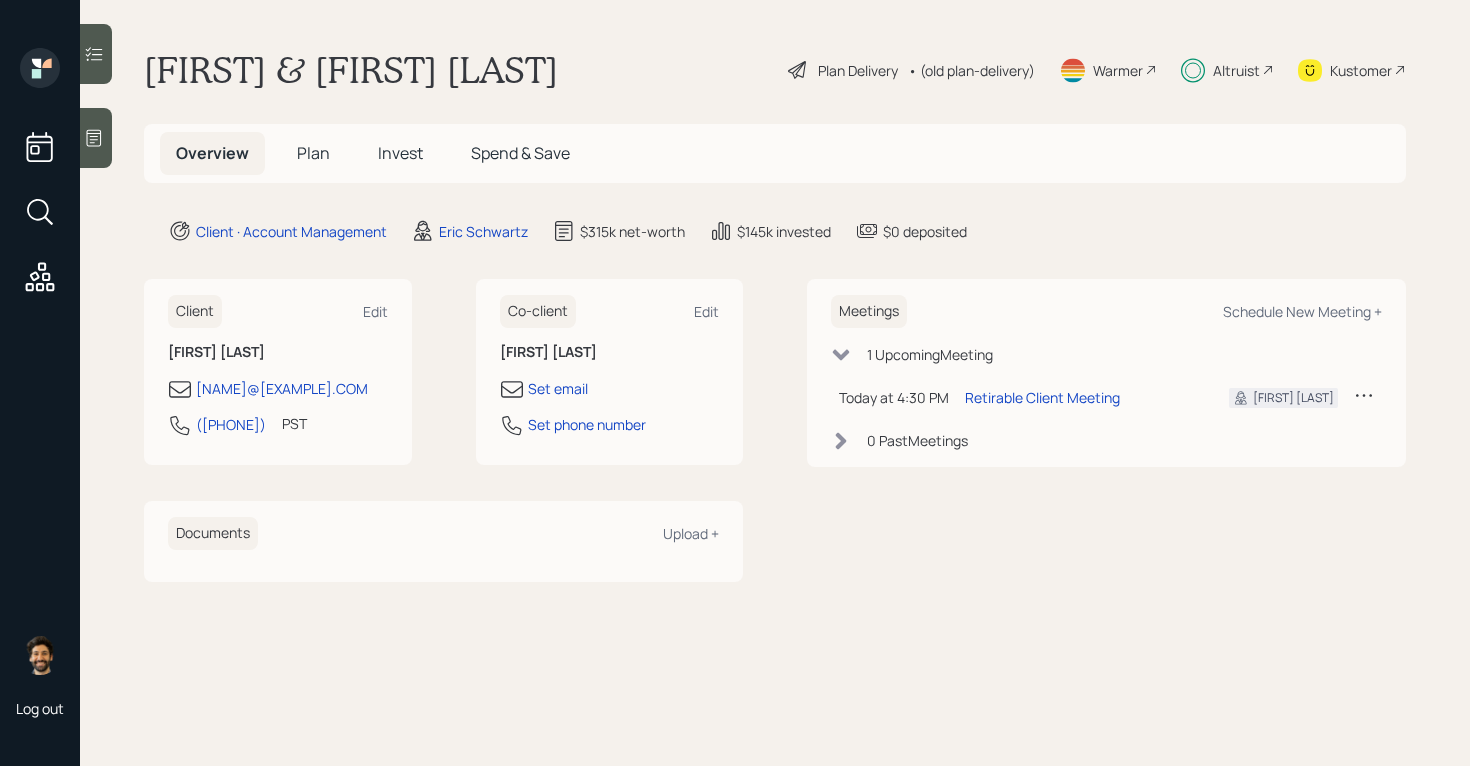 click on "Plan" at bounding box center (313, 153) 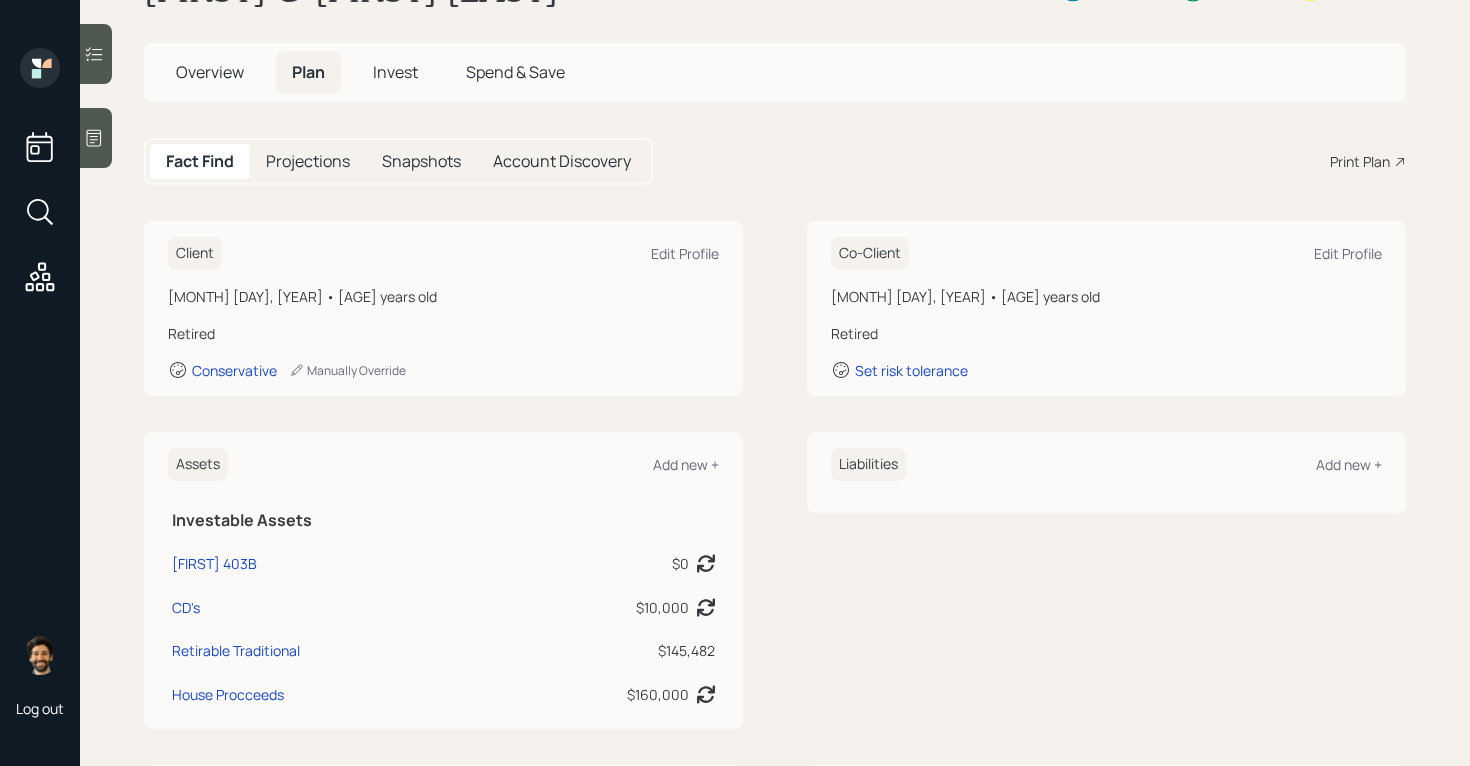 scroll, scrollTop: 0, scrollLeft: 0, axis: both 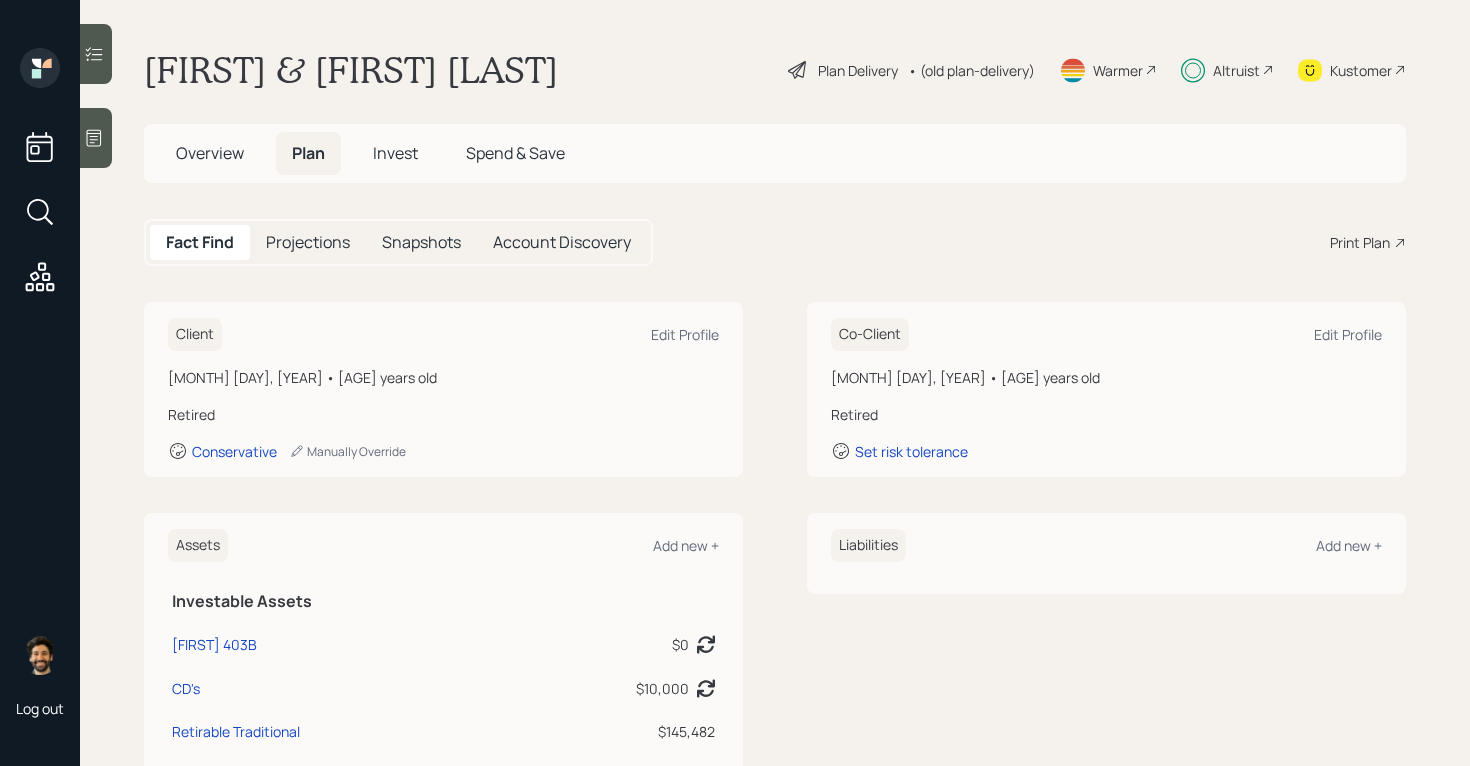 click on "Invest" at bounding box center [395, 153] 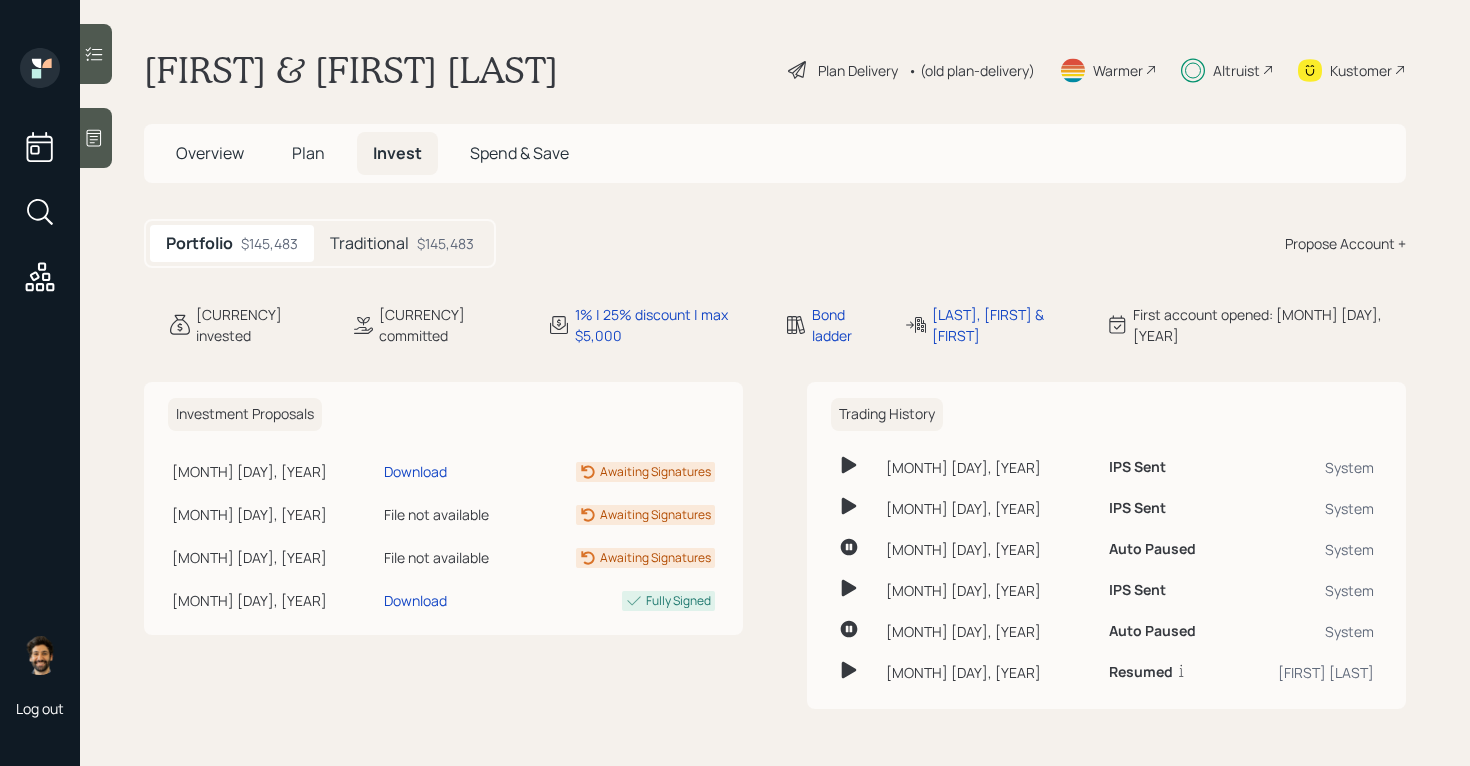 click on "Traditional" at bounding box center (369, 243) 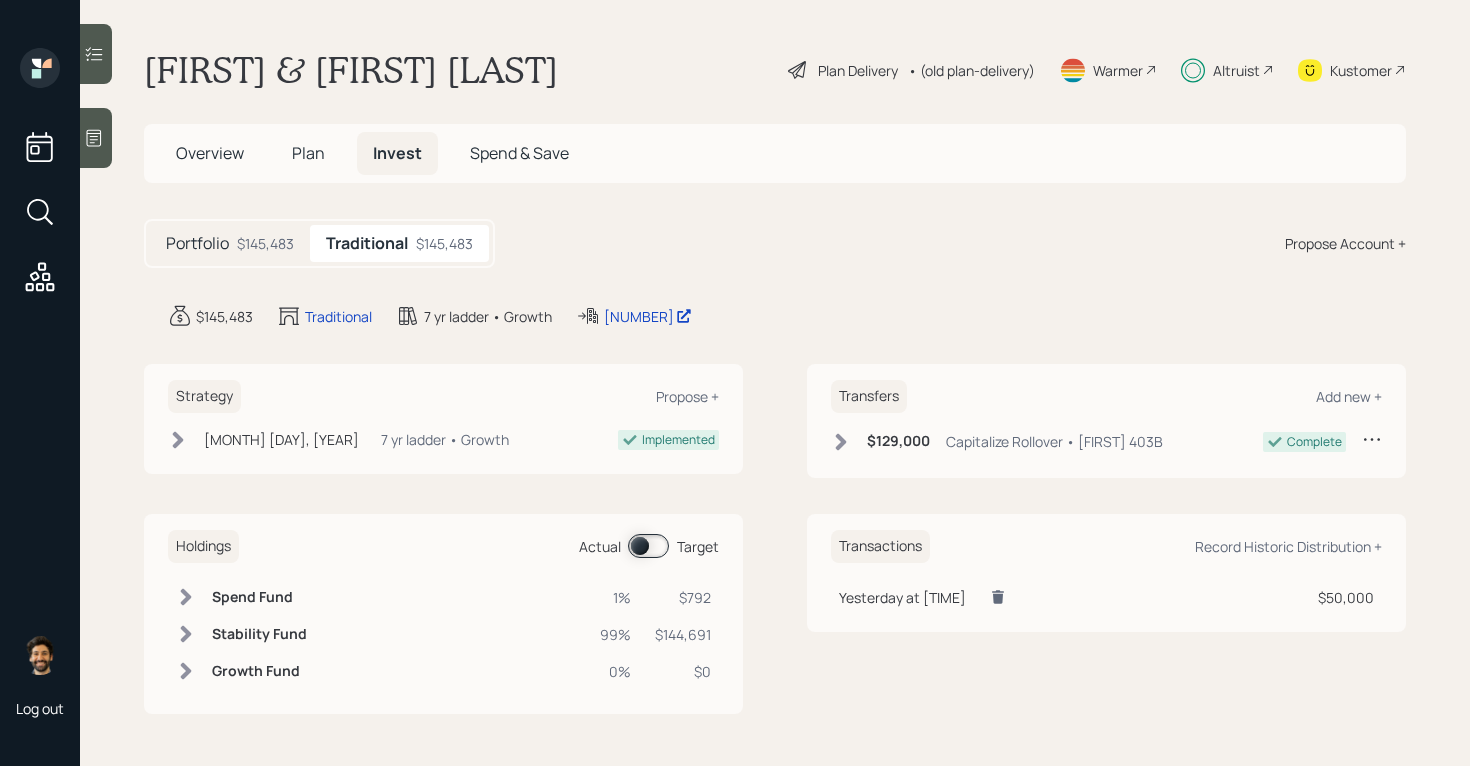 click 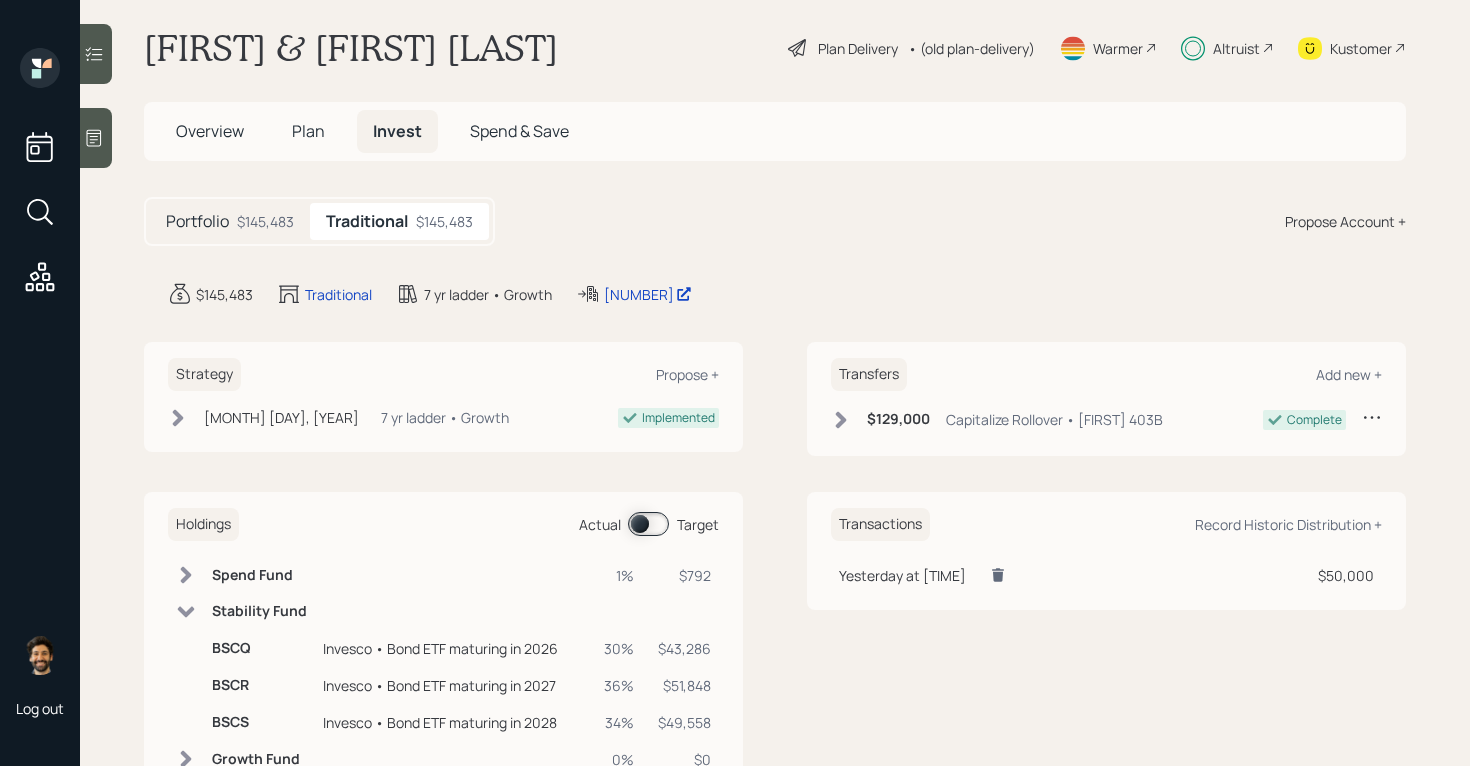 scroll, scrollTop: 0, scrollLeft: 0, axis: both 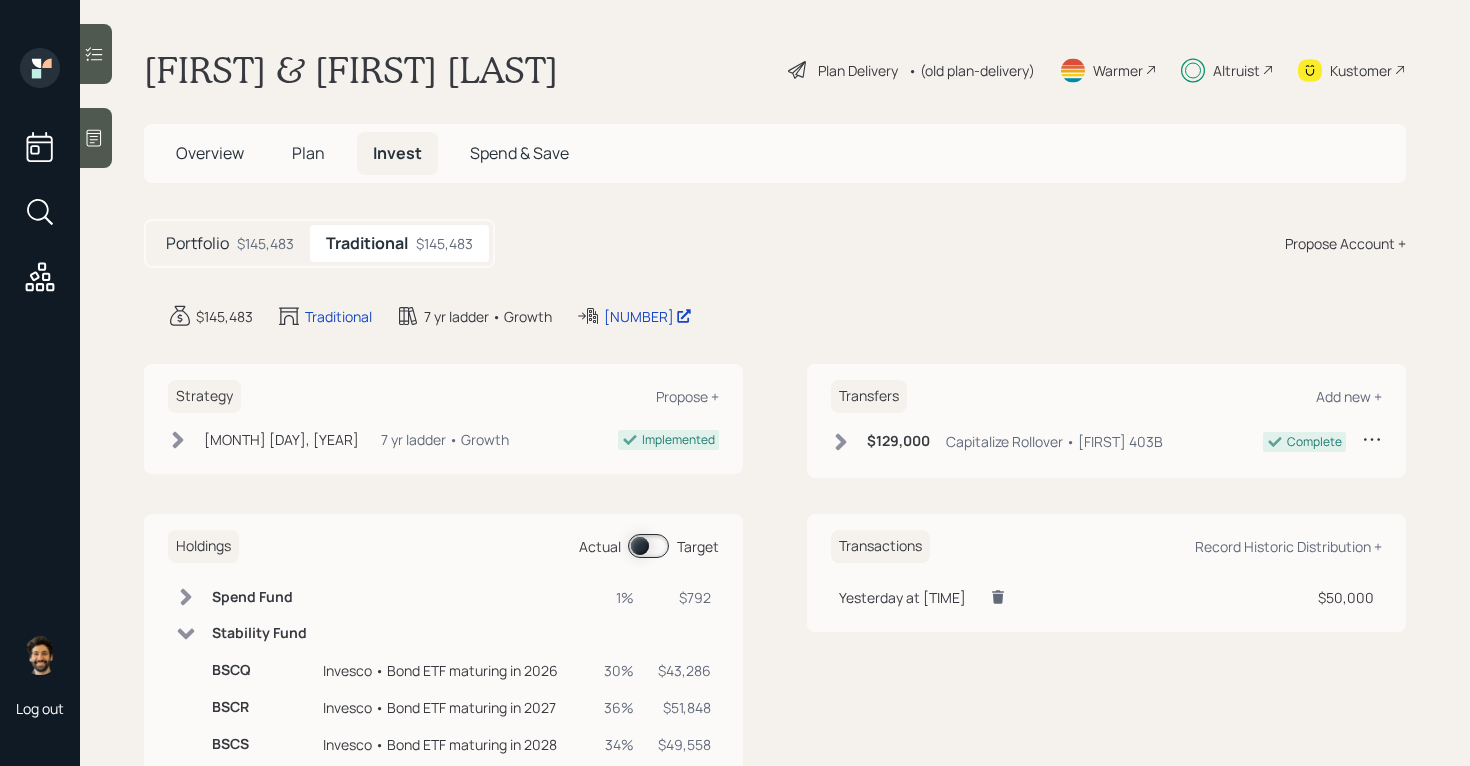 click on "$145,483" at bounding box center (265, 243) 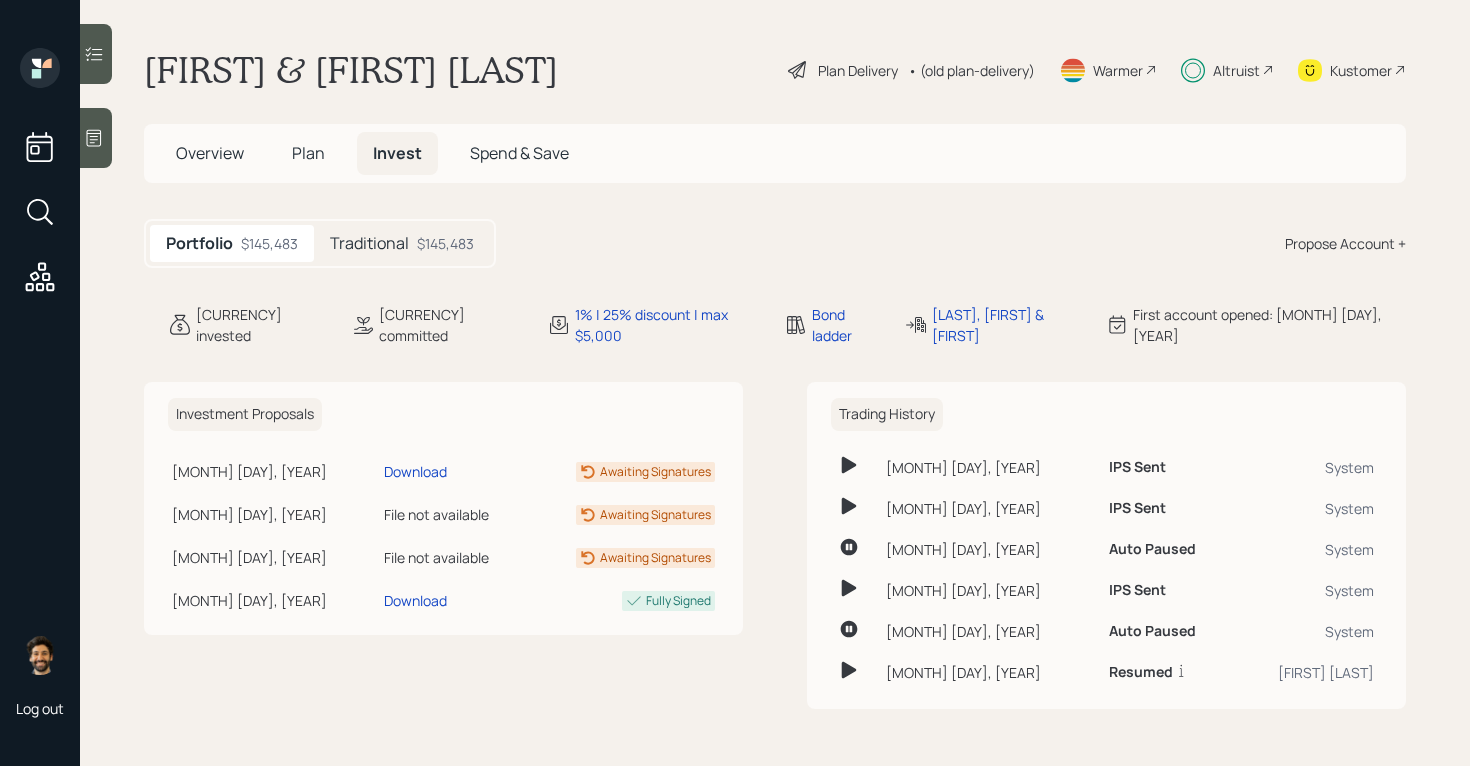 click on "Traditional" at bounding box center (369, 243) 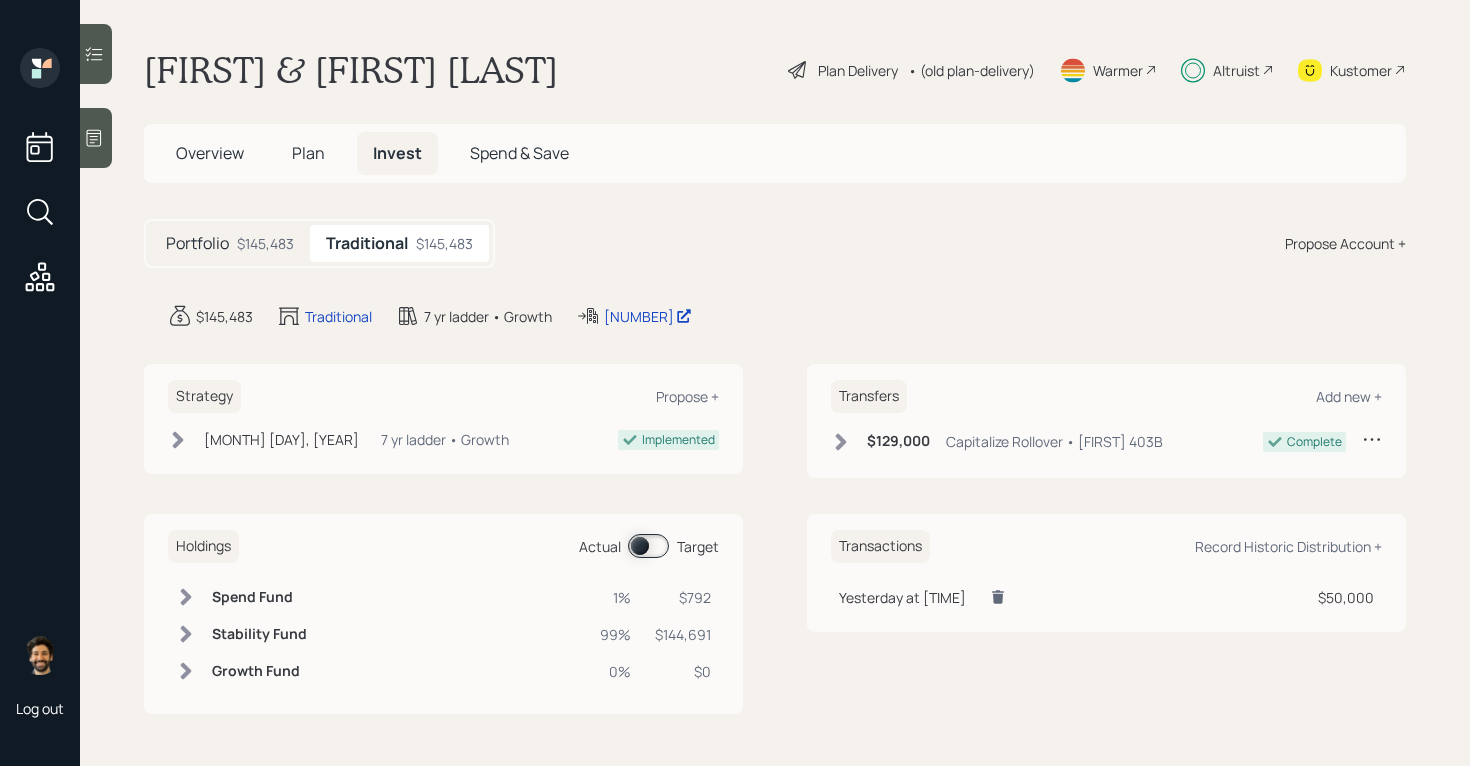 click on "$145,483" at bounding box center (265, 243) 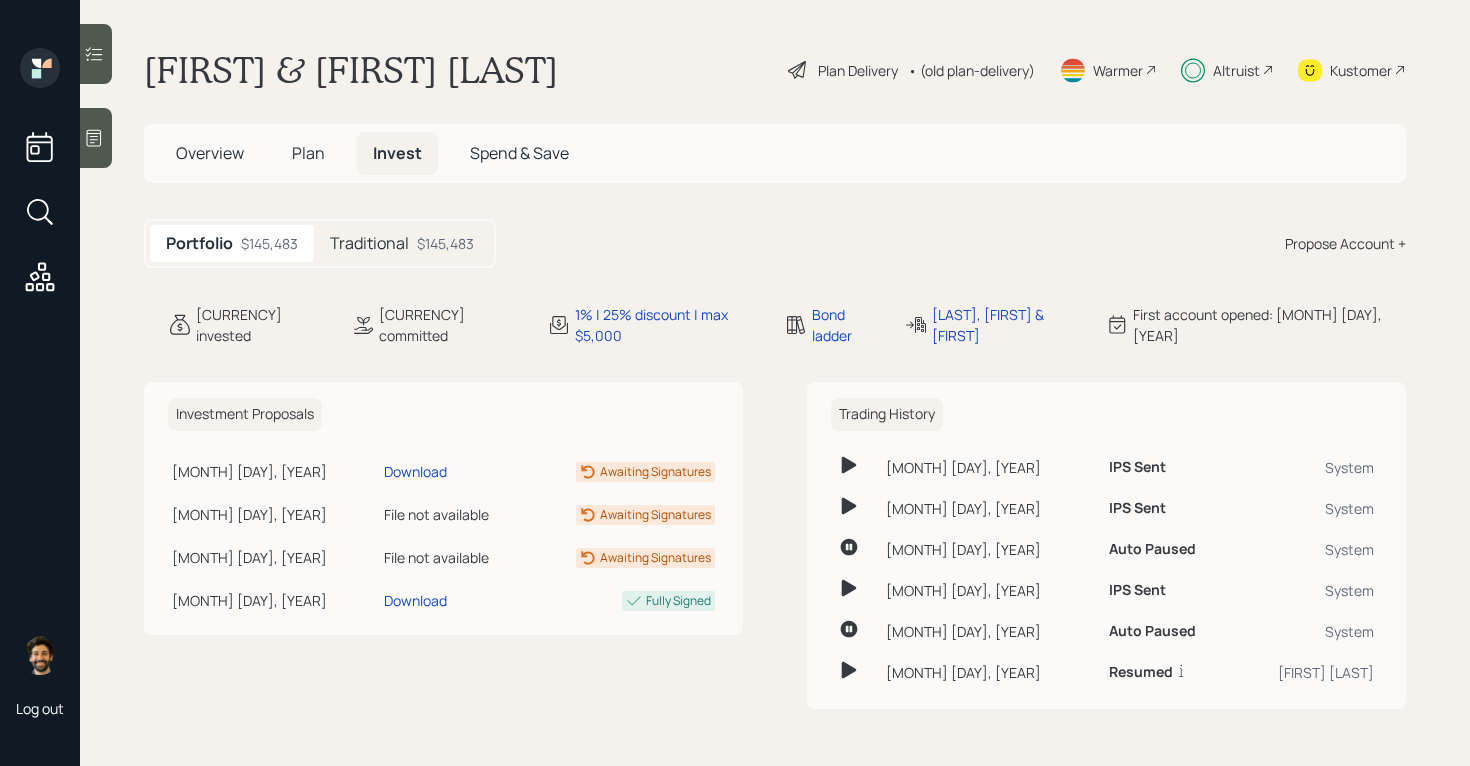 click on "$145,483" at bounding box center (445, 243) 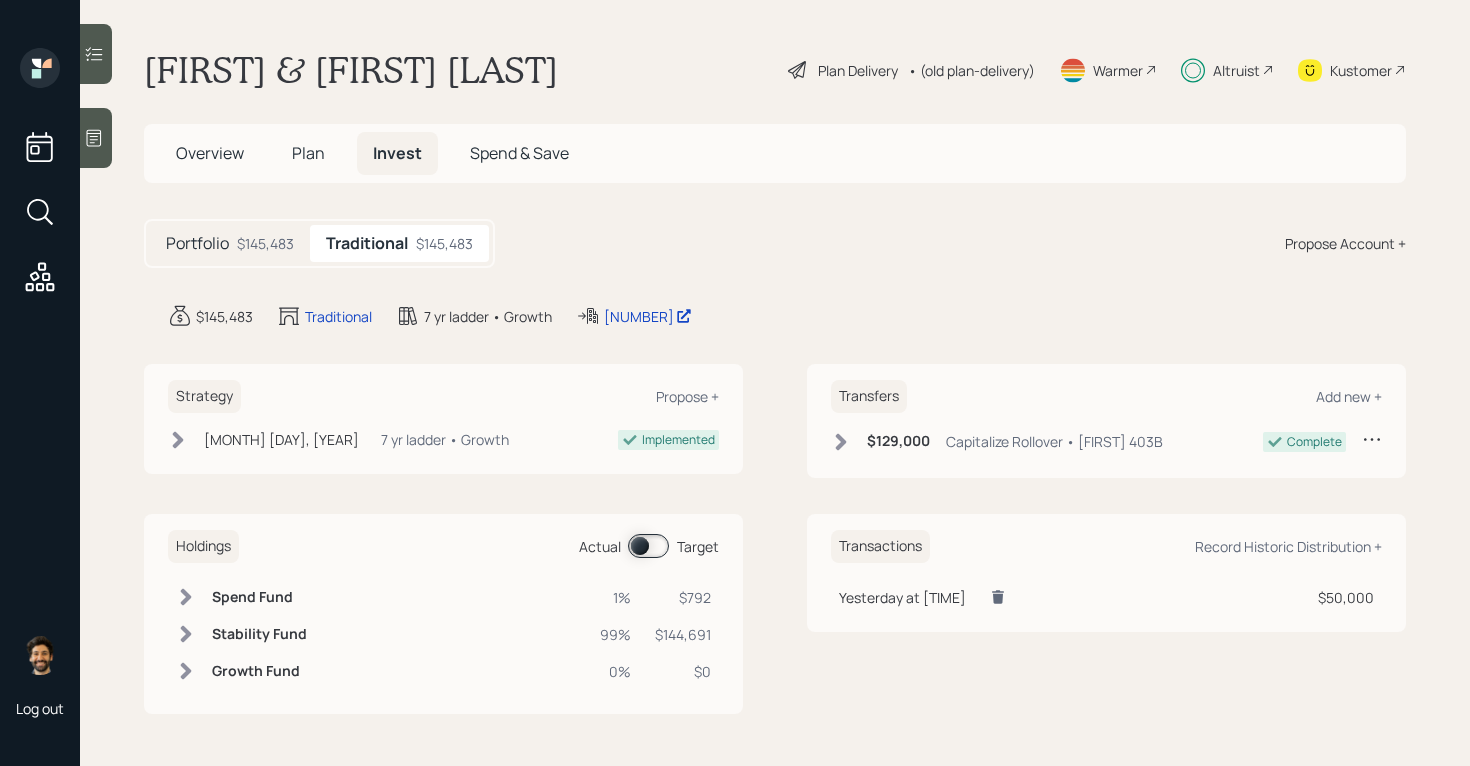 click on "Plan" at bounding box center (308, 153) 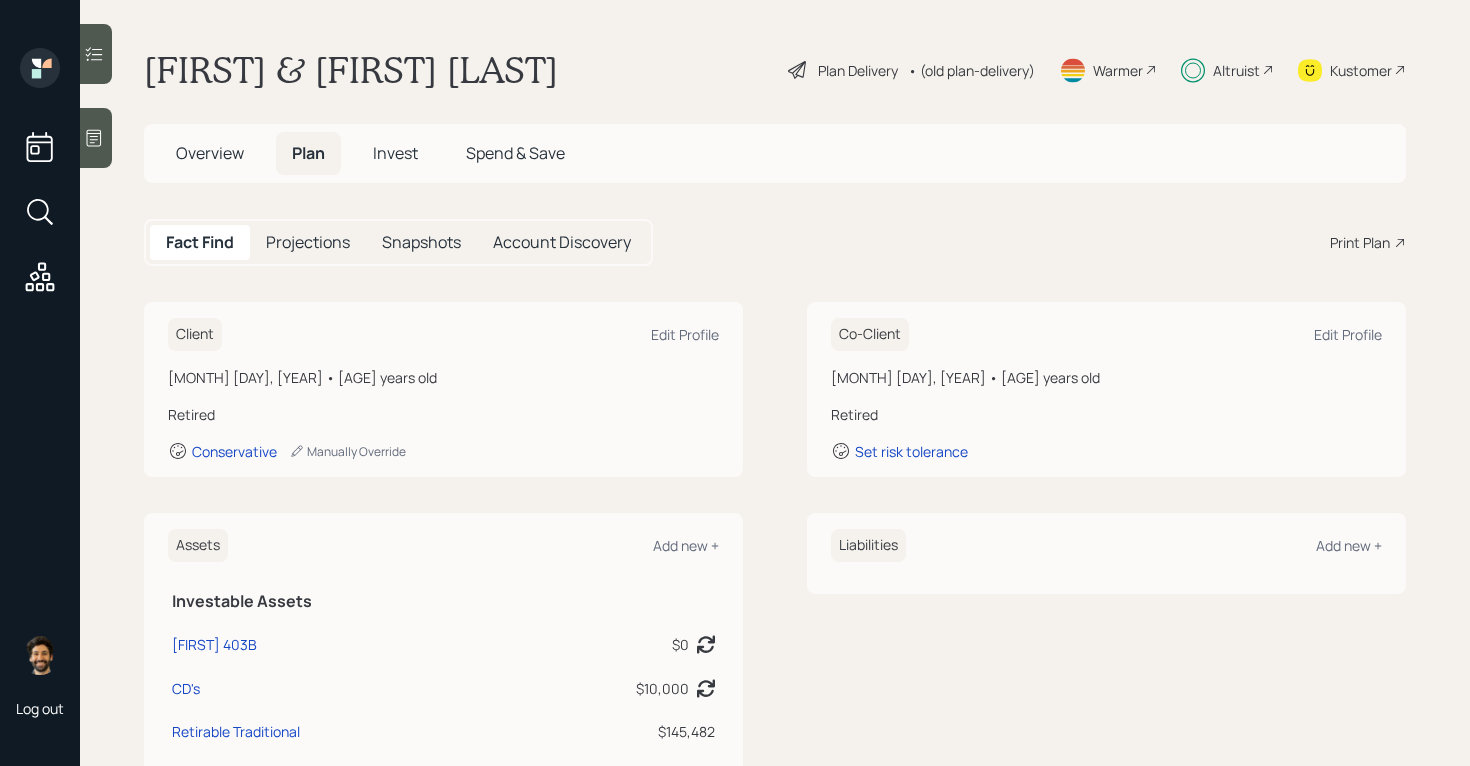 click on "Invest" at bounding box center [395, 153] 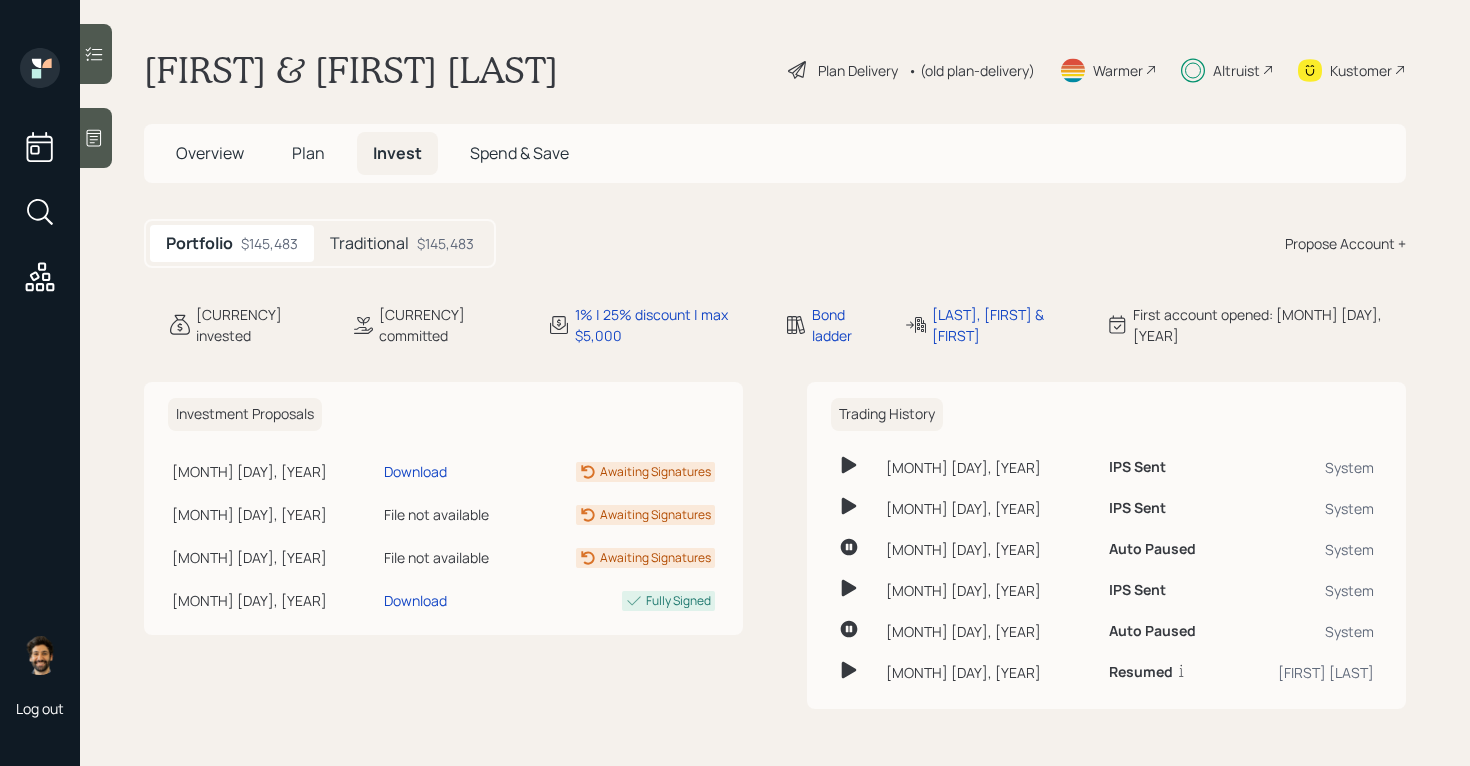 click on "Traditional" at bounding box center [369, 243] 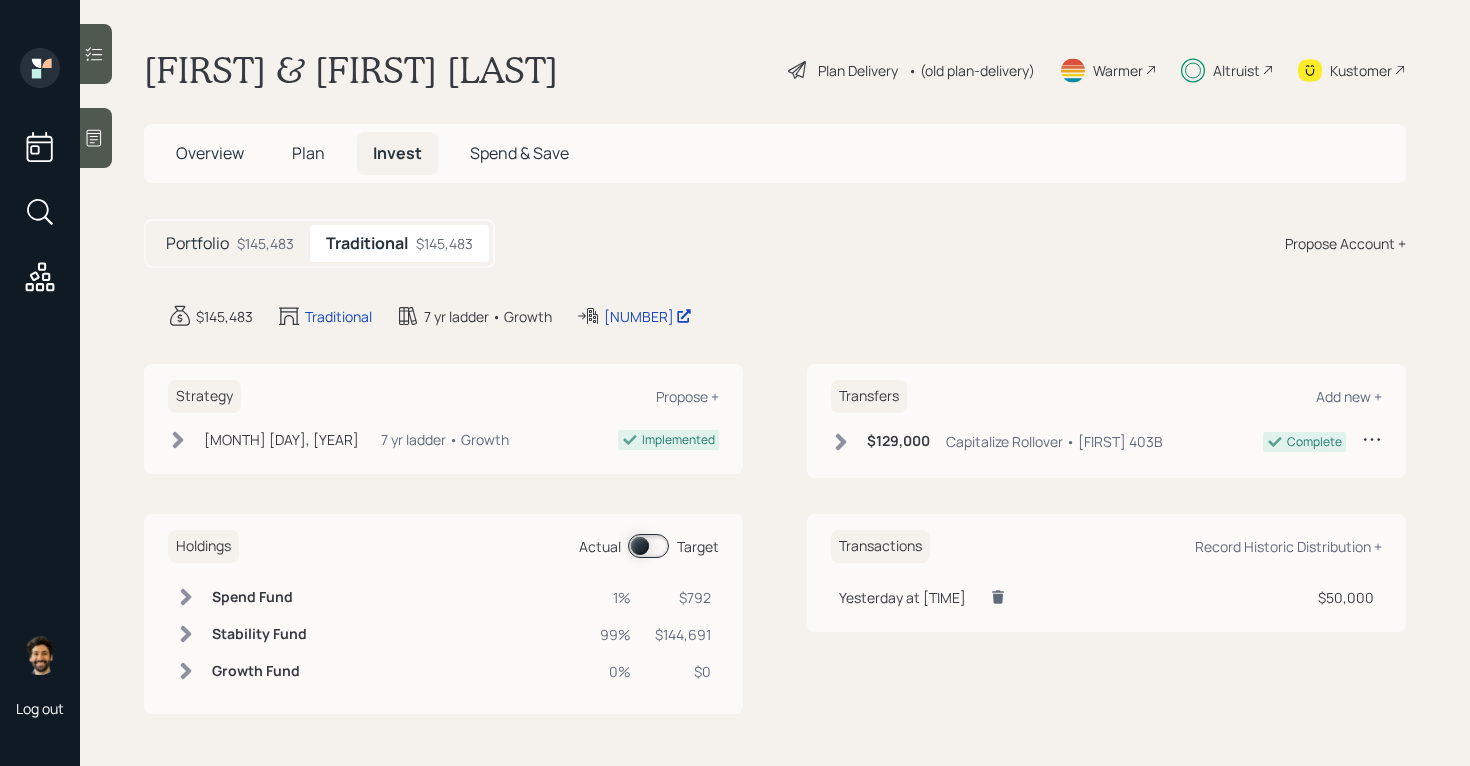 click at bounding box center [648, 546] 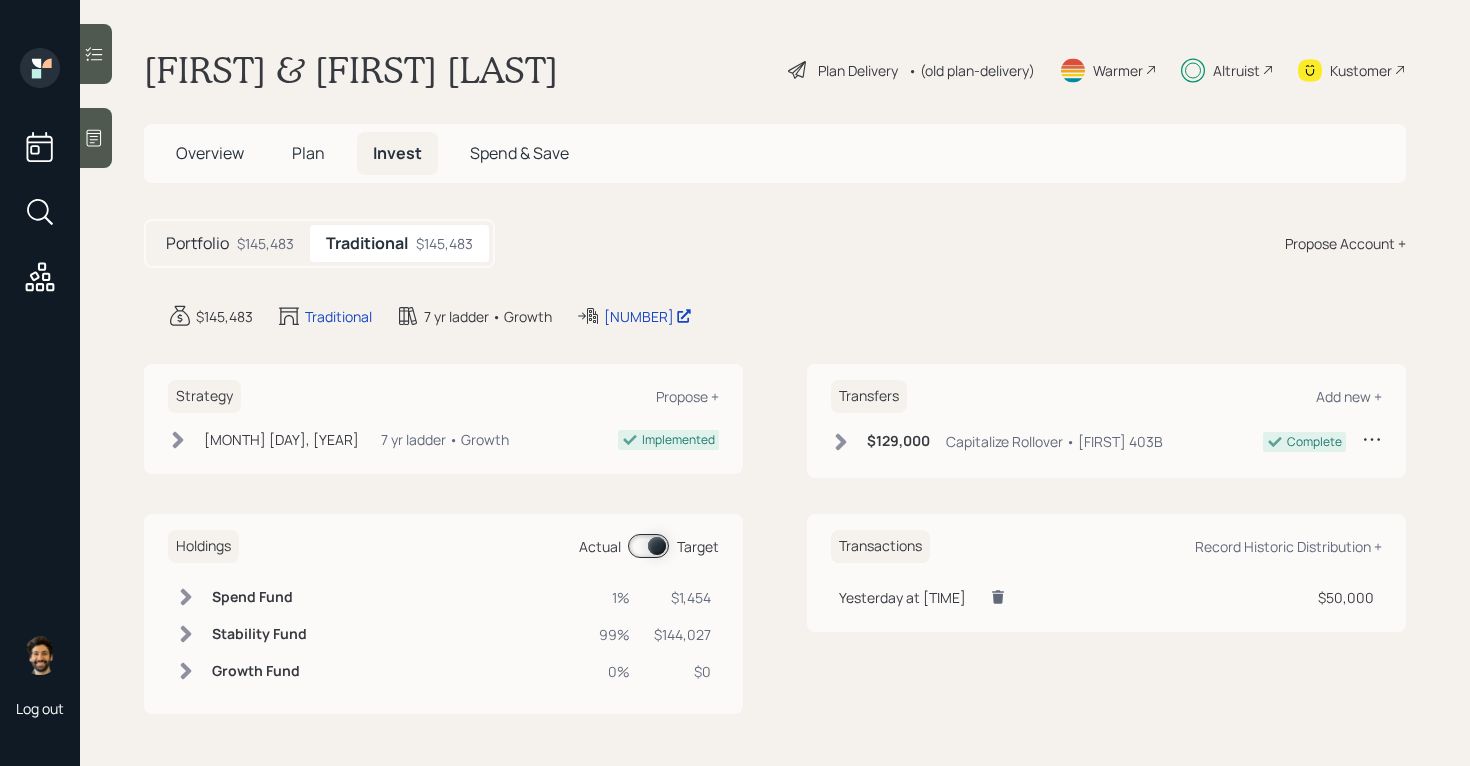 click at bounding box center [648, 546] 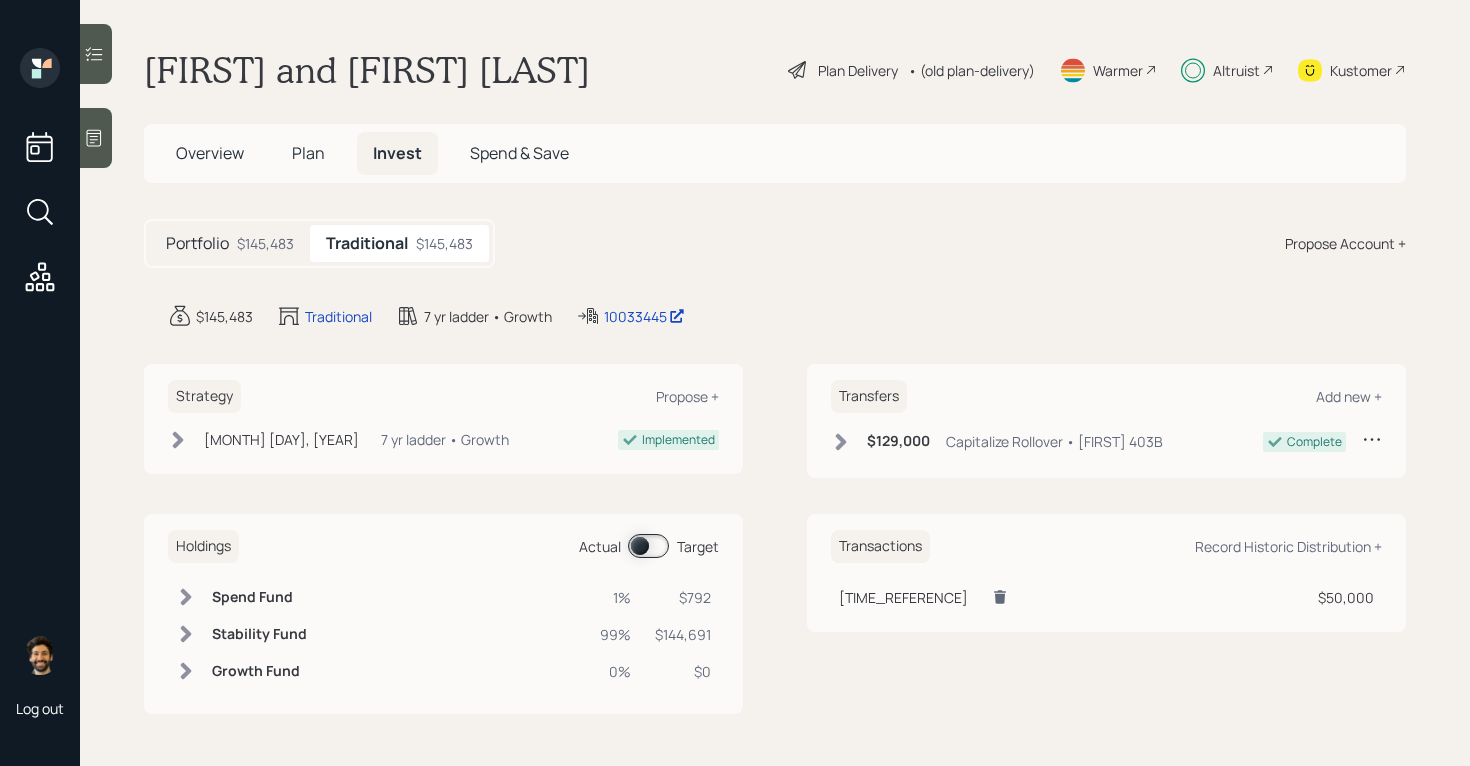 scroll, scrollTop: 0, scrollLeft: 0, axis: both 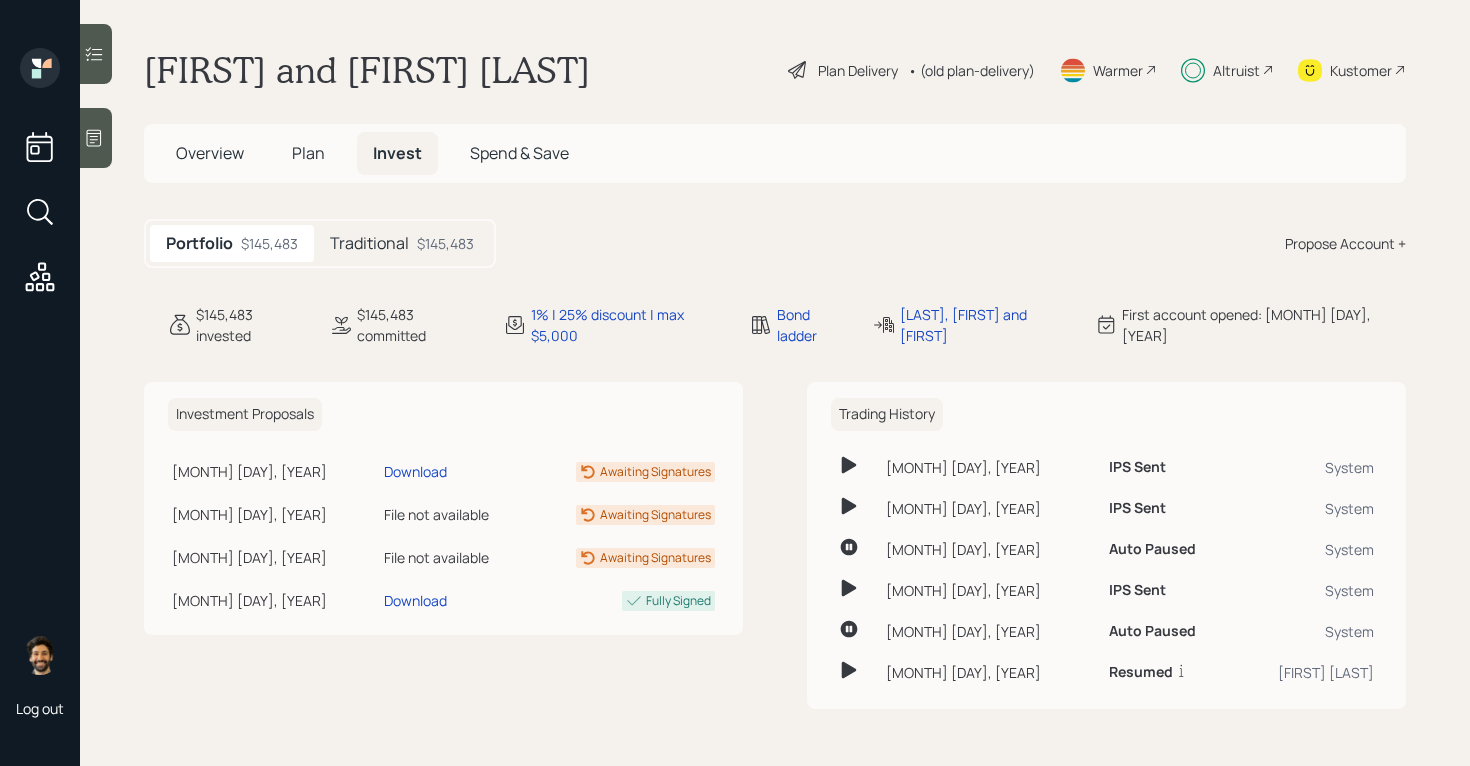 click on "Traditional" at bounding box center [369, 243] 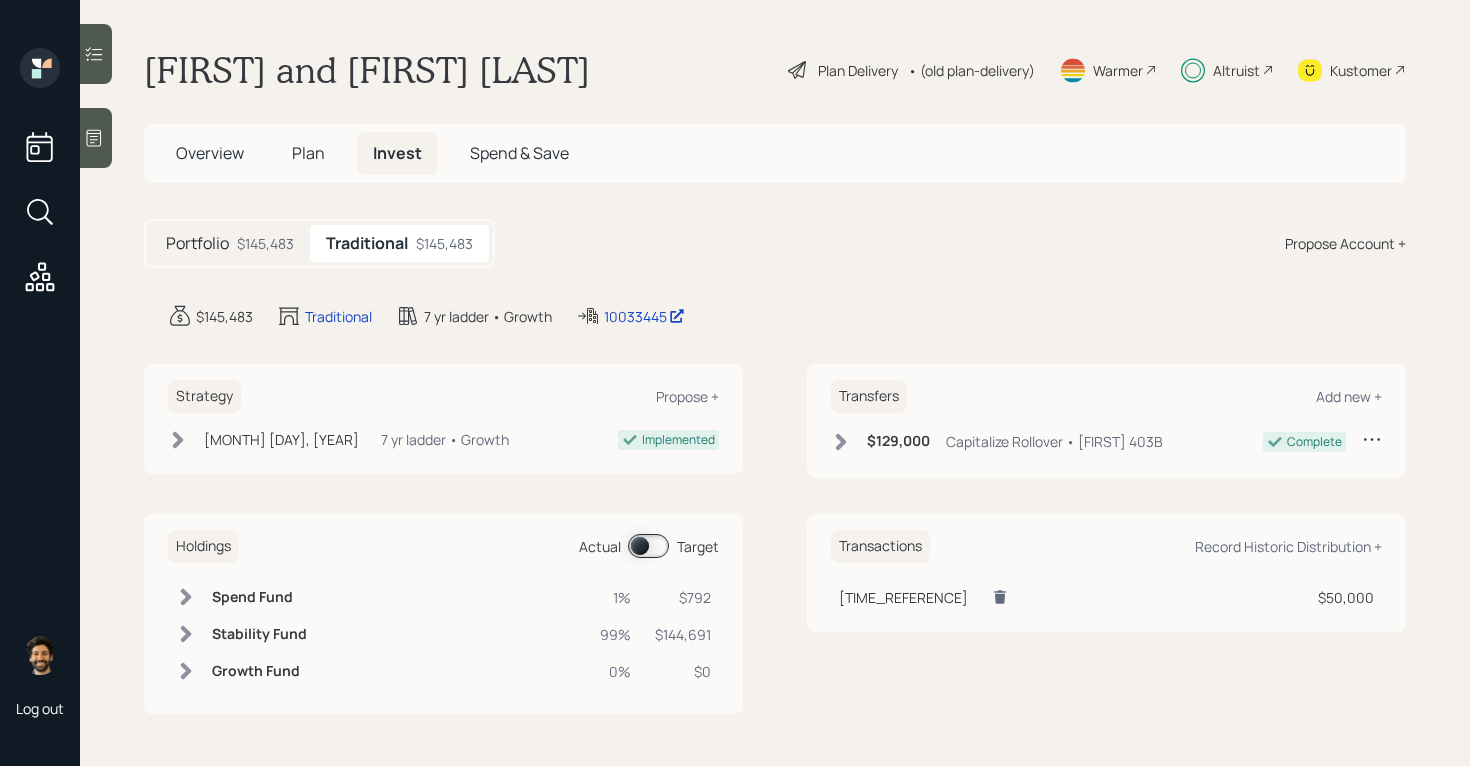 click on "Plan" at bounding box center [308, 153] 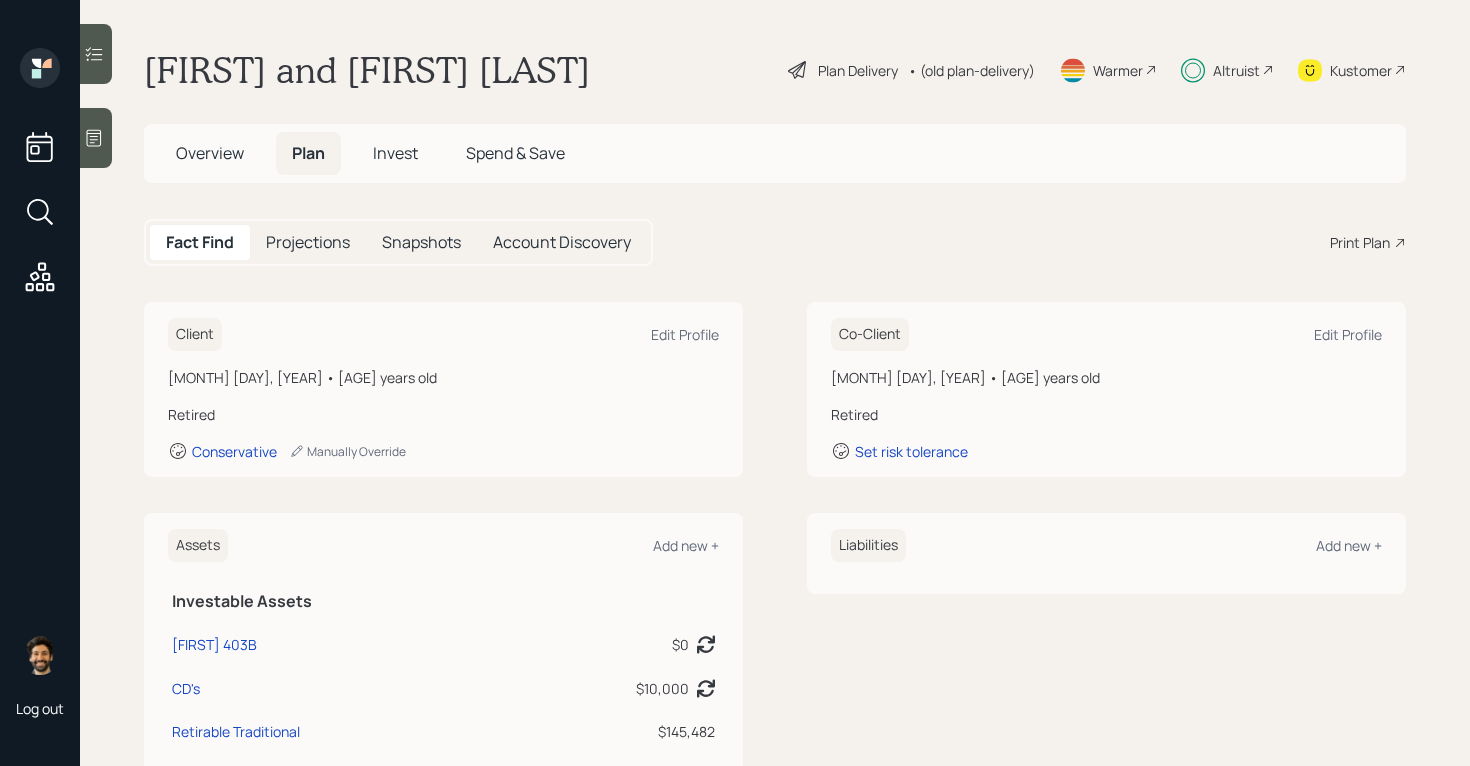 click on "Invest" at bounding box center [395, 153] 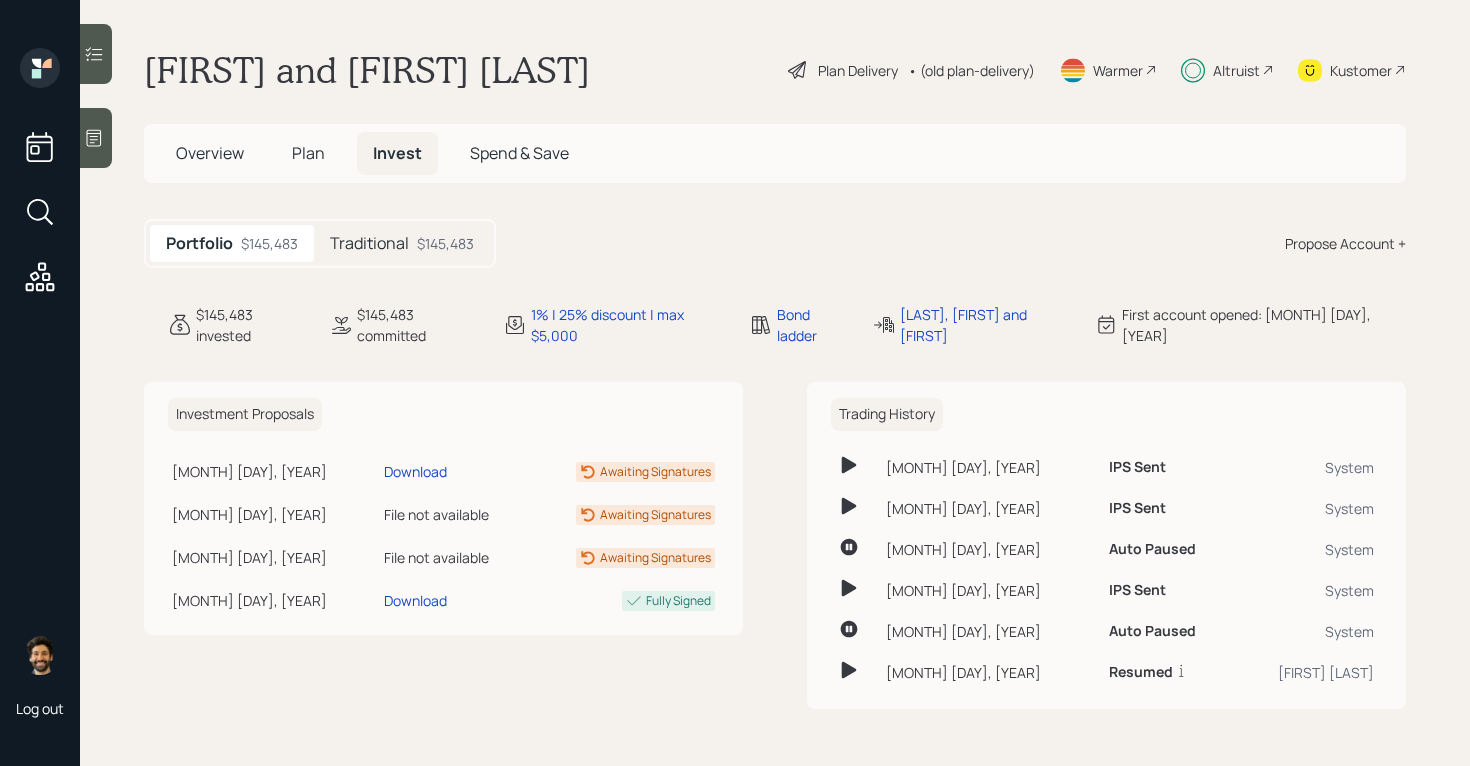 click on "Traditional" at bounding box center [369, 243] 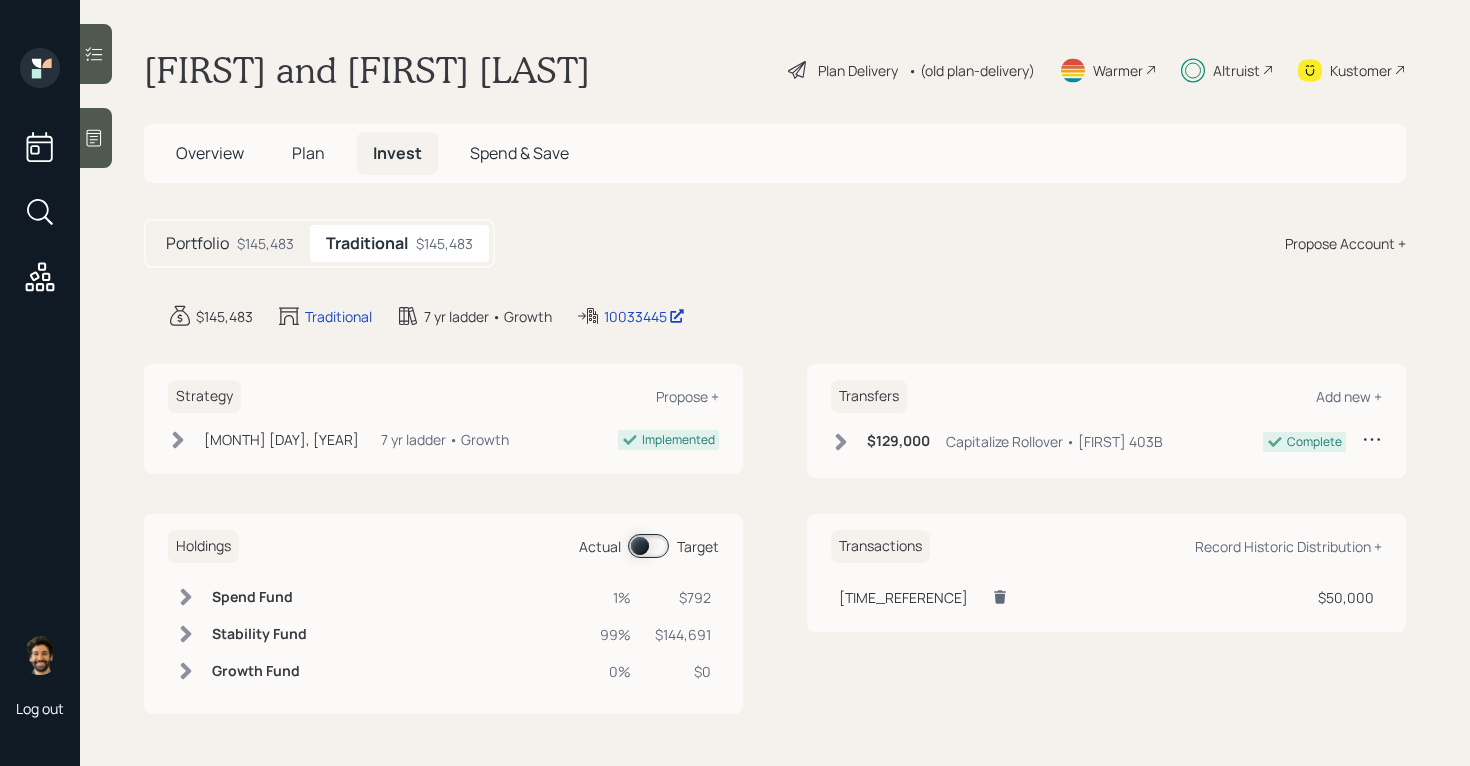 click at bounding box center (186, 634) 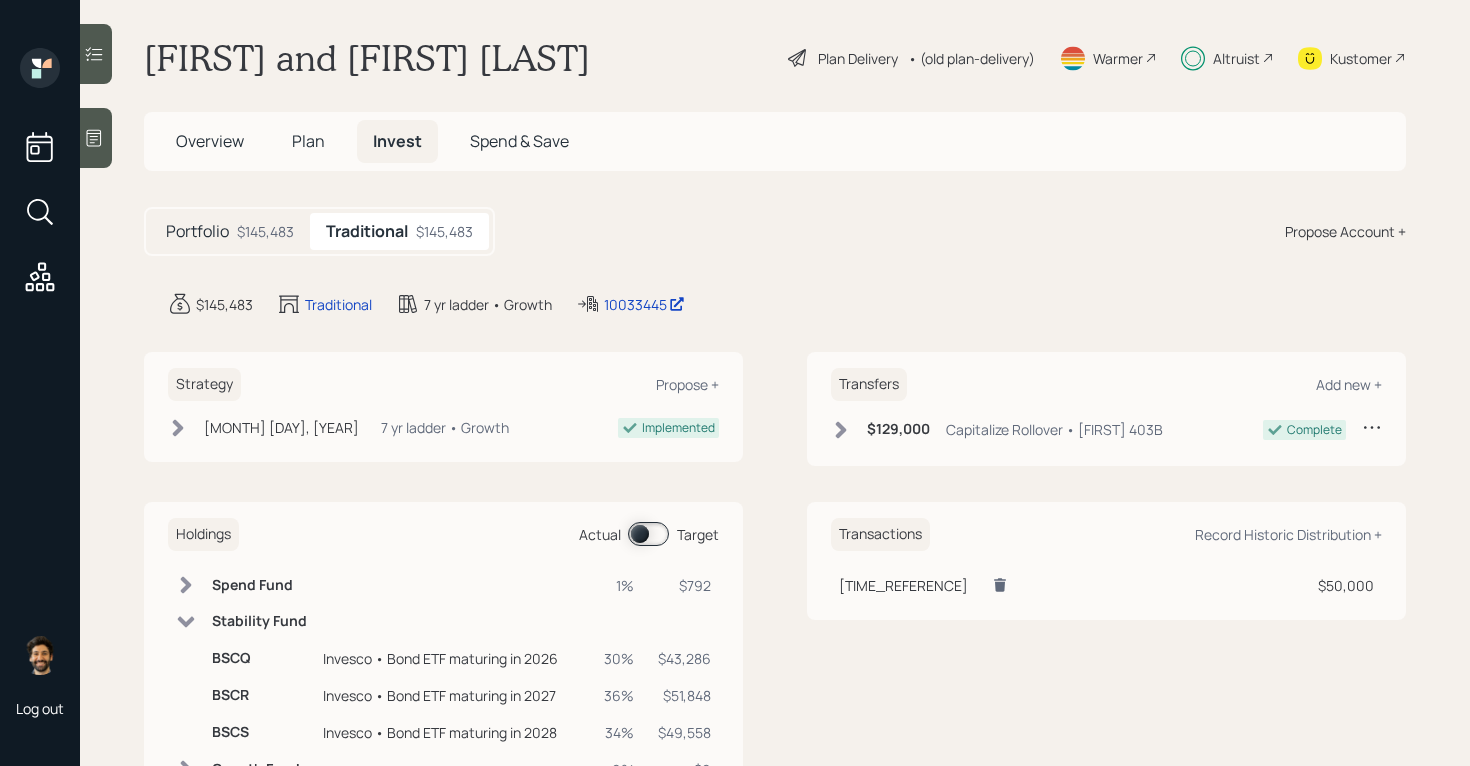 scroll, scrollTop: 0, scrollLeft: 0, axis: both 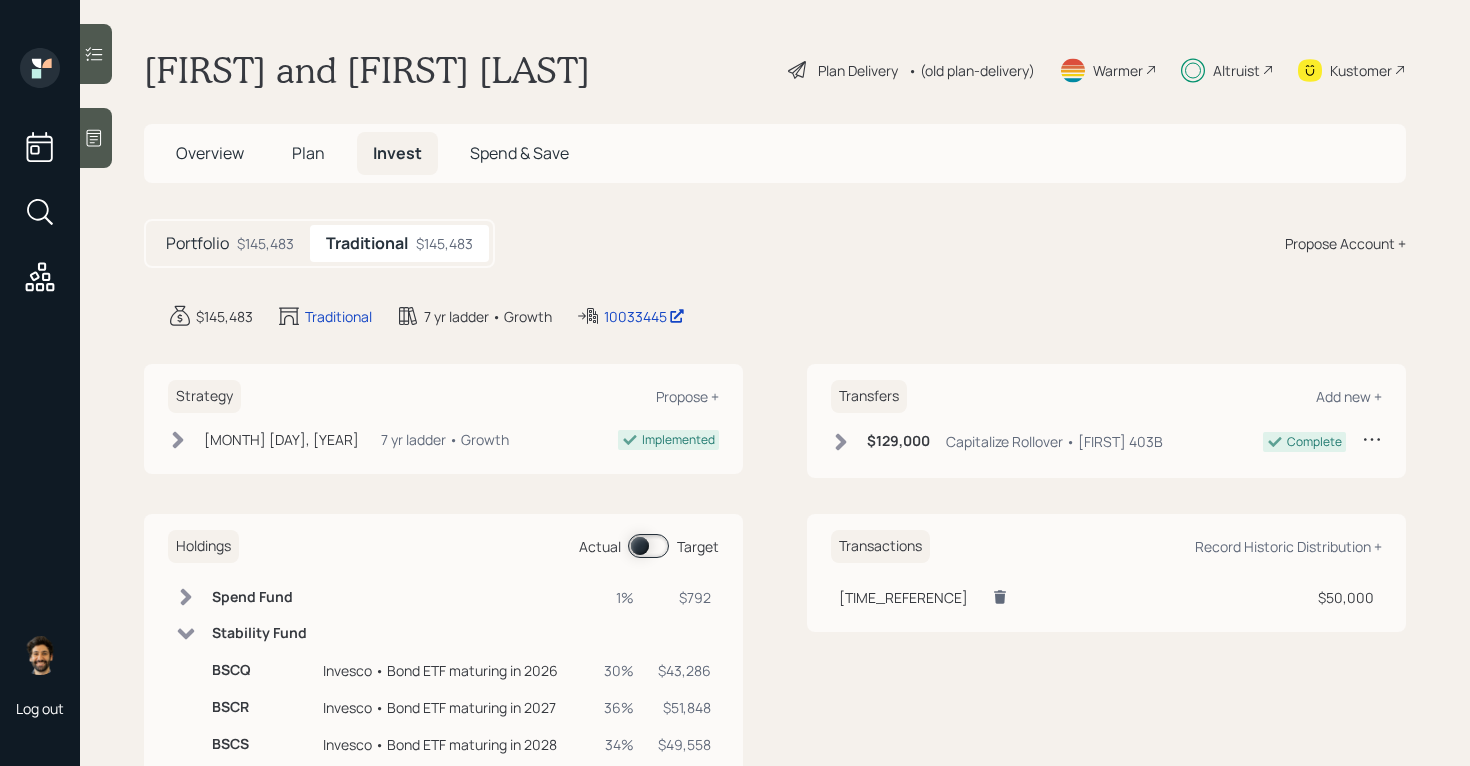 click on "Altruist" at bounding box center (1236, 70) 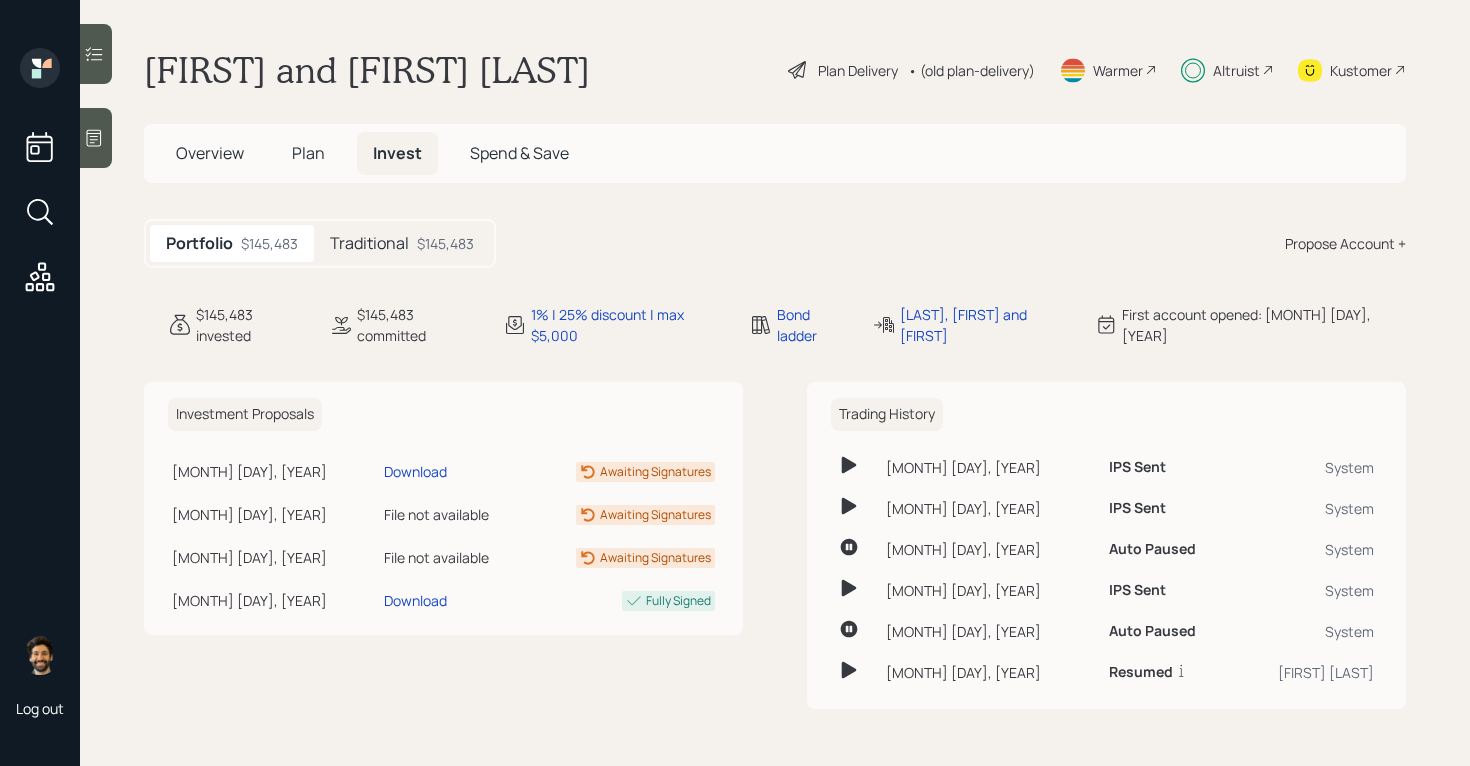 click on "Plan" at bounding box center [308, 153] 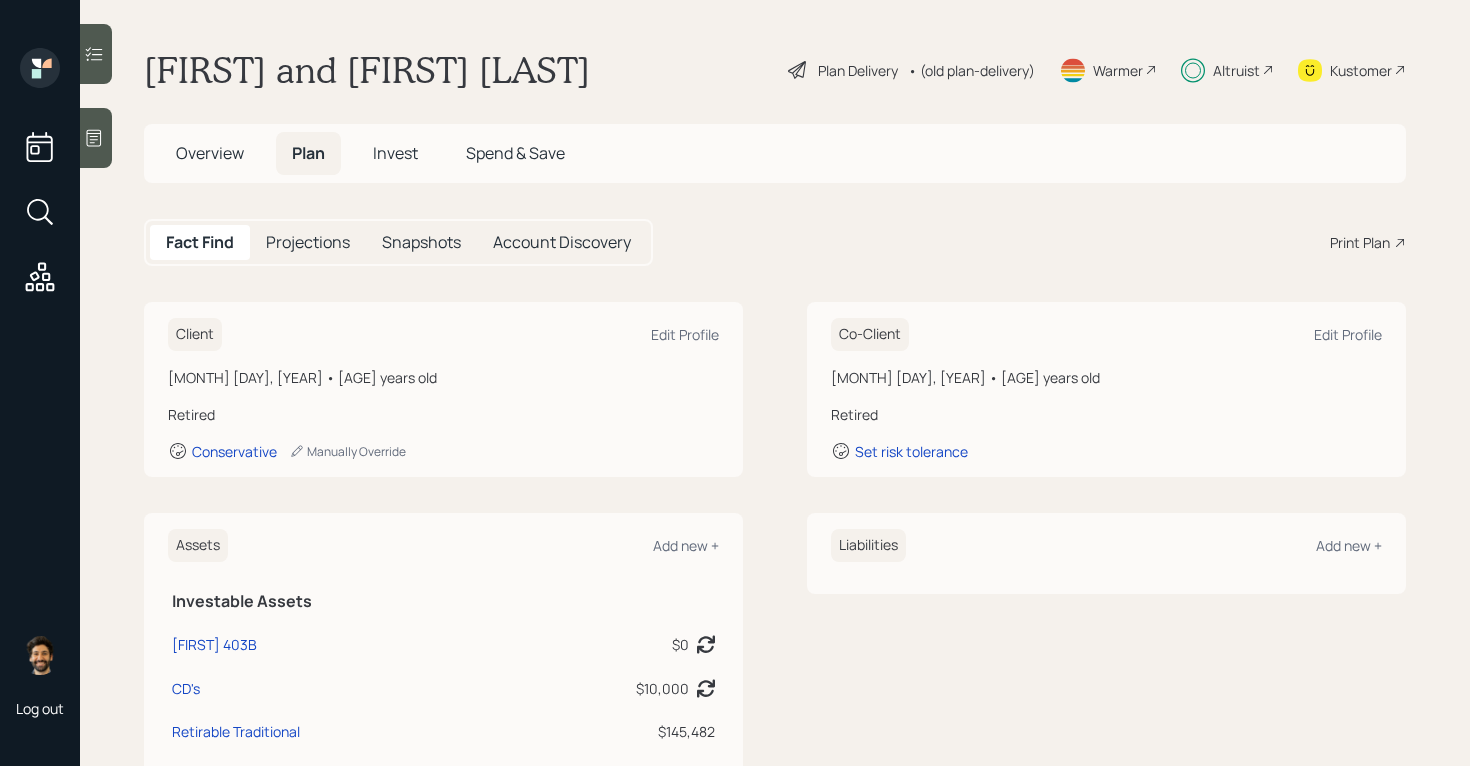 click on "Invest" at bounding box center [395, 153] 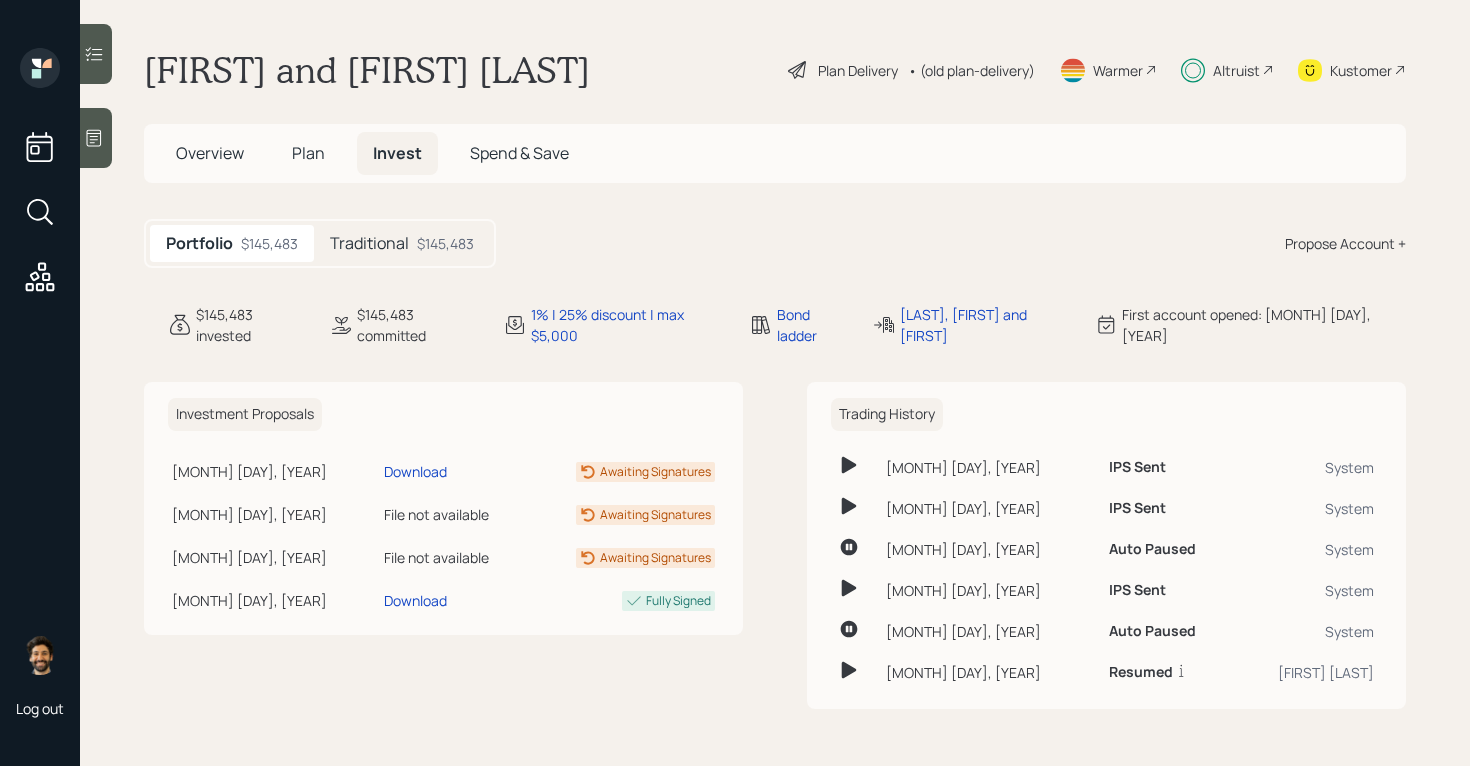 click on "Plan" at bounding box center (308, 153) 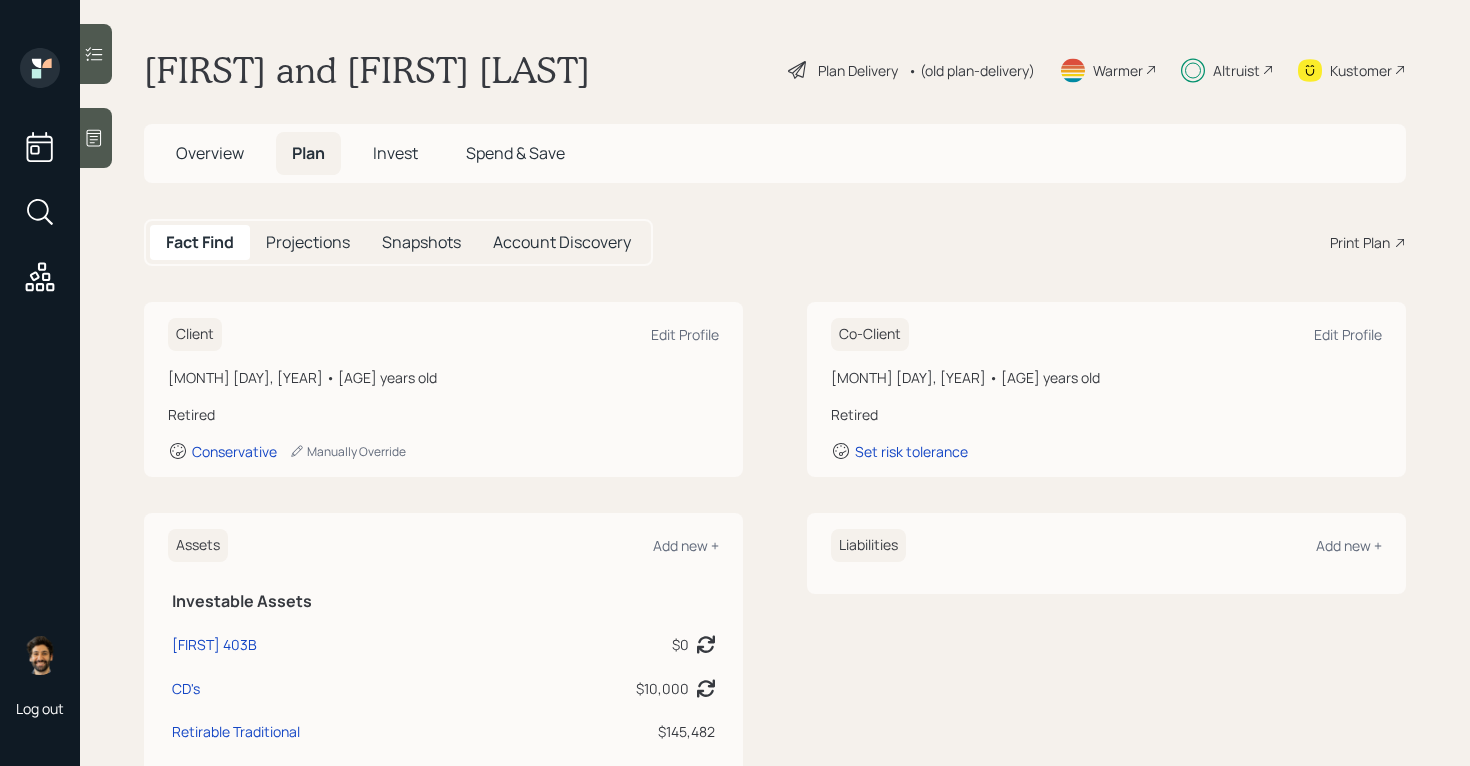 click on "Invest" at bounding box center [395, 153] 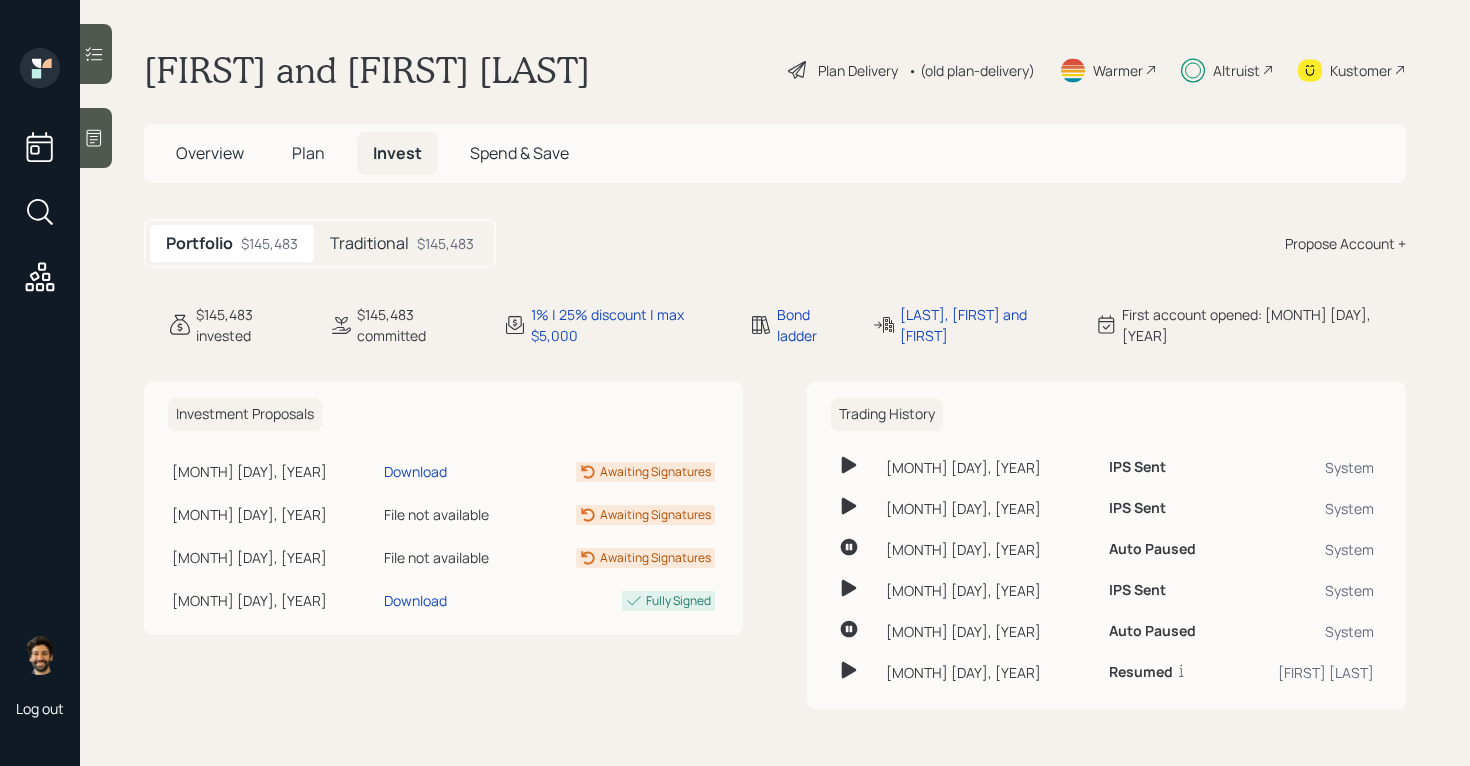 click on "$145,483" at bounding box center [445, 243] 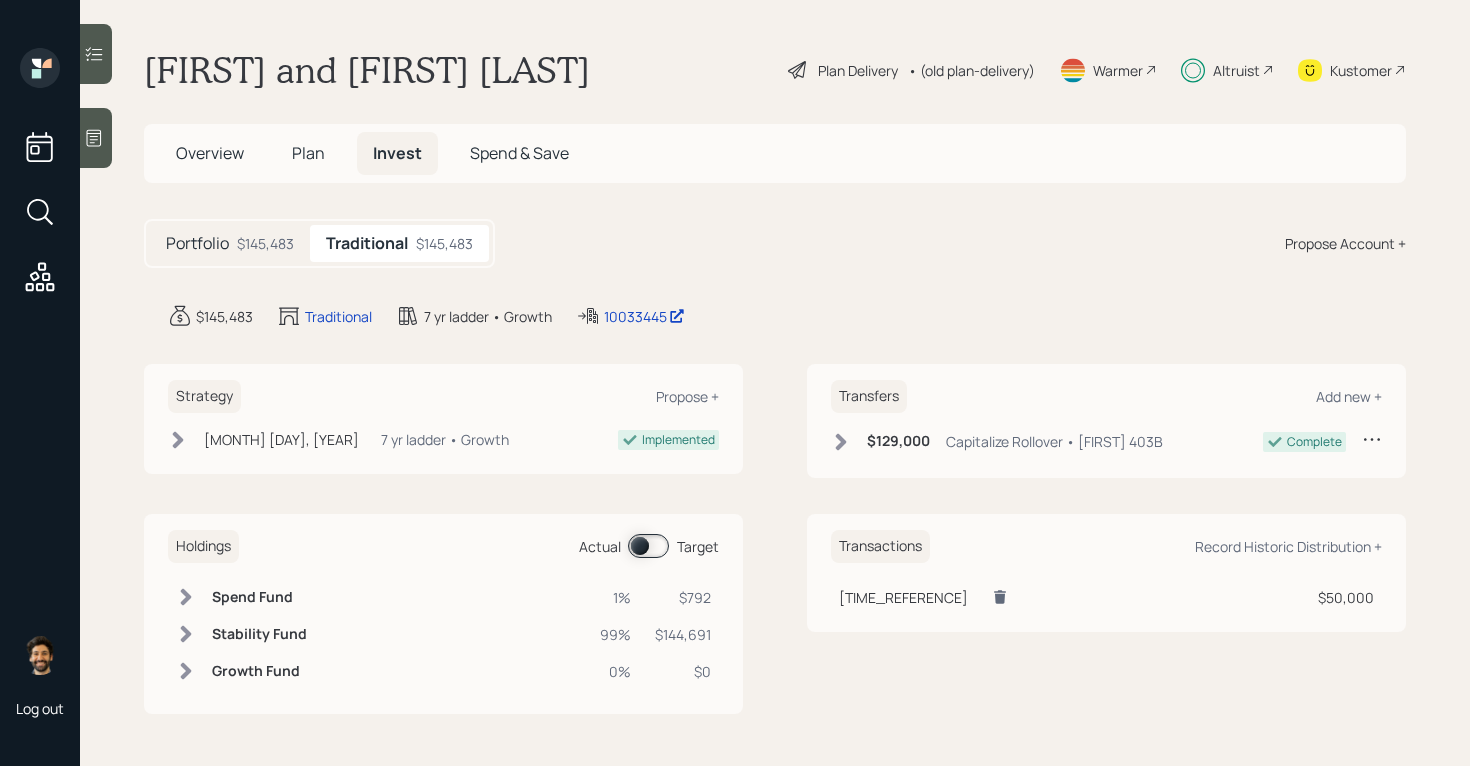click on "Plan" at bounding box center (308, 153) 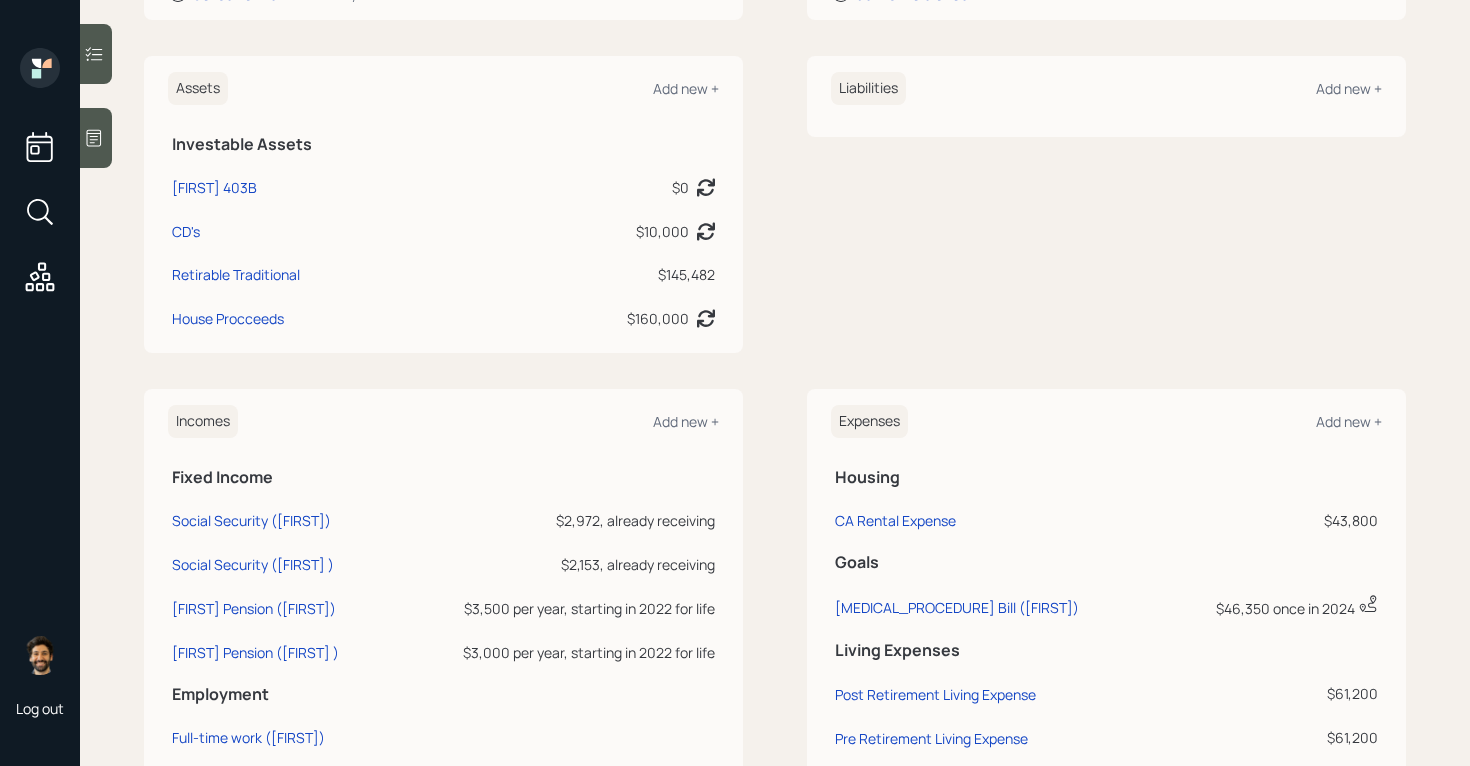scroll, scrollTop: 0, scrollLeft: 0, axis: both 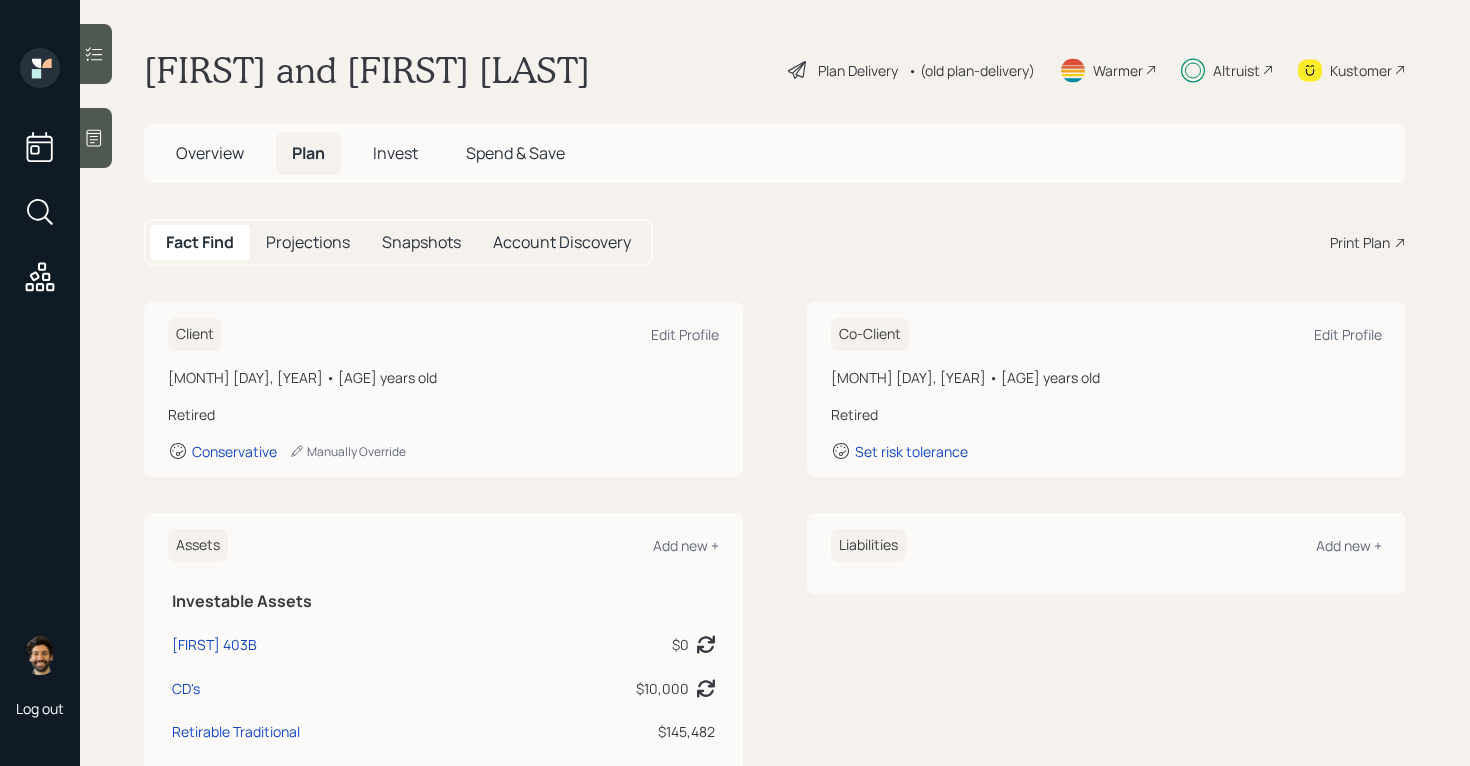click on "Overview" at bounding box center [210, 153] 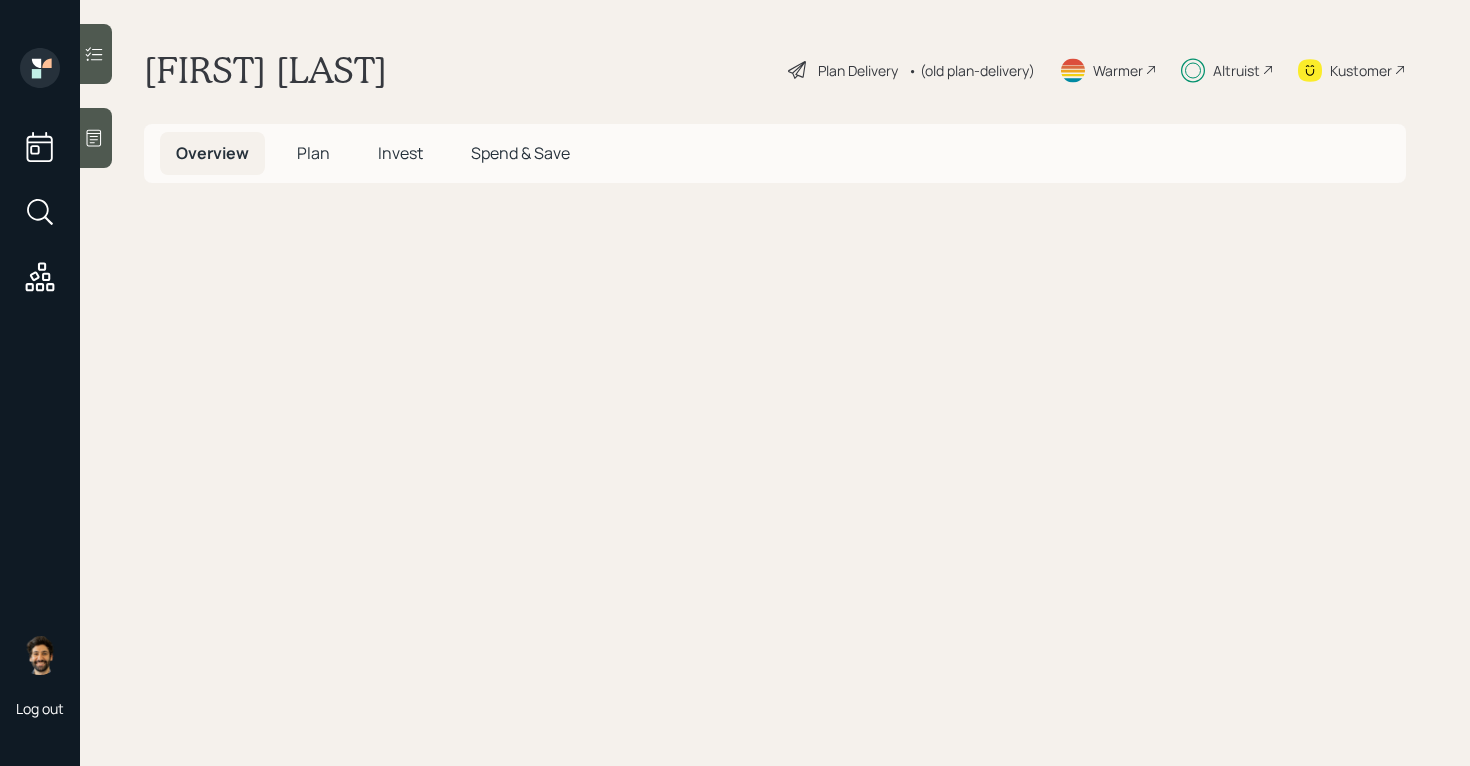 scroll, scrollTop: 0, scrollLeft: 0, axis: both 